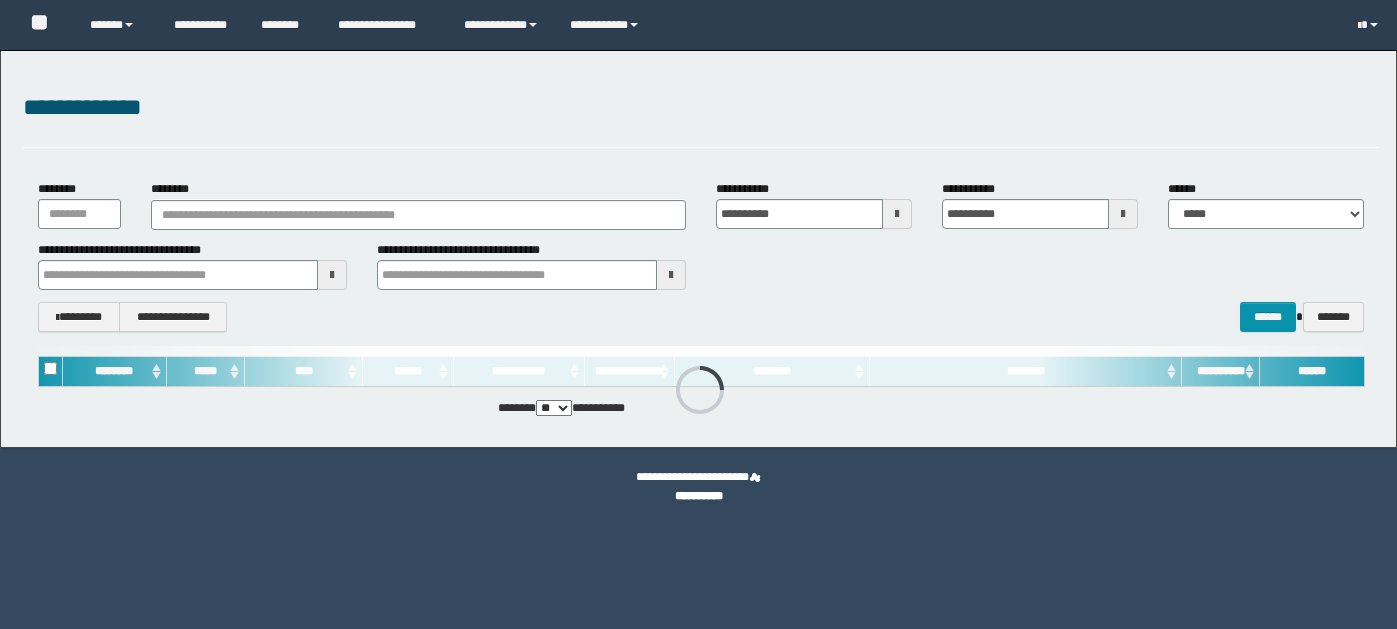 scroll, scrollTop: 0, scrollLeft: 0, axis: both 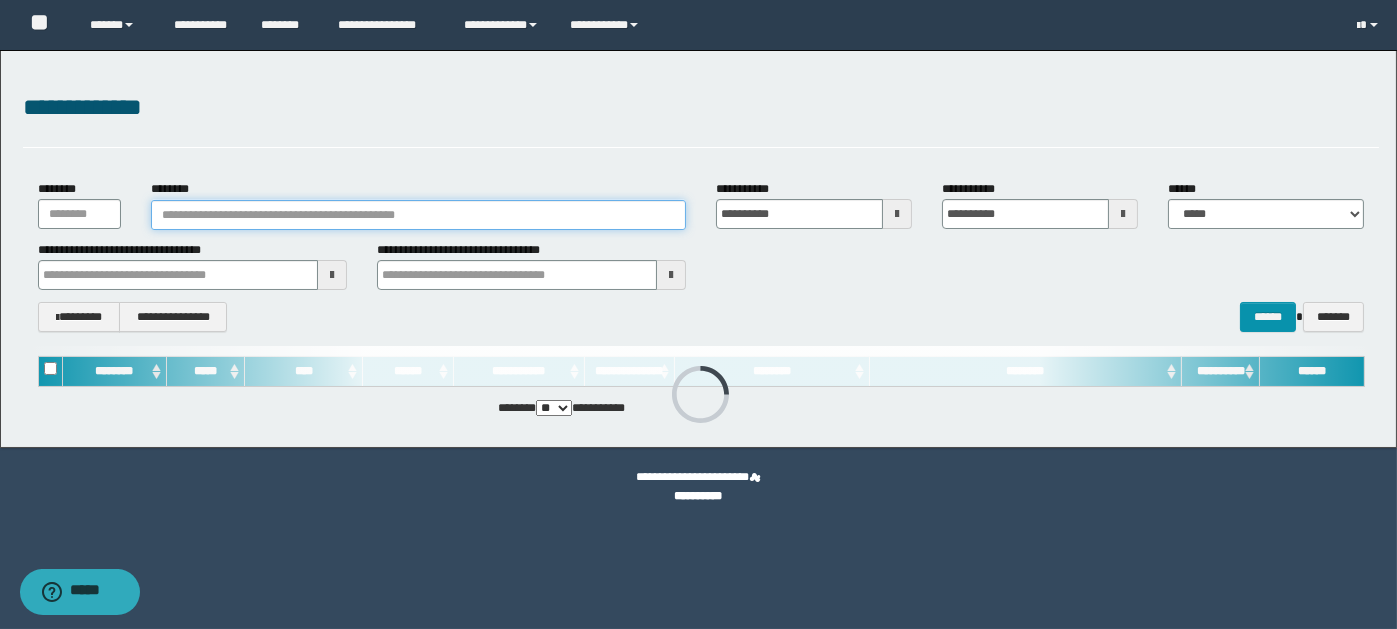 click on "********" at bounding box center (418, 215) 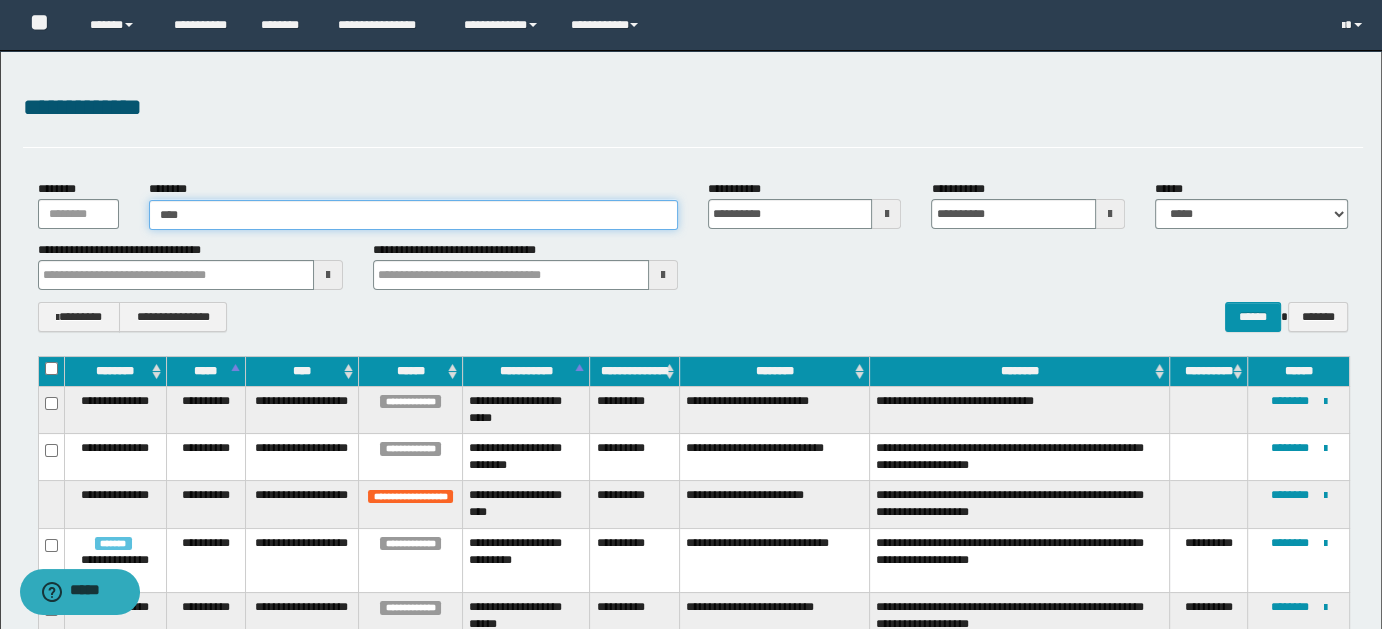 type on "*****" 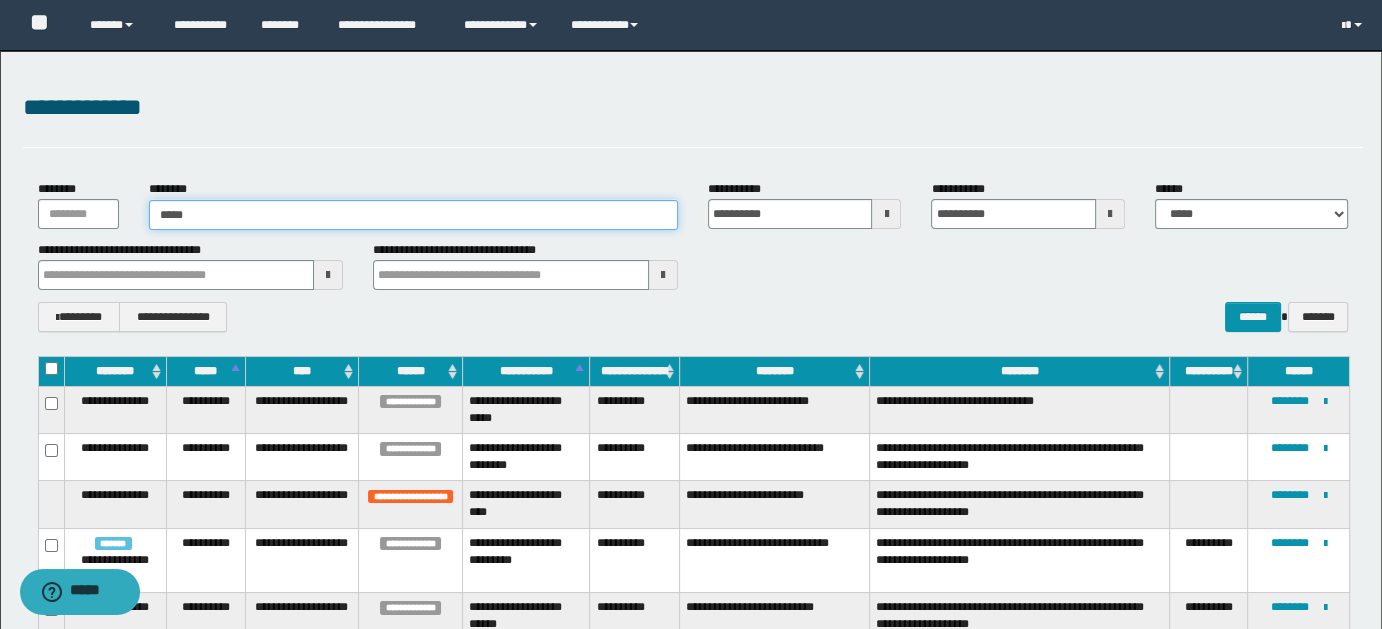click on "*****" at bounding box center [413, 215] 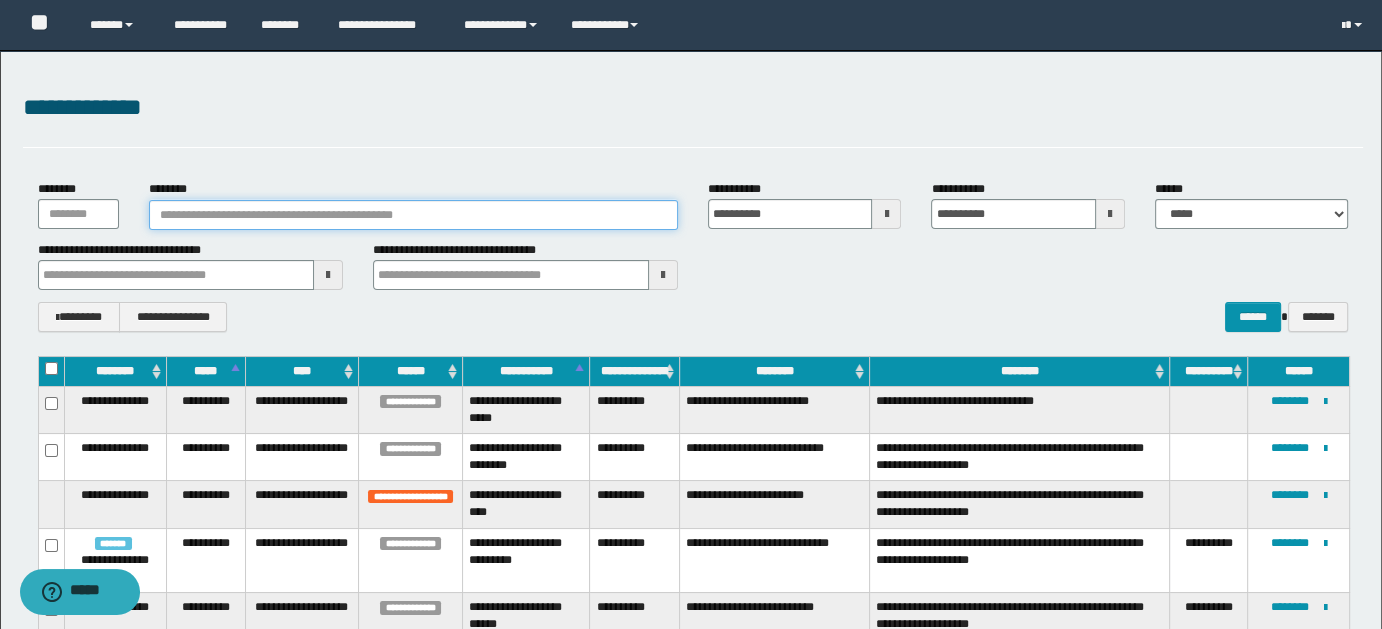 click on "********" at bounding box center (413, 215) 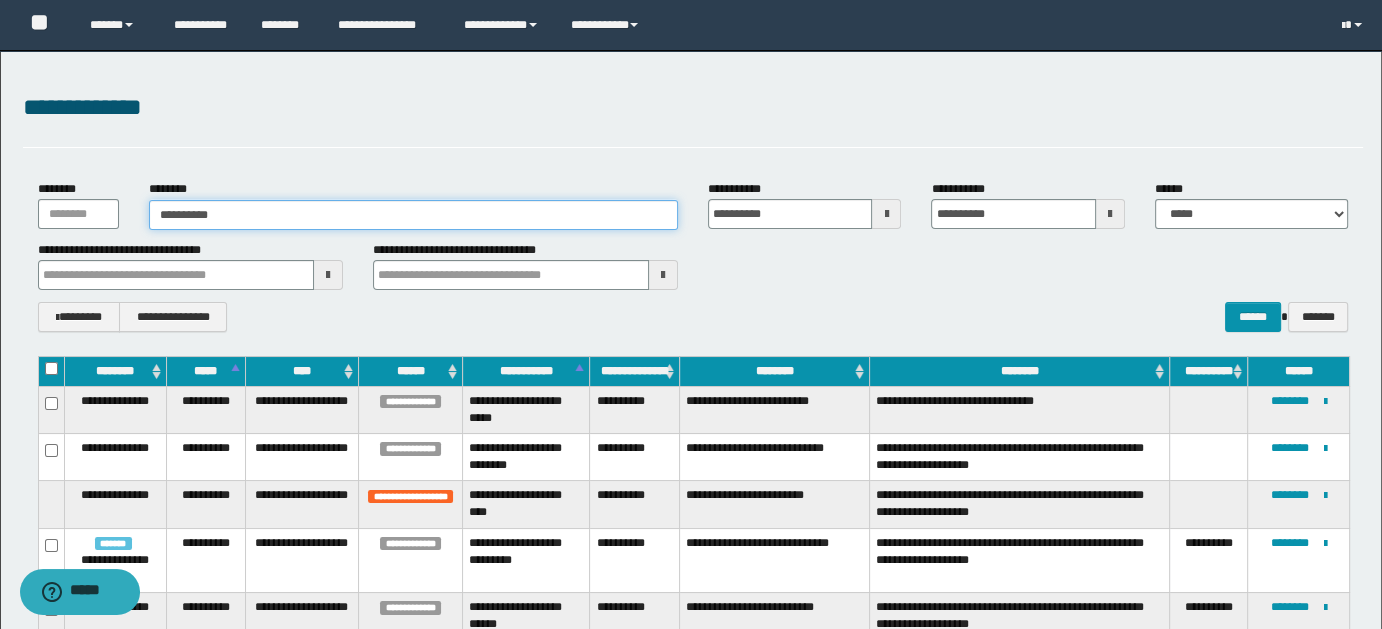 click on "**********" at bounding box center [413, 215] 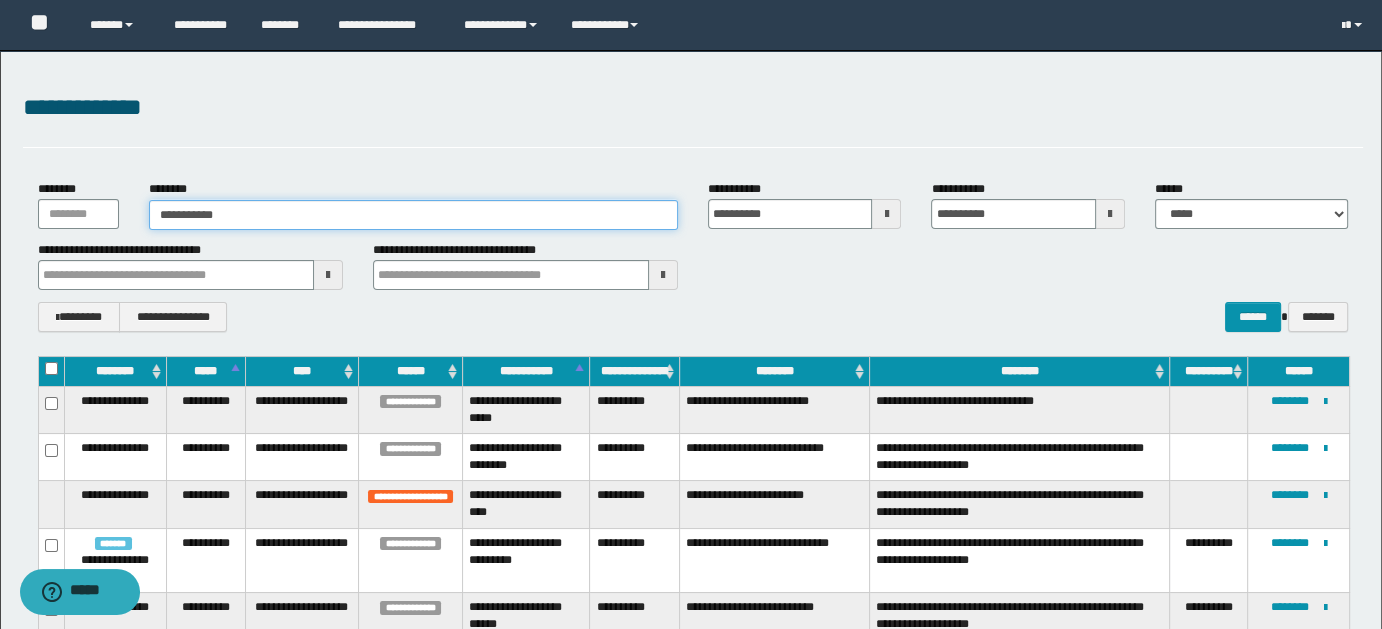 click on "**********" at bounding box center [413, 215] 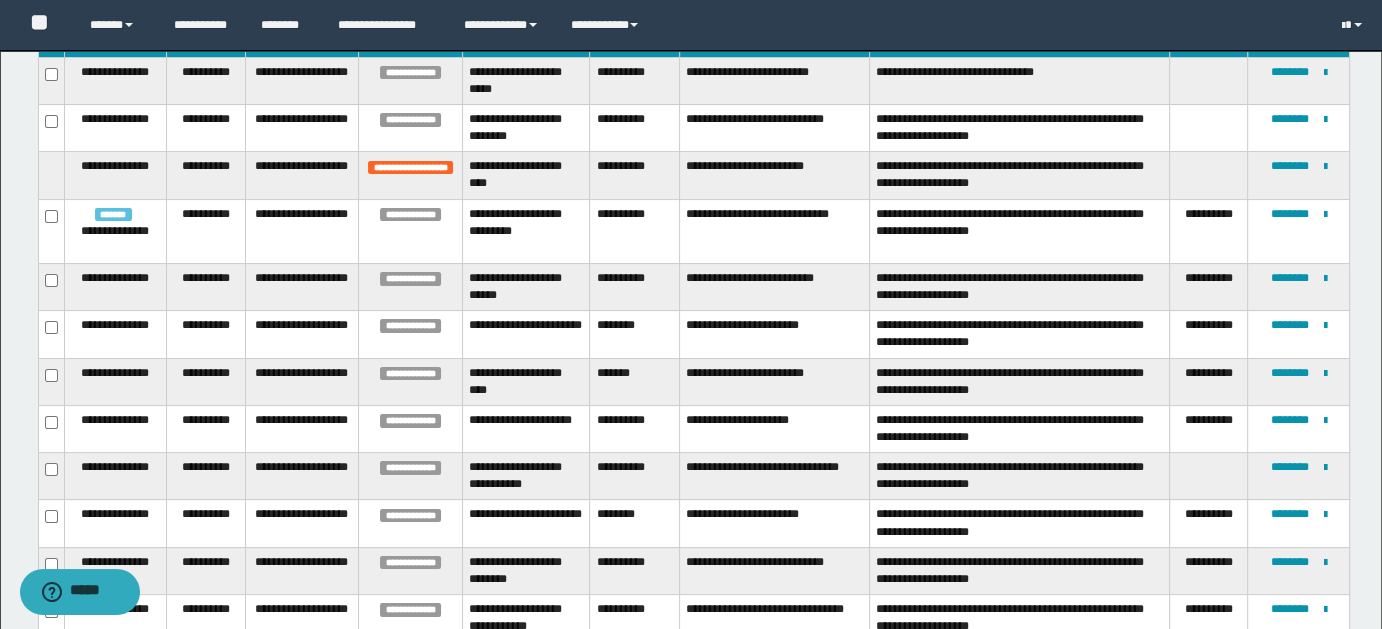 scroll, scrollTop: 0, scrollLeft: 0, axis: both 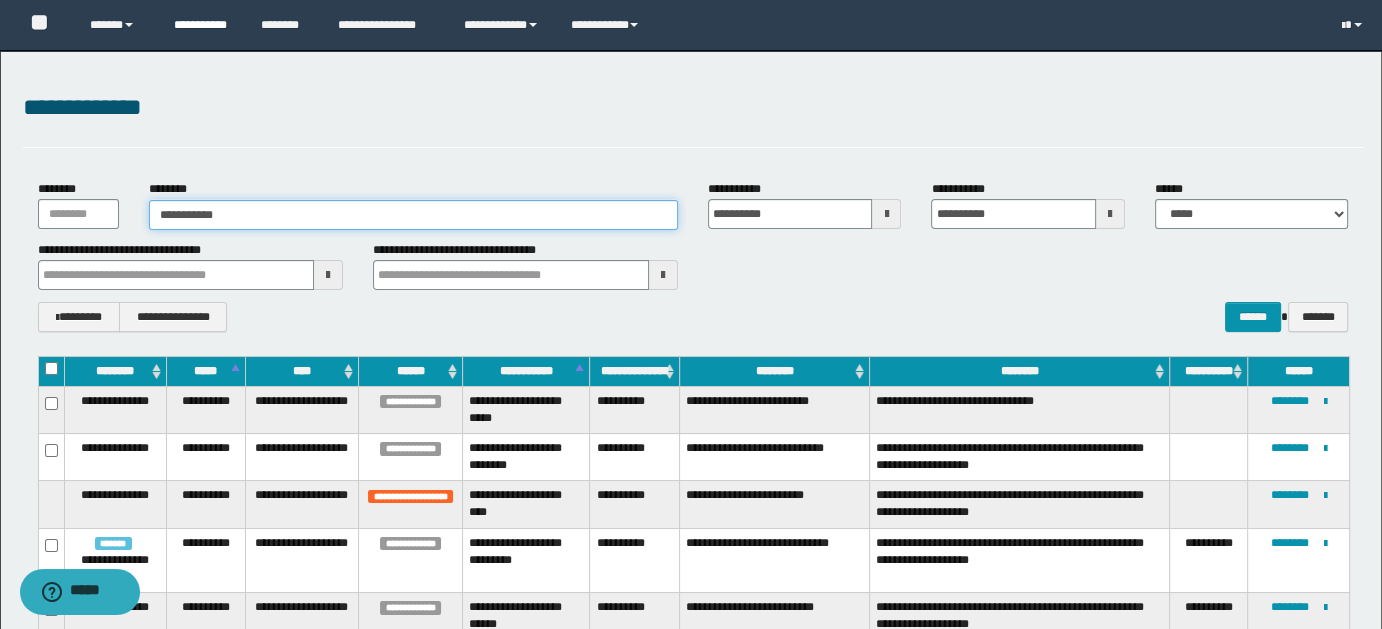 type on "**********" 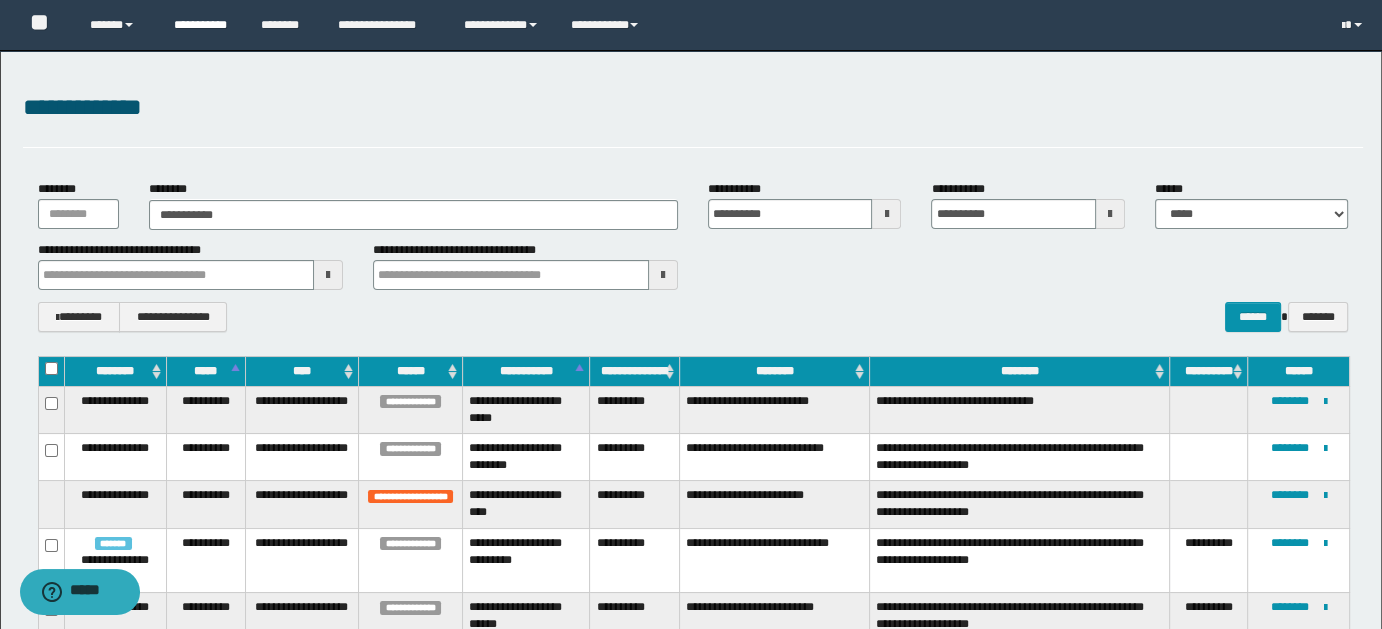 click on "**********" at bounding box center [202, 25] 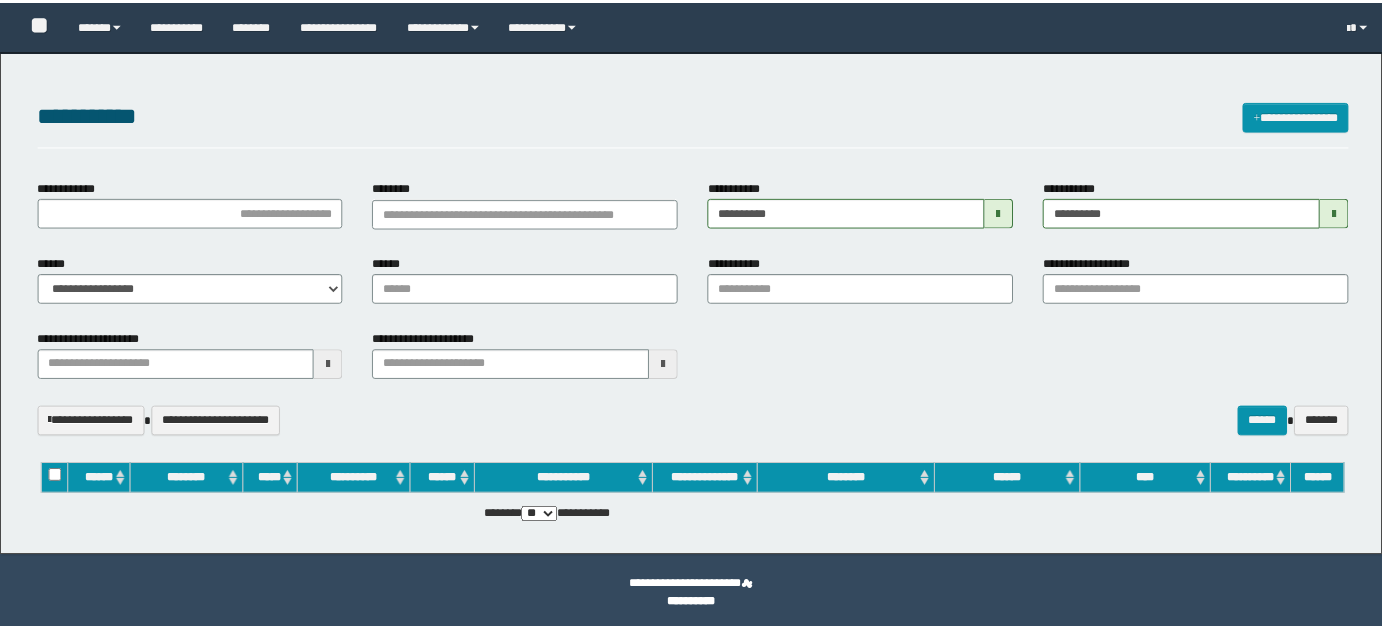 scroll, scrollTop: 0, scrollLeft: 0, axis: both 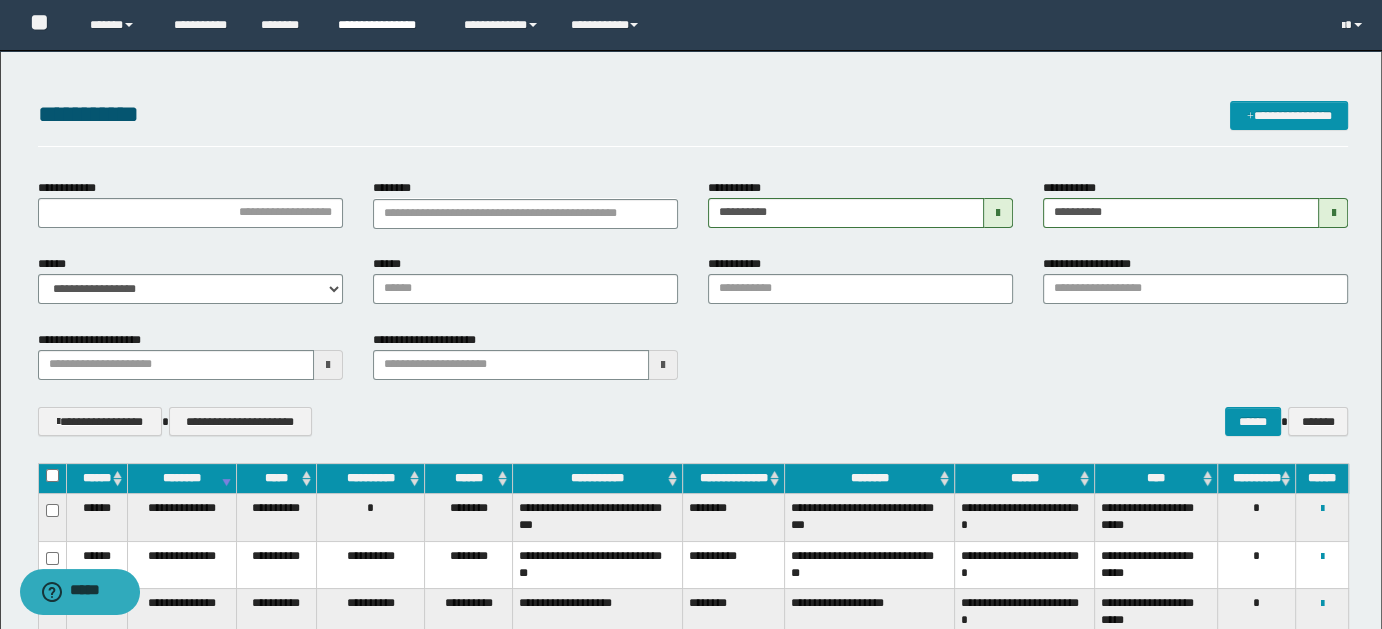 click on "**********" at bounding box center (386, 25) 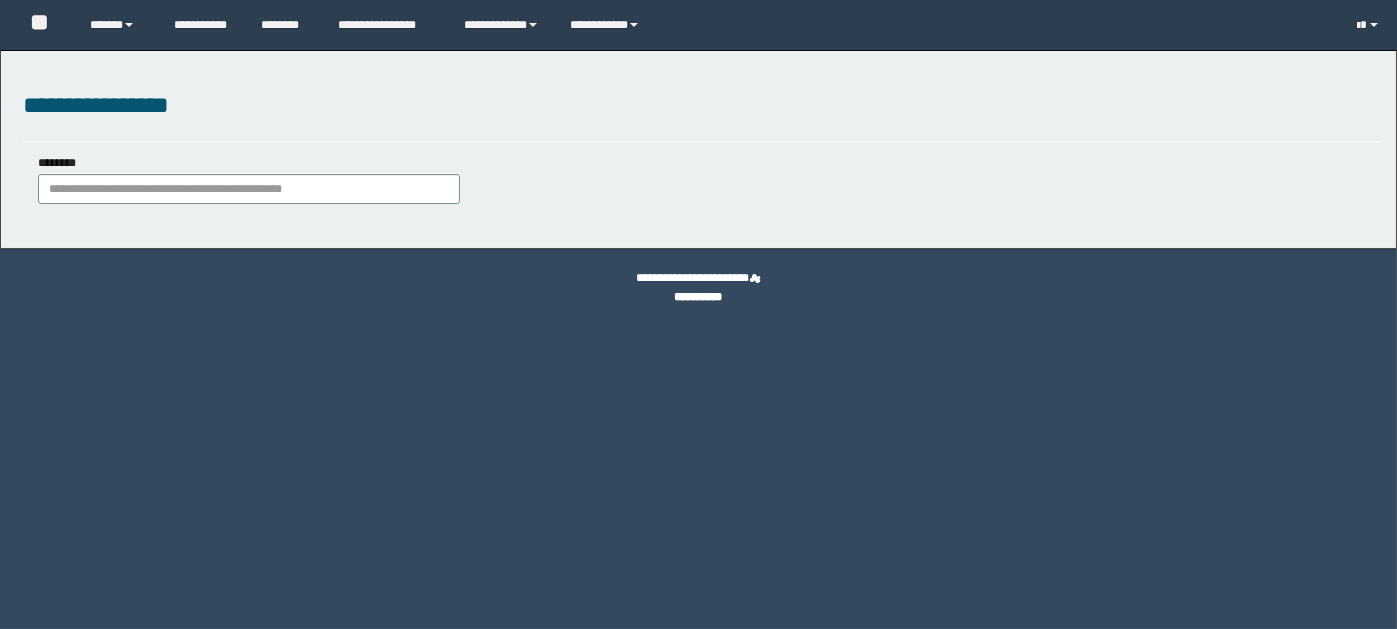 scroll, scrollTop: 0, scrollLeft: 0, axis: both 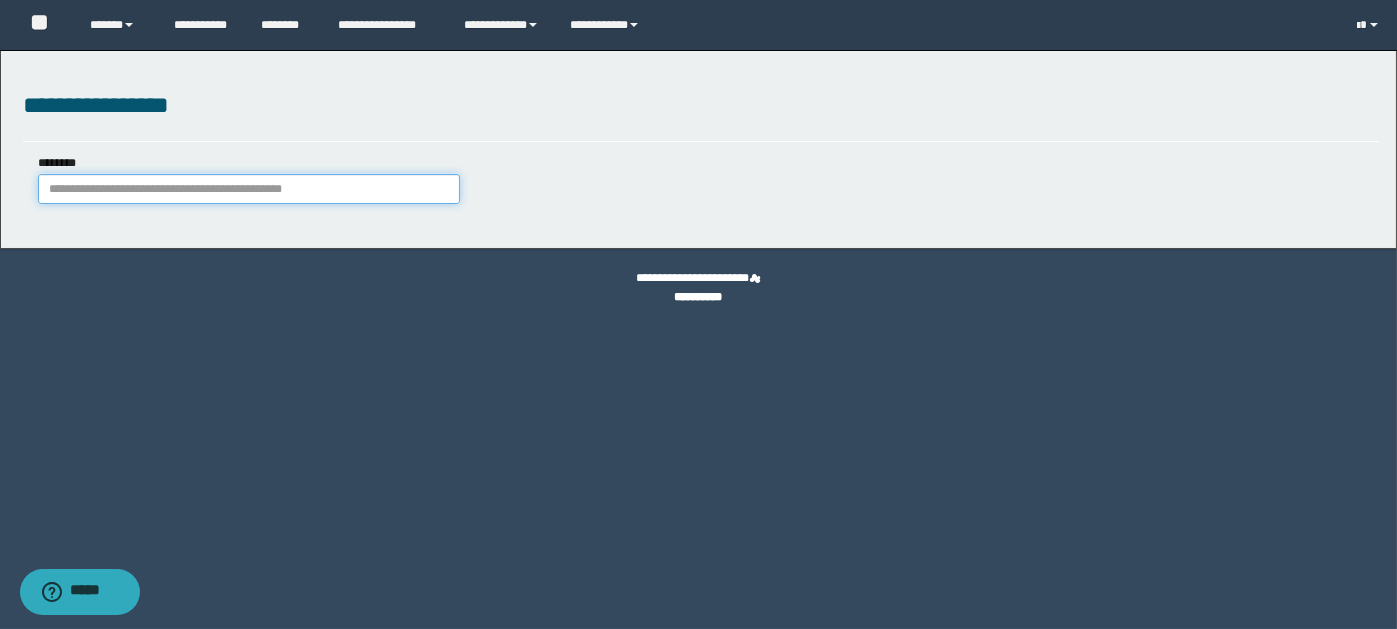 click on "********" at bounding box center (249, 189) 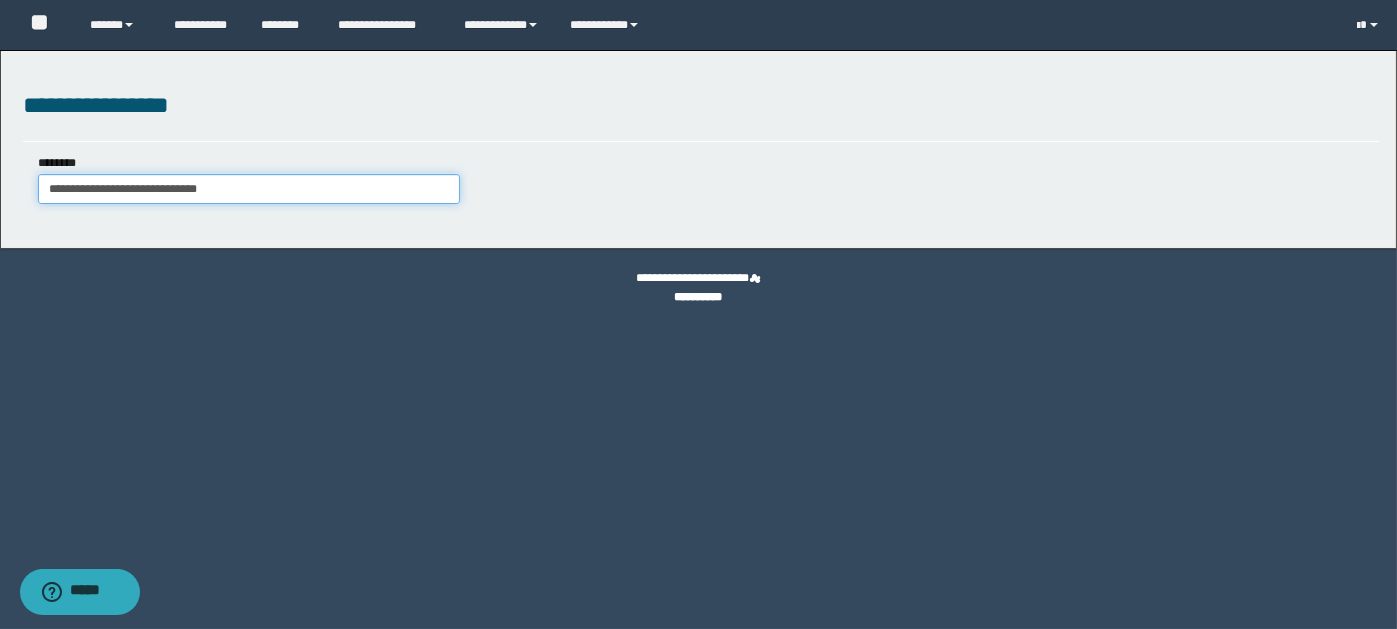click on "**********" at bounding box center [249, 189] 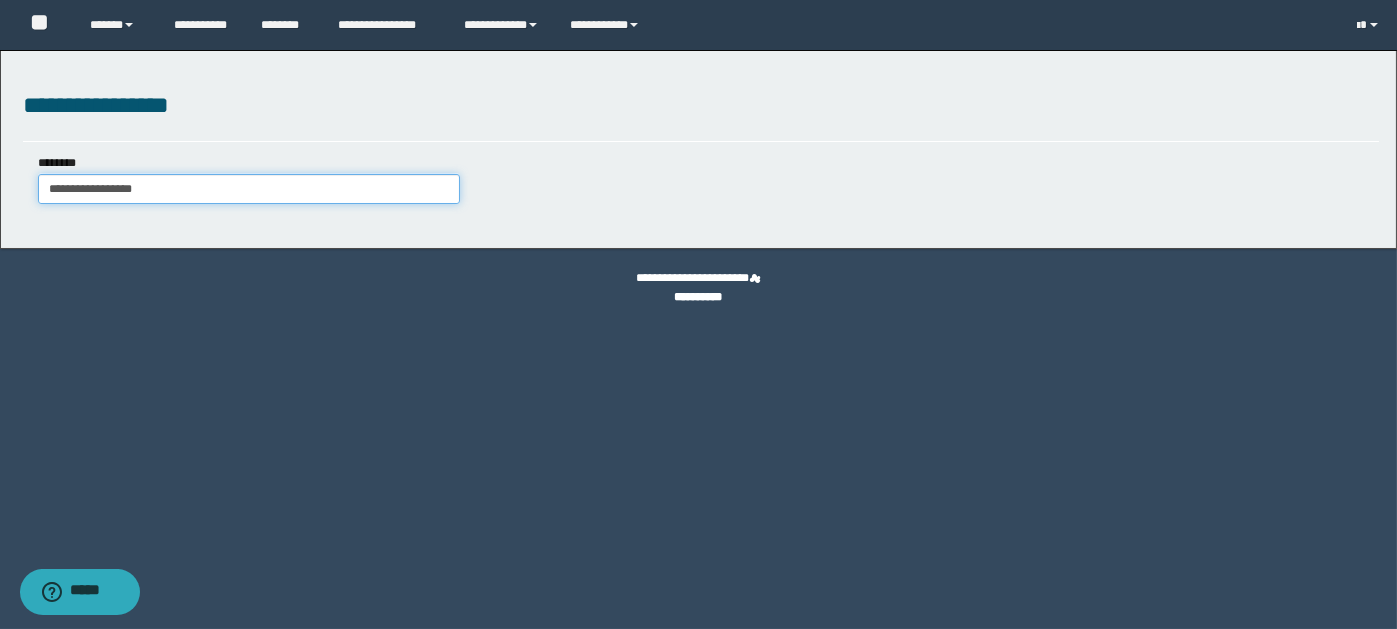 type on "**********" 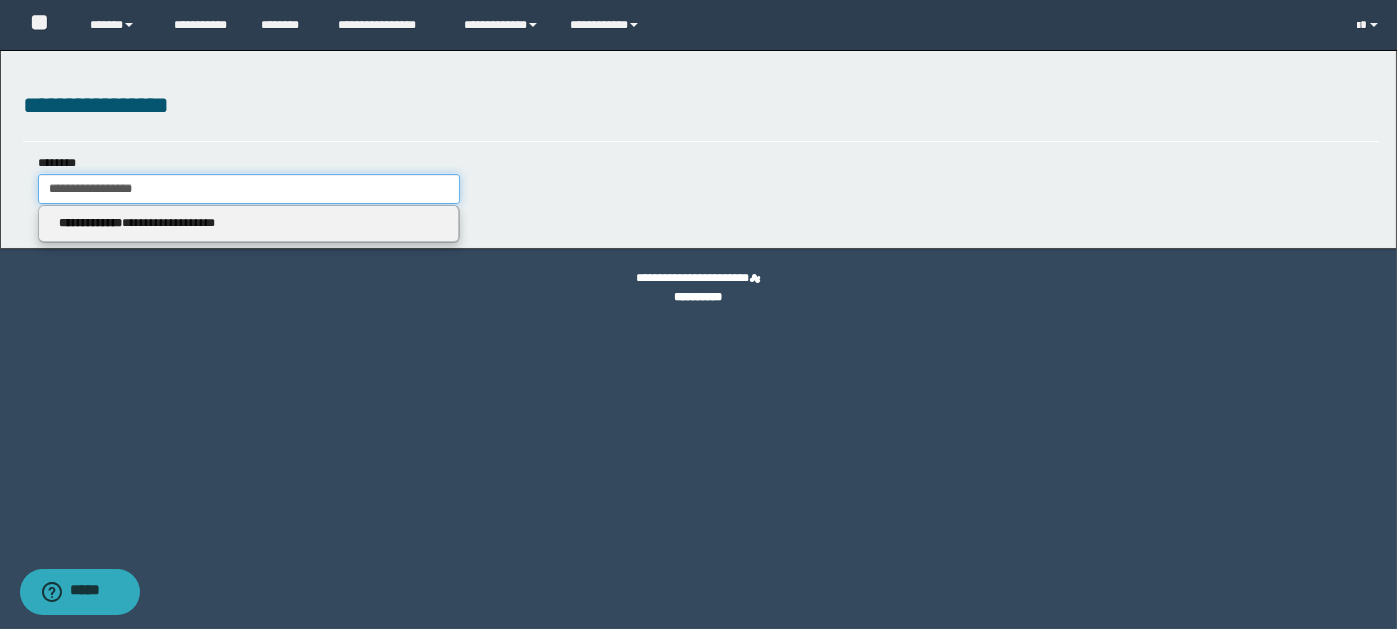 click on "**********" at bounding box center (249, 189) 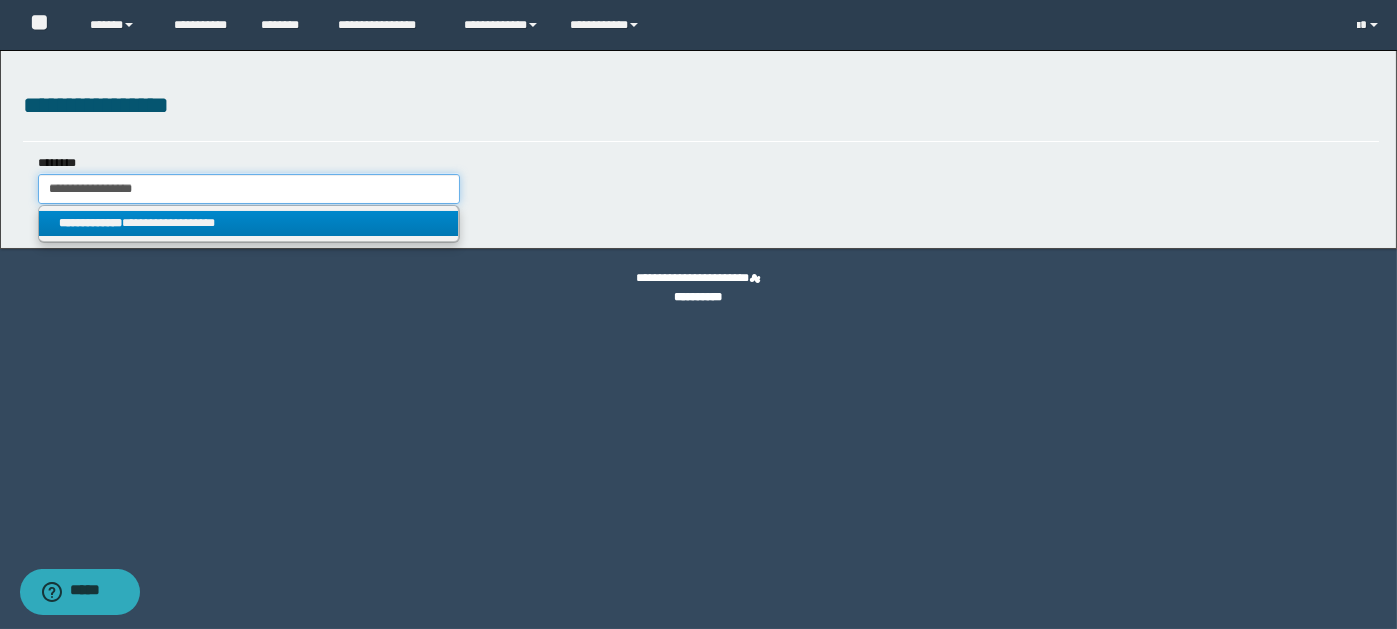 type on "**********" 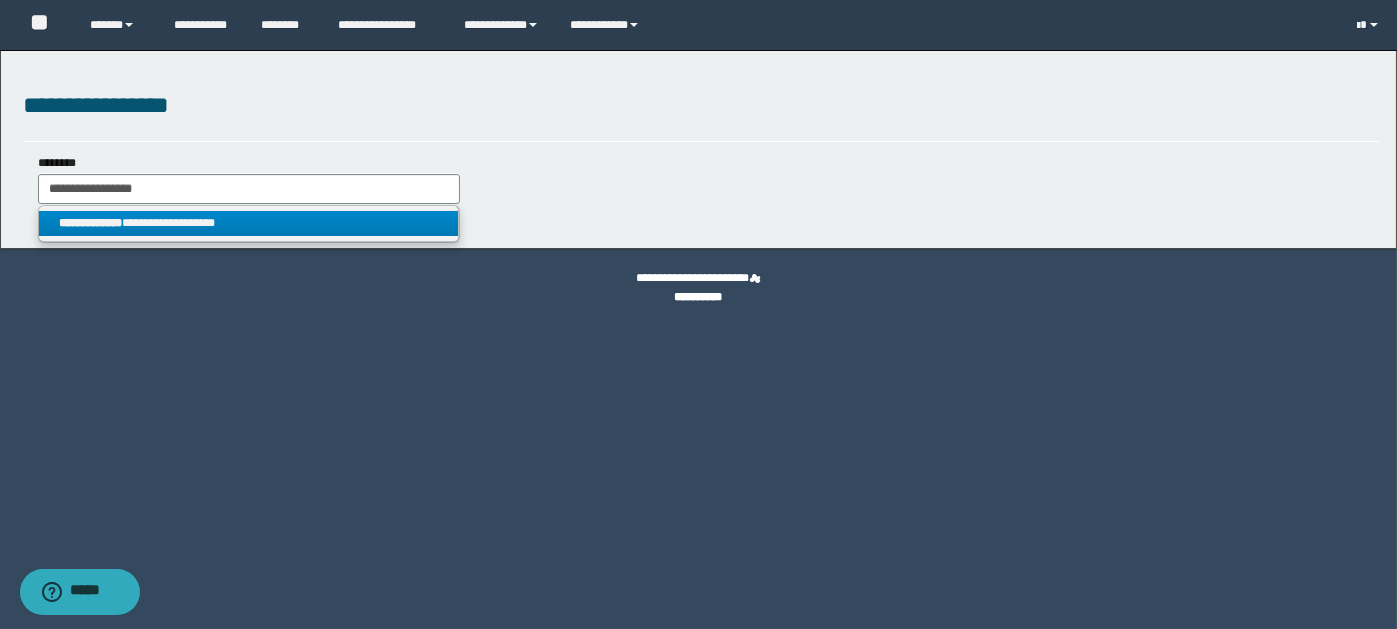 click on "**********" at bounding box center (249, 223) 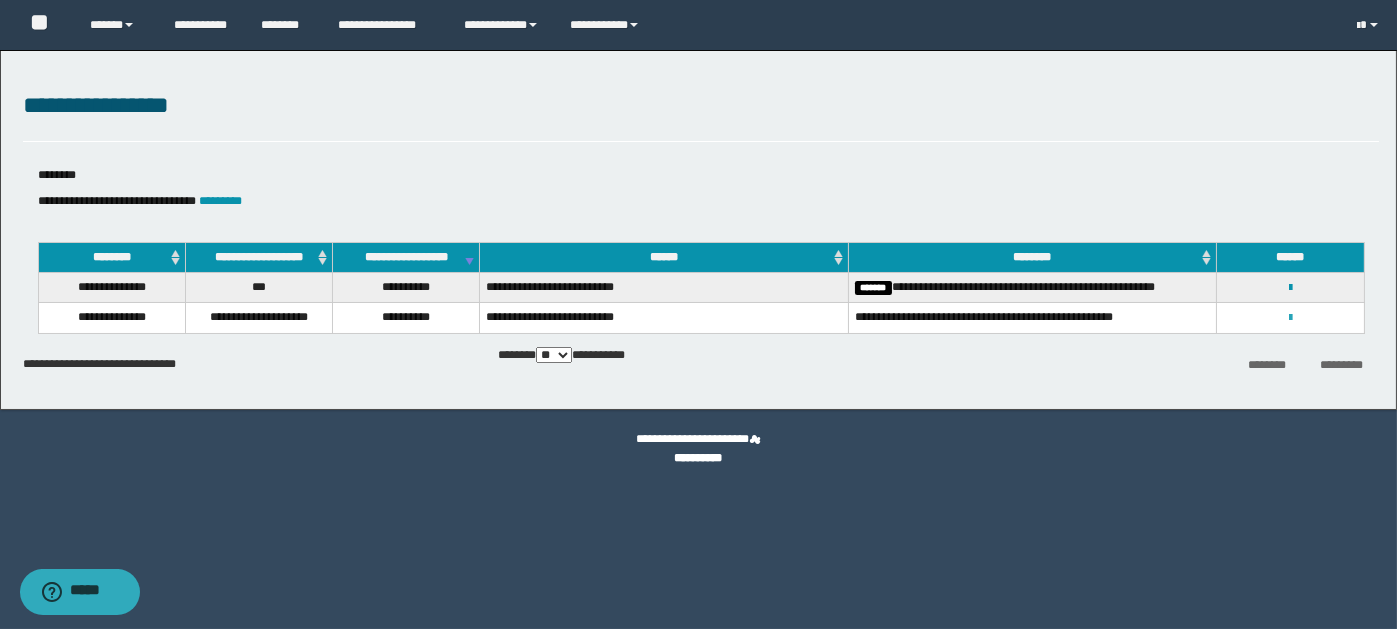 click at bounding box center [1290, 318] 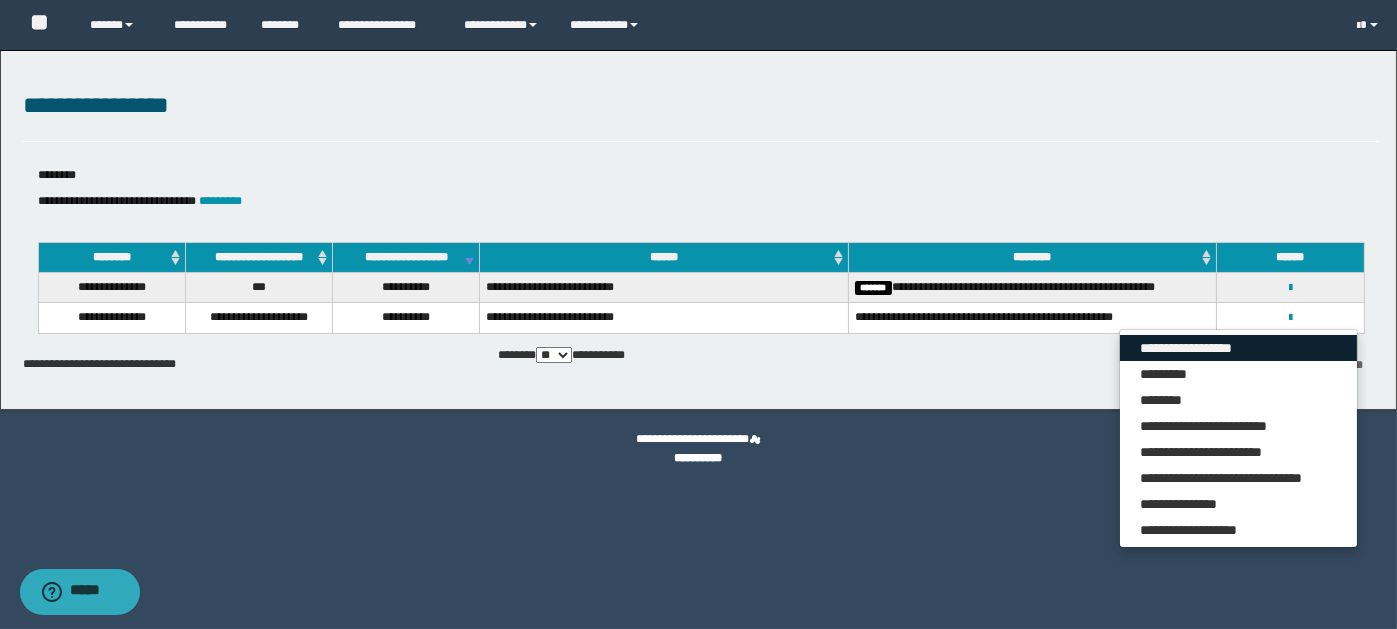 click on "**********" at bounding box center (1238, 348) 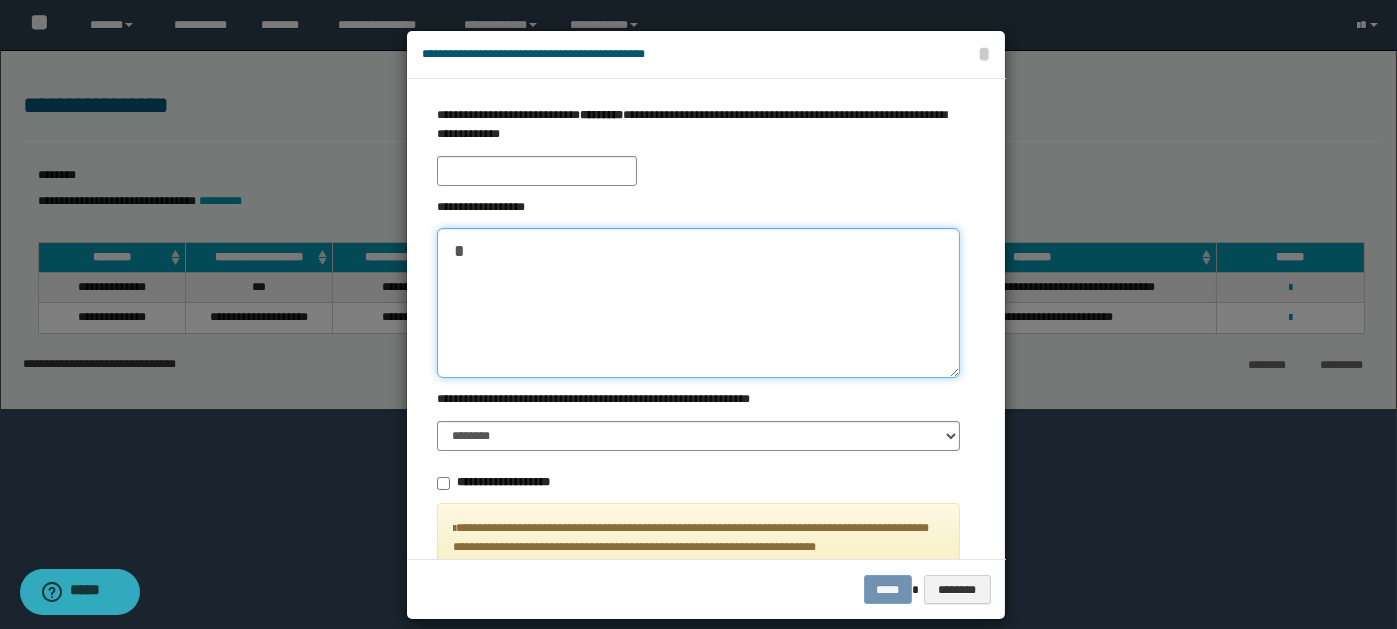 click at bounding box center (698, 303) 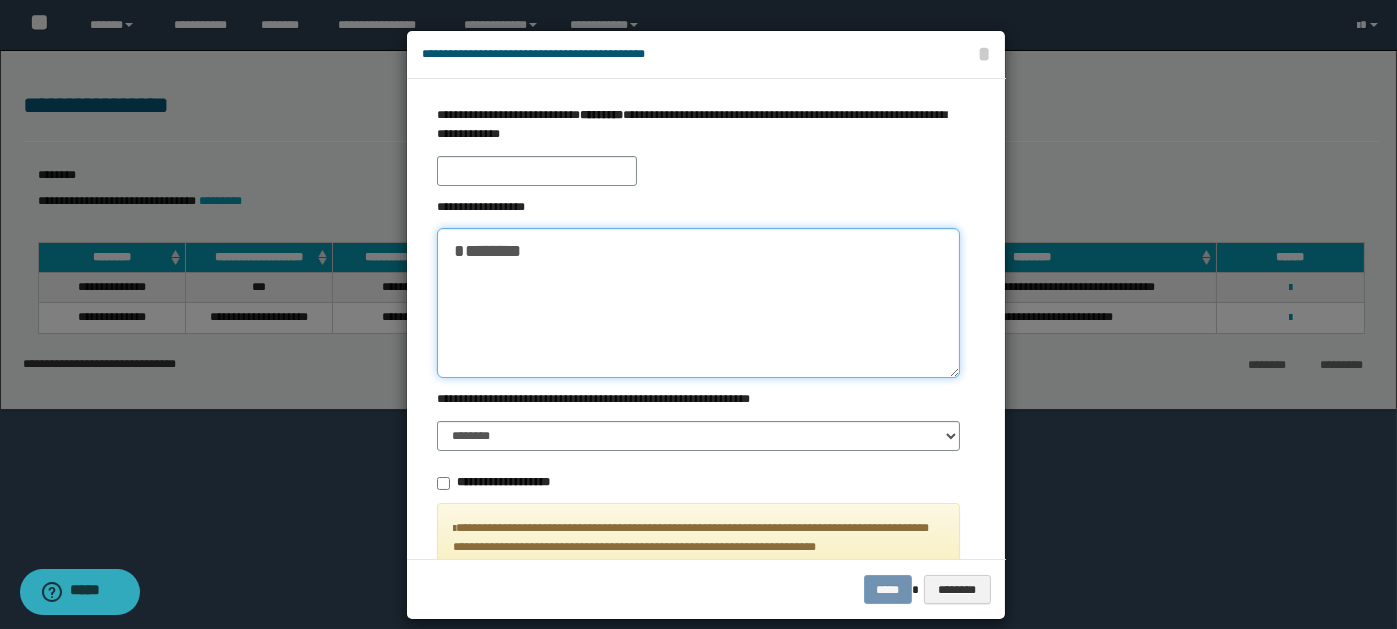 type on "*******" 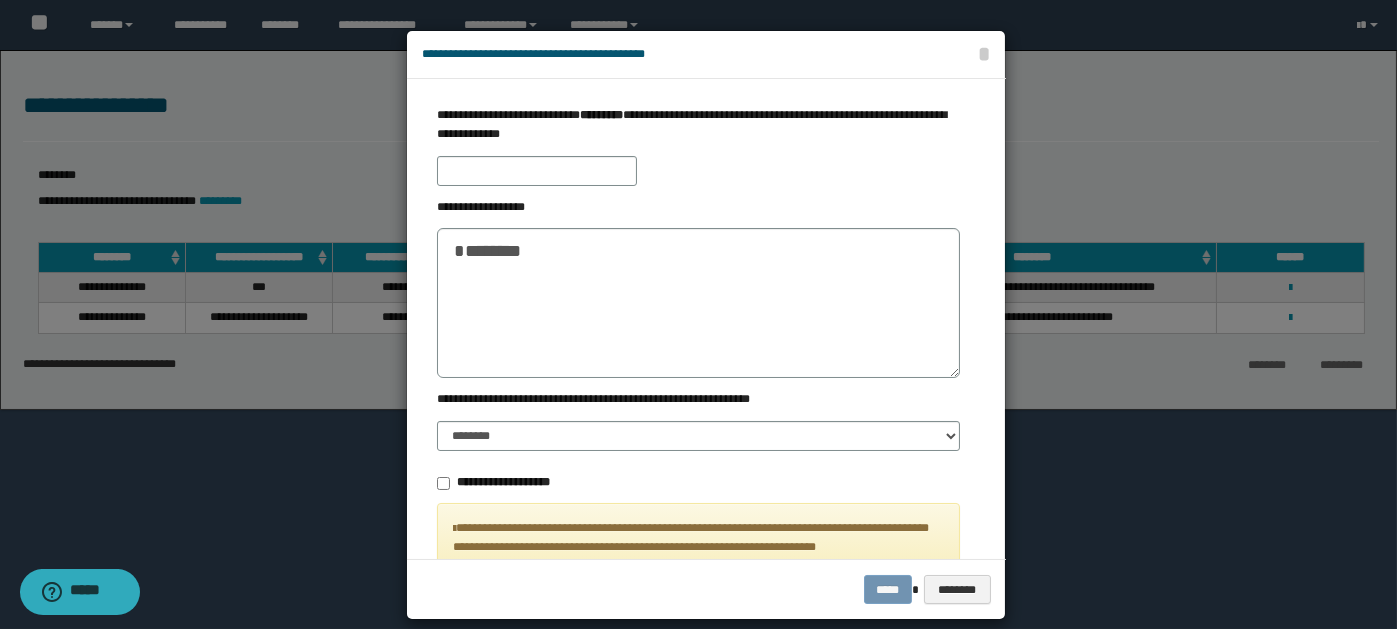 click on "*****
********" at bounding box center (706, 589) 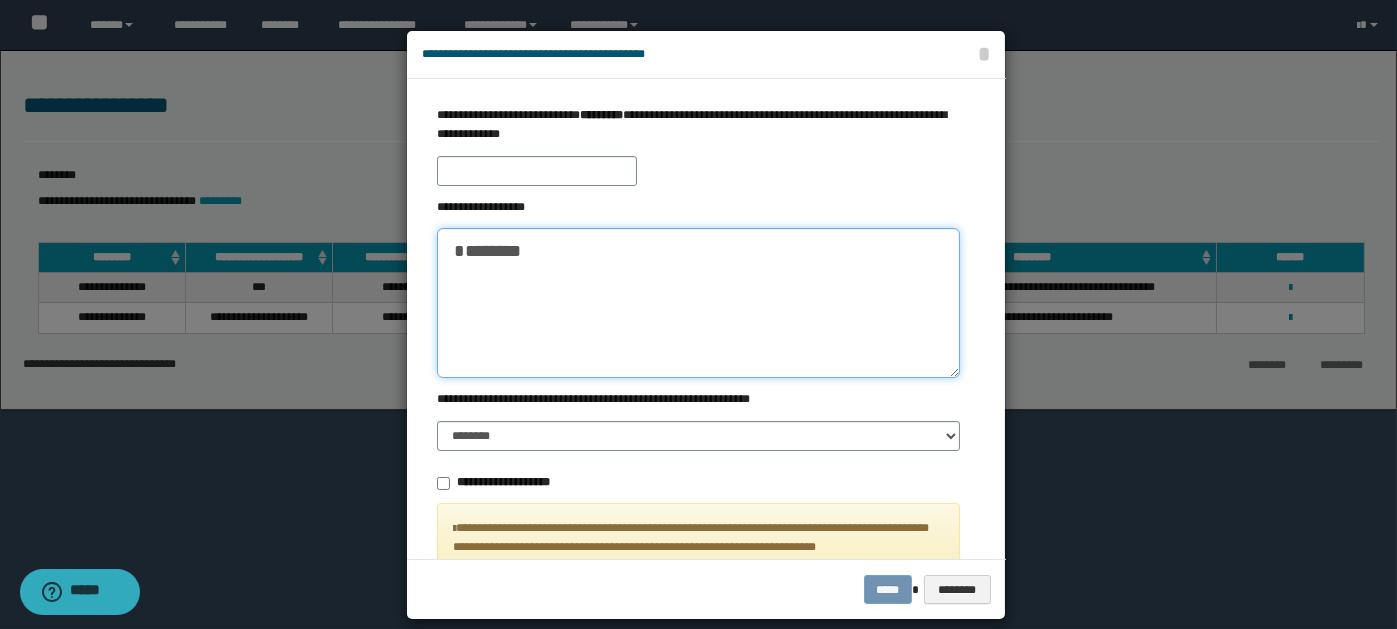 click at bounding box center (698, 303) 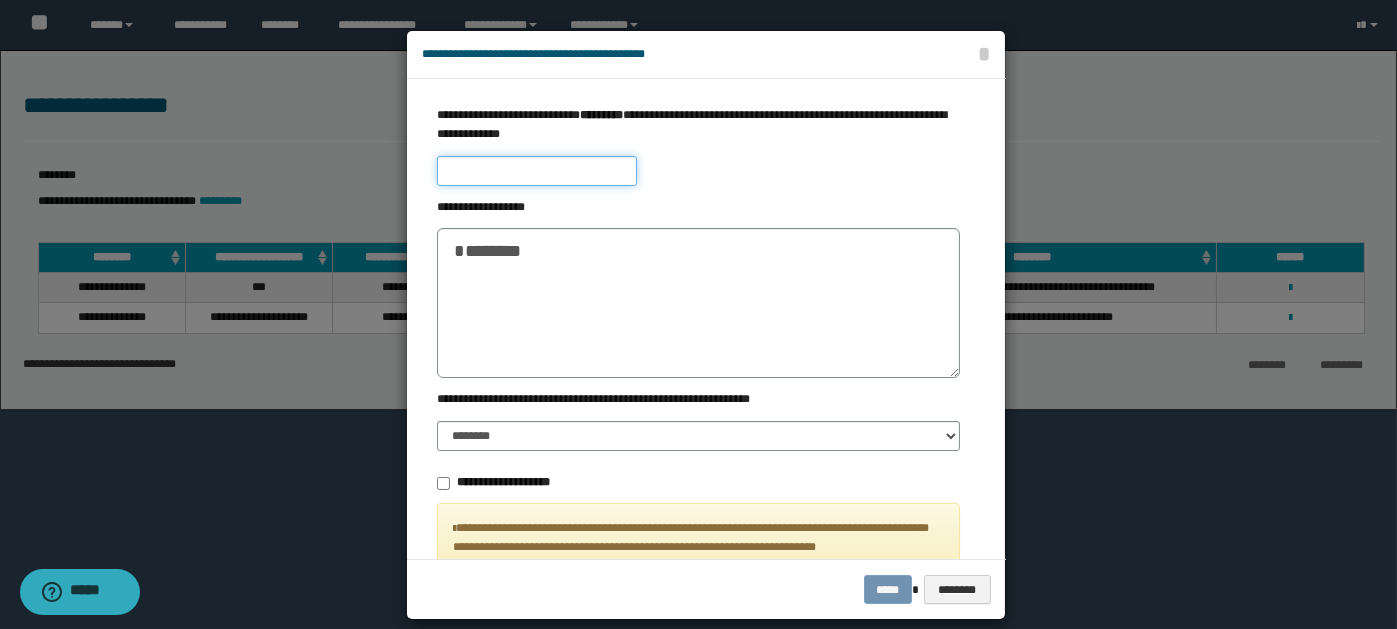 click at bounding box center [537, 171] 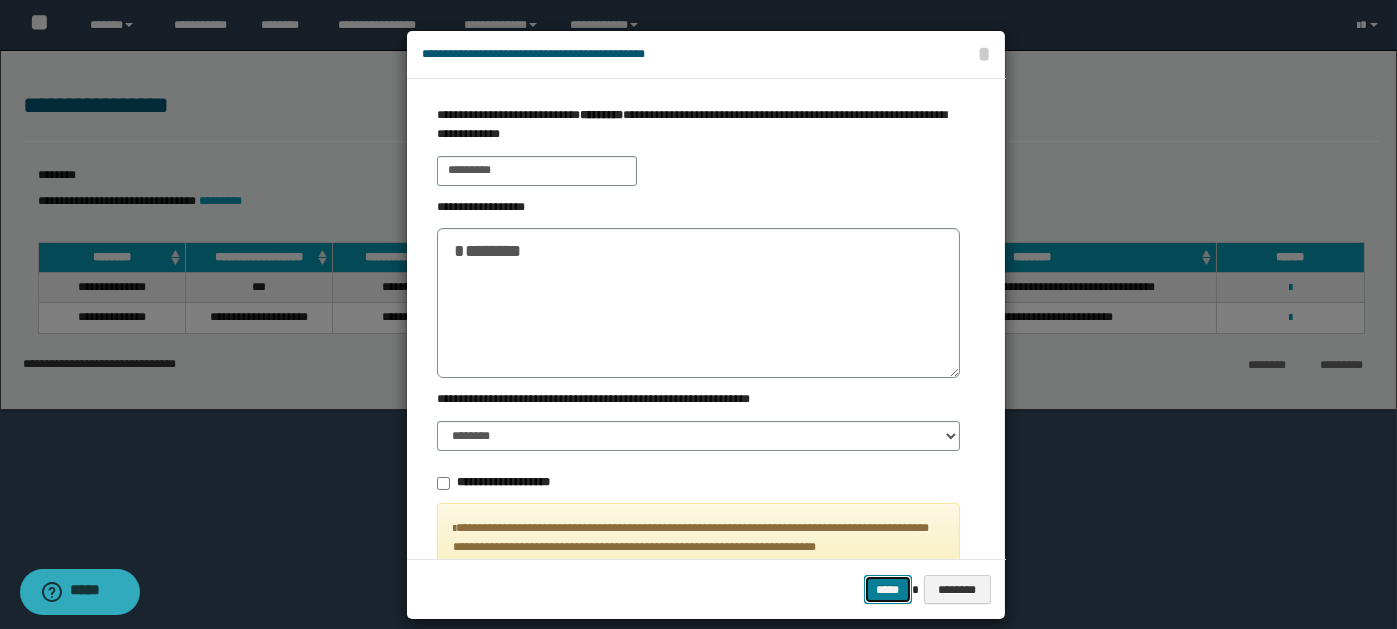 click on "*****" at bounding box center [888, 589] 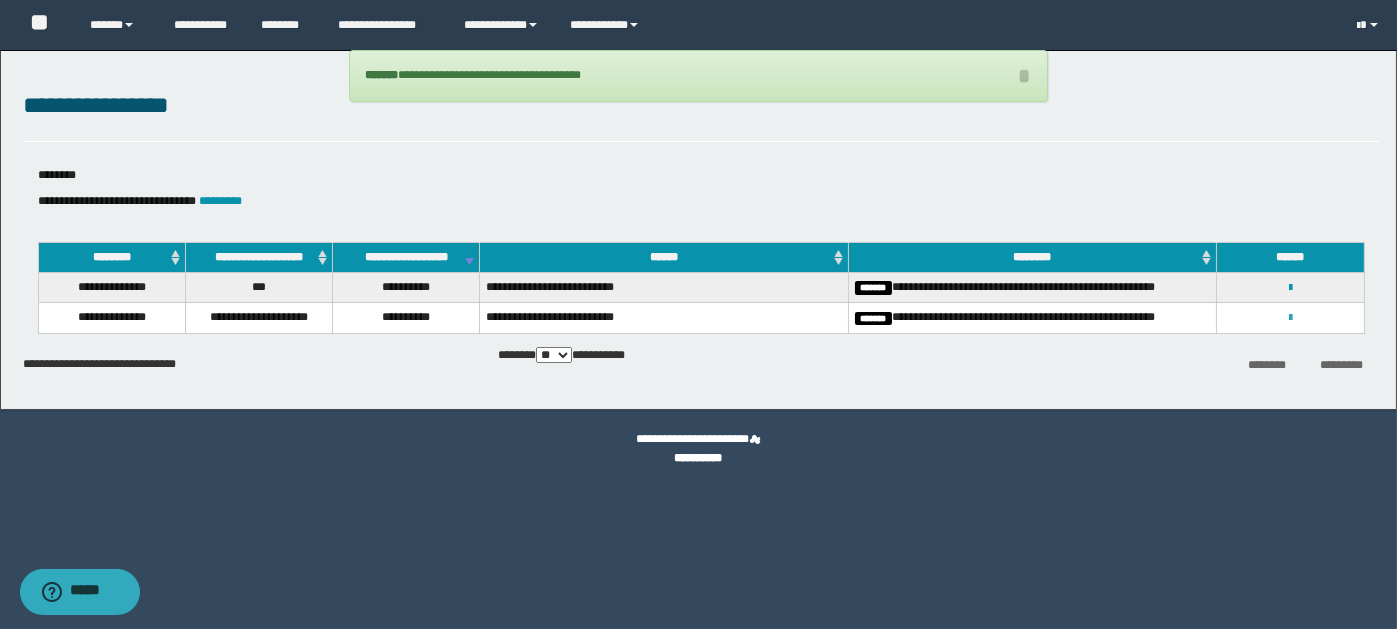 click at bounding box center (1290, 318) 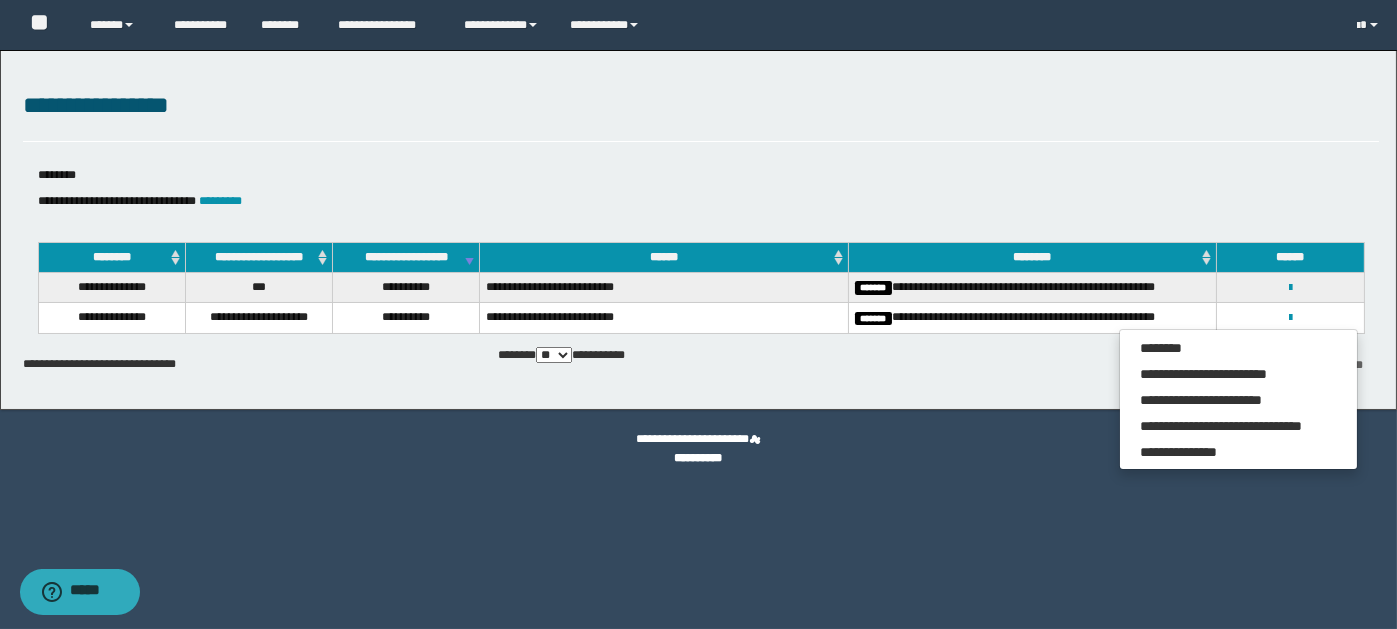 click on "**********" at bounding box center (698, 314) 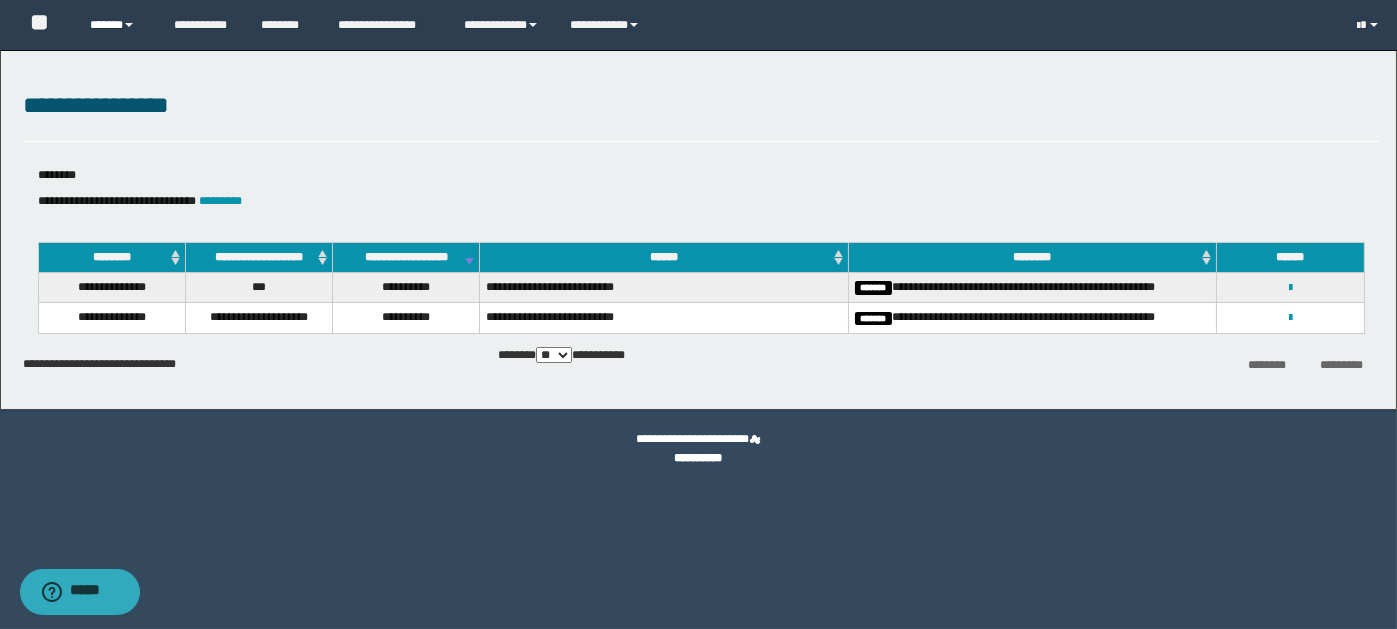 click on "******" at bounding box center (117, 25) 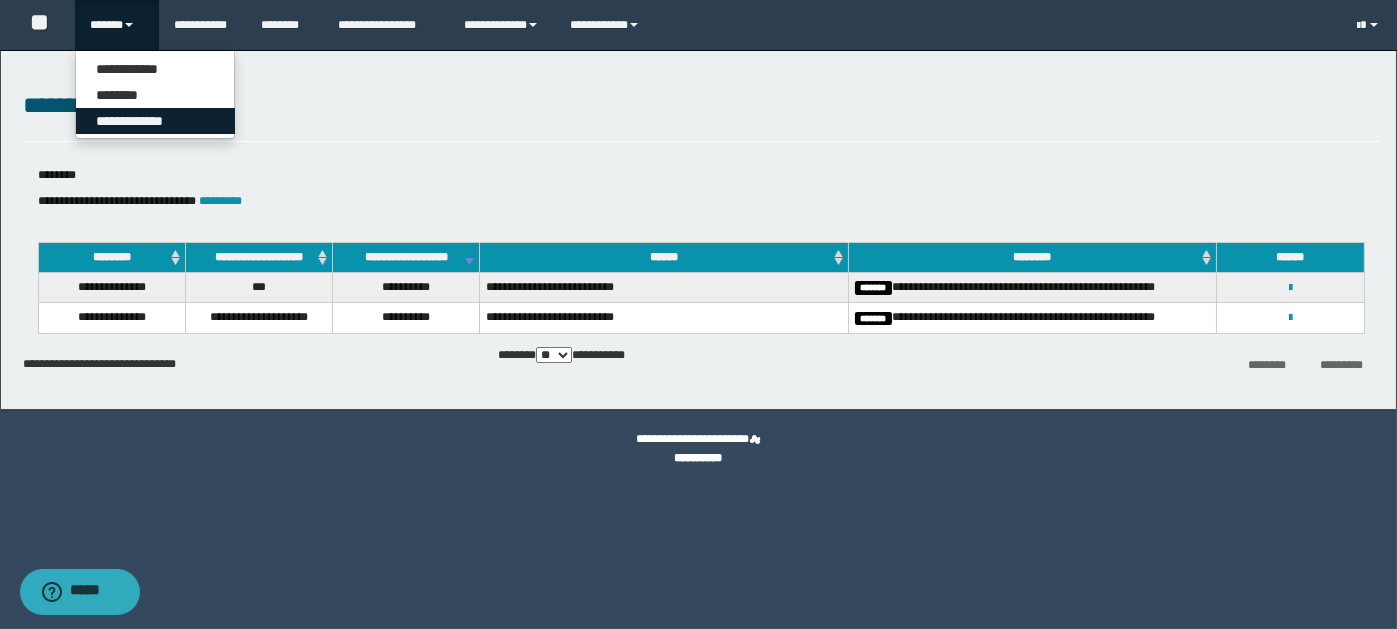 click on "**********" at bounding box center (155, 121) 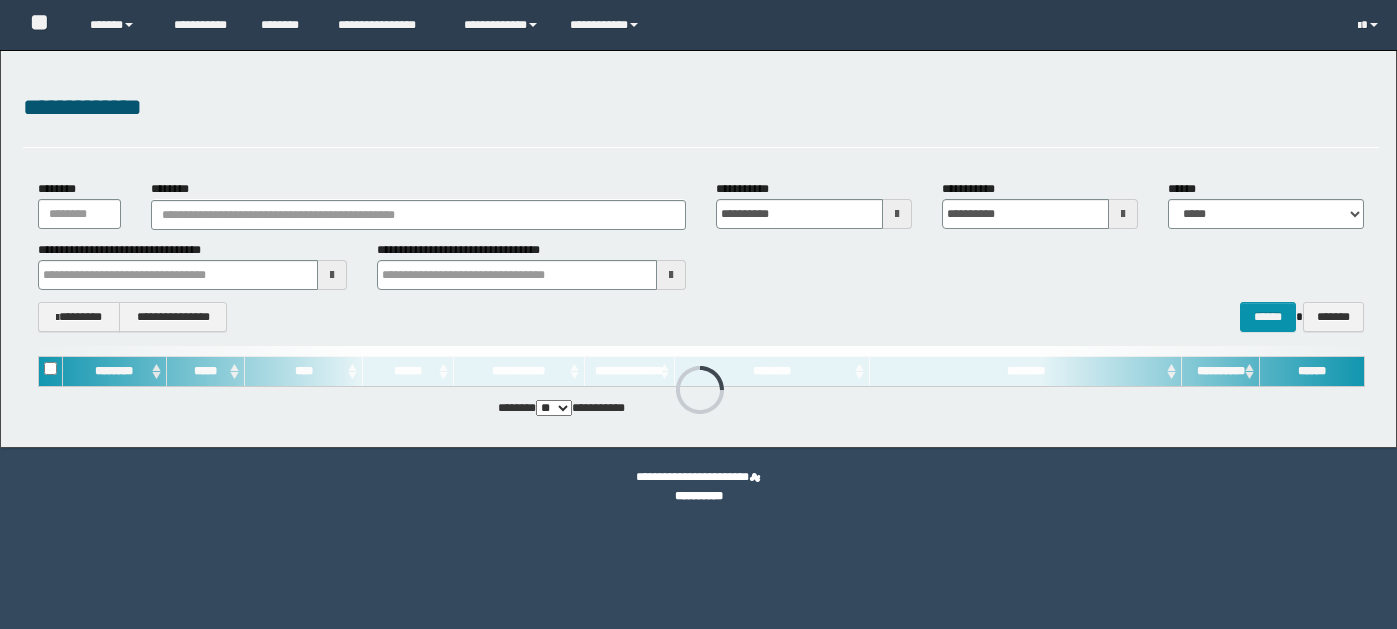 scroll, scrollTop: 0, scrollLeft: 0, axis: both 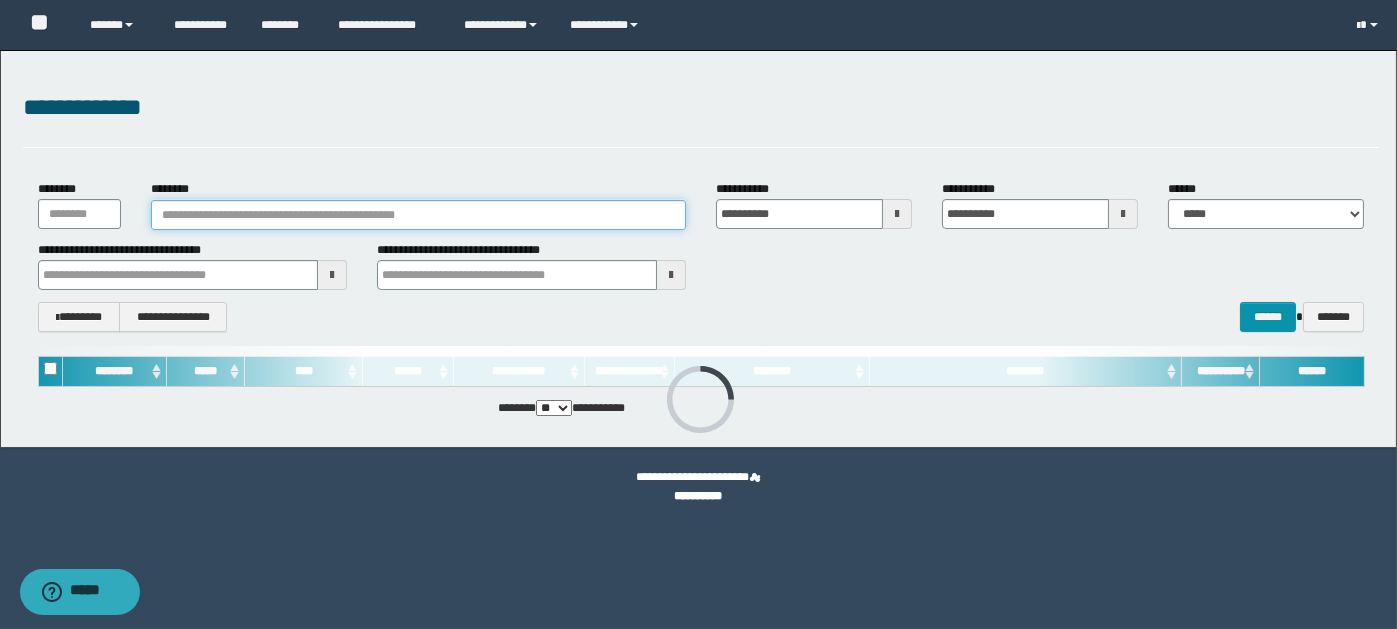 click on "********" at bounding box center [418, 215] 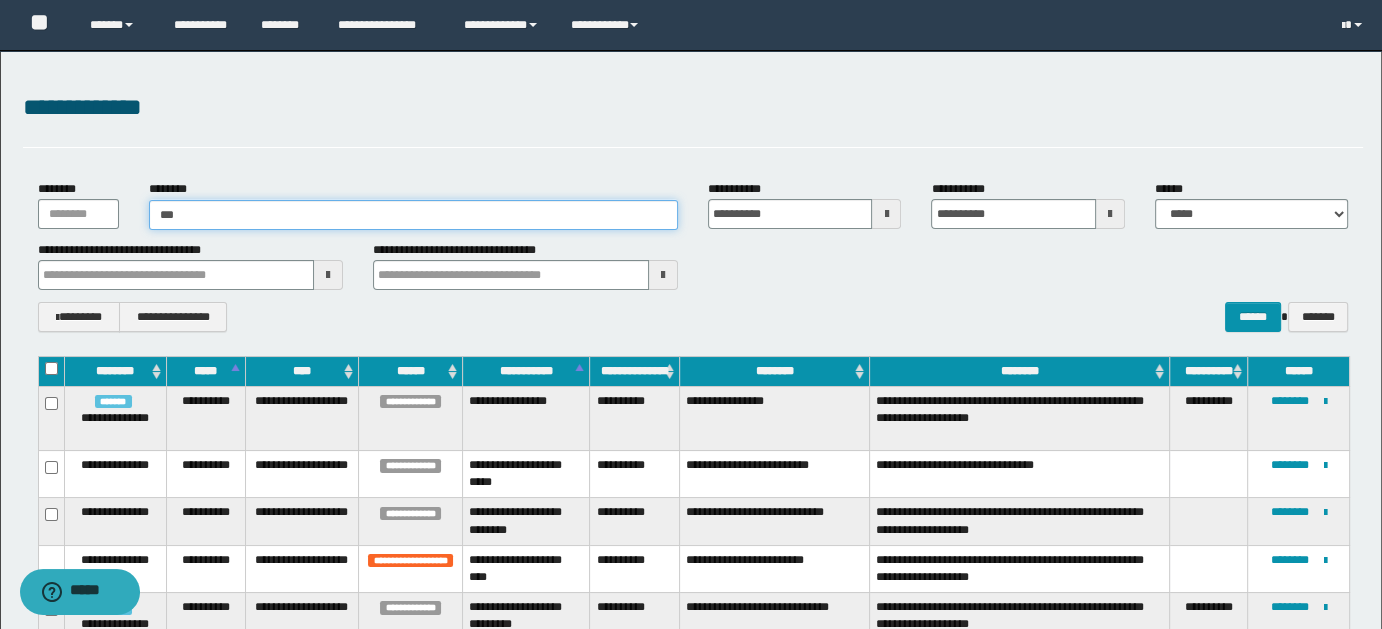 type on "****" 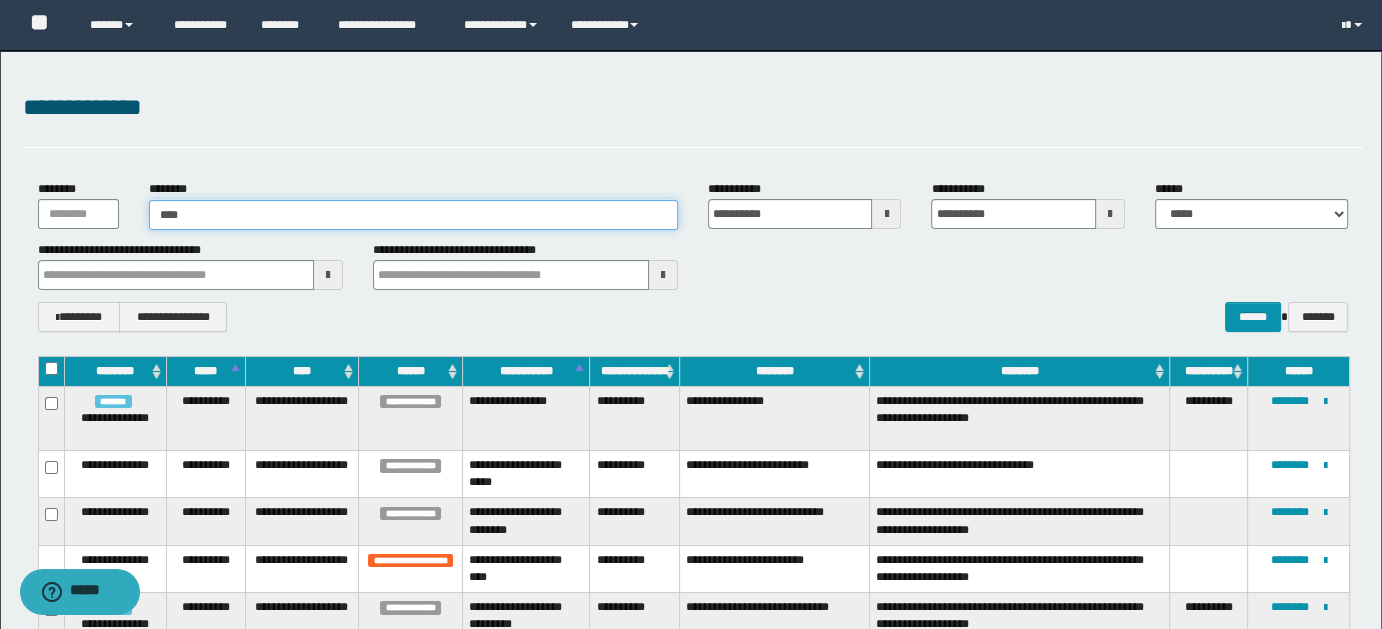type on "****" 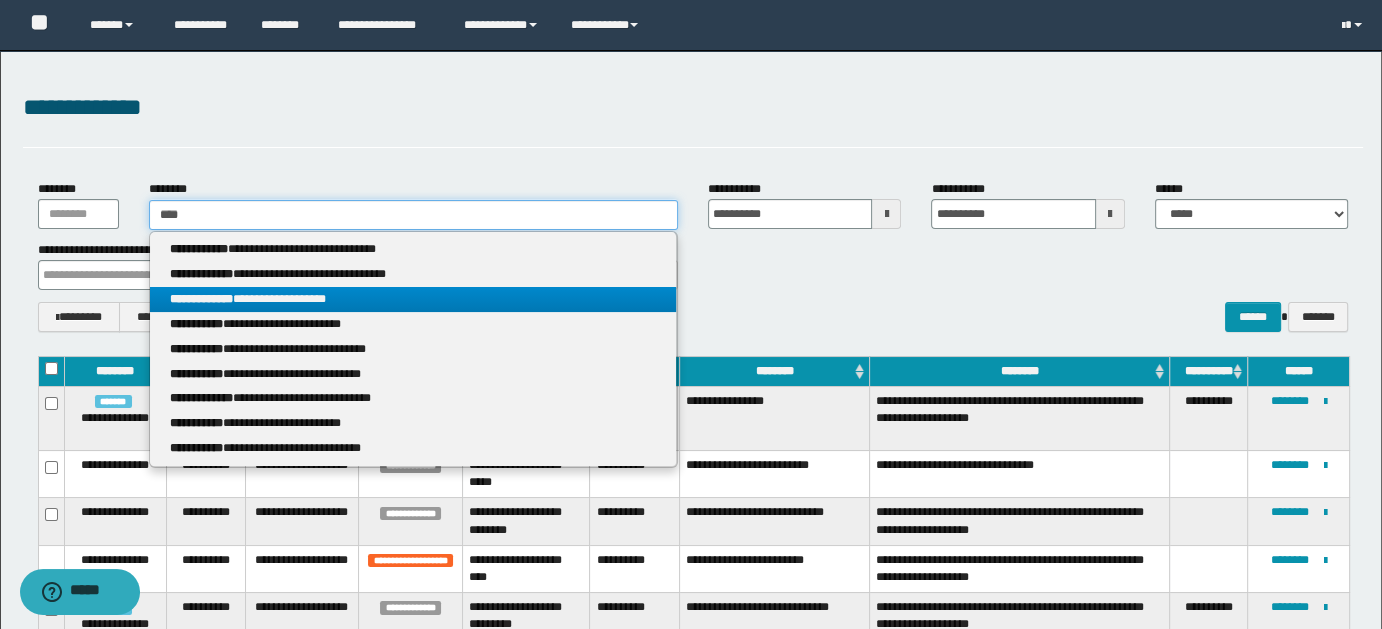 type on "****" 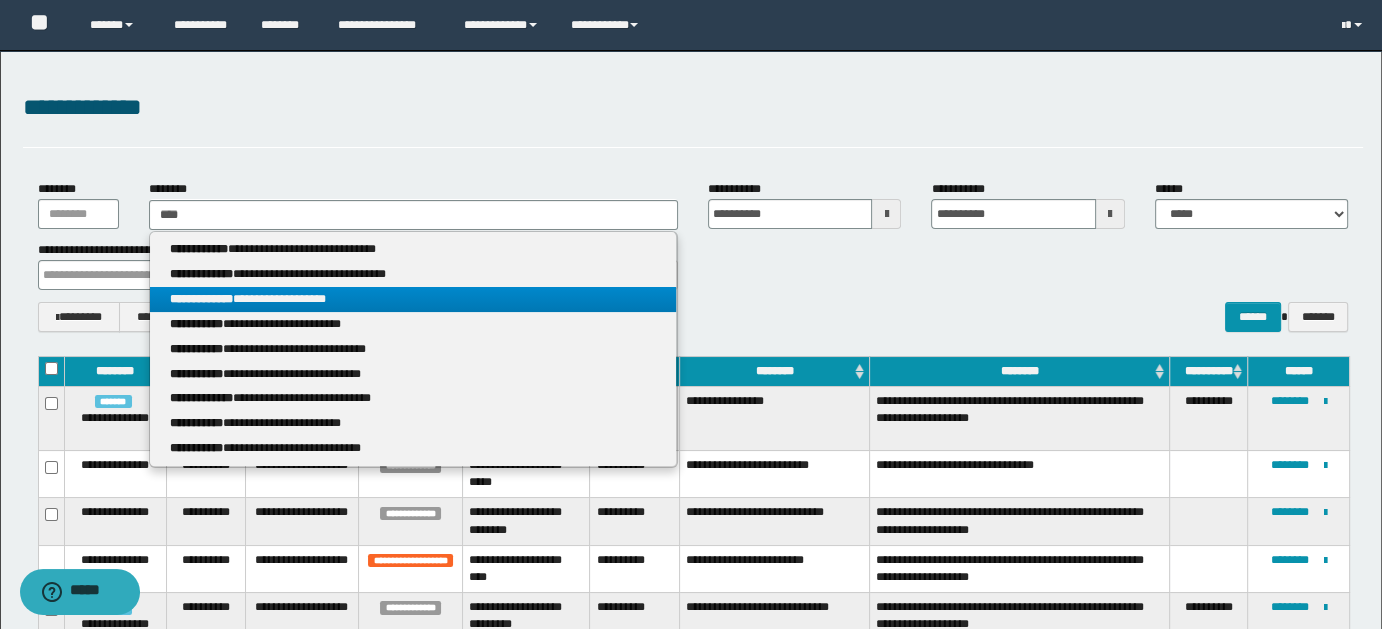 click on "**********" at bounding box center (413, 299) 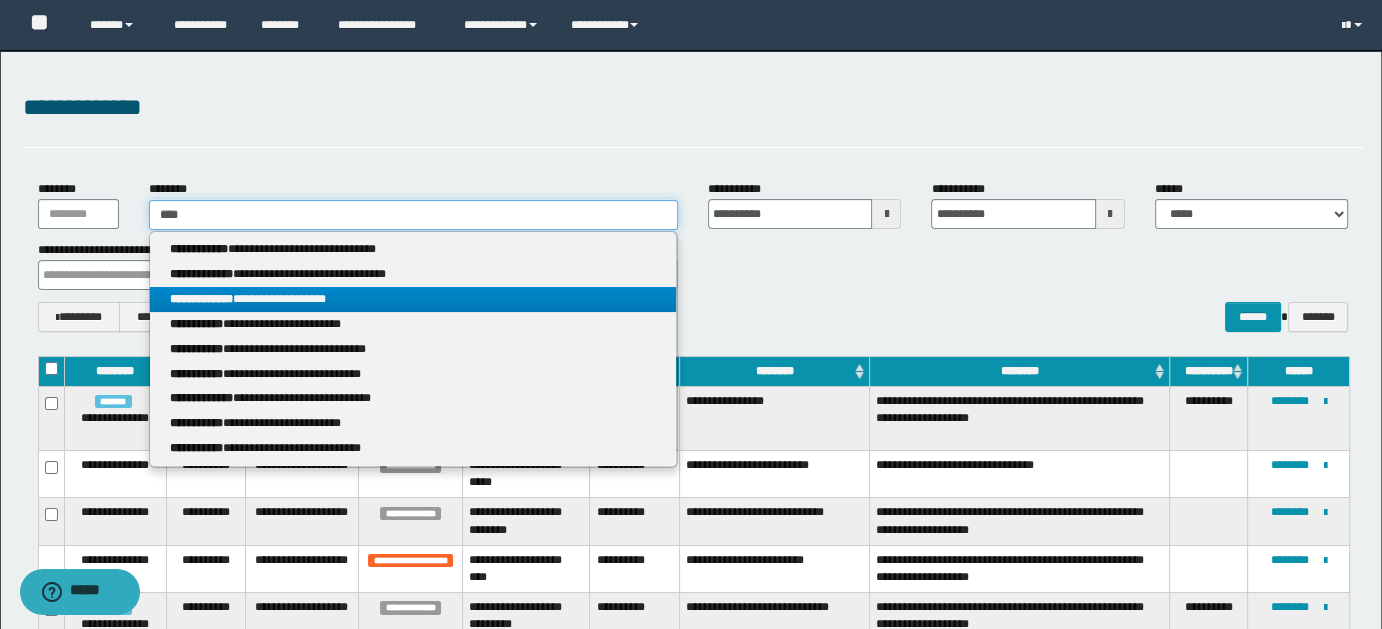 type 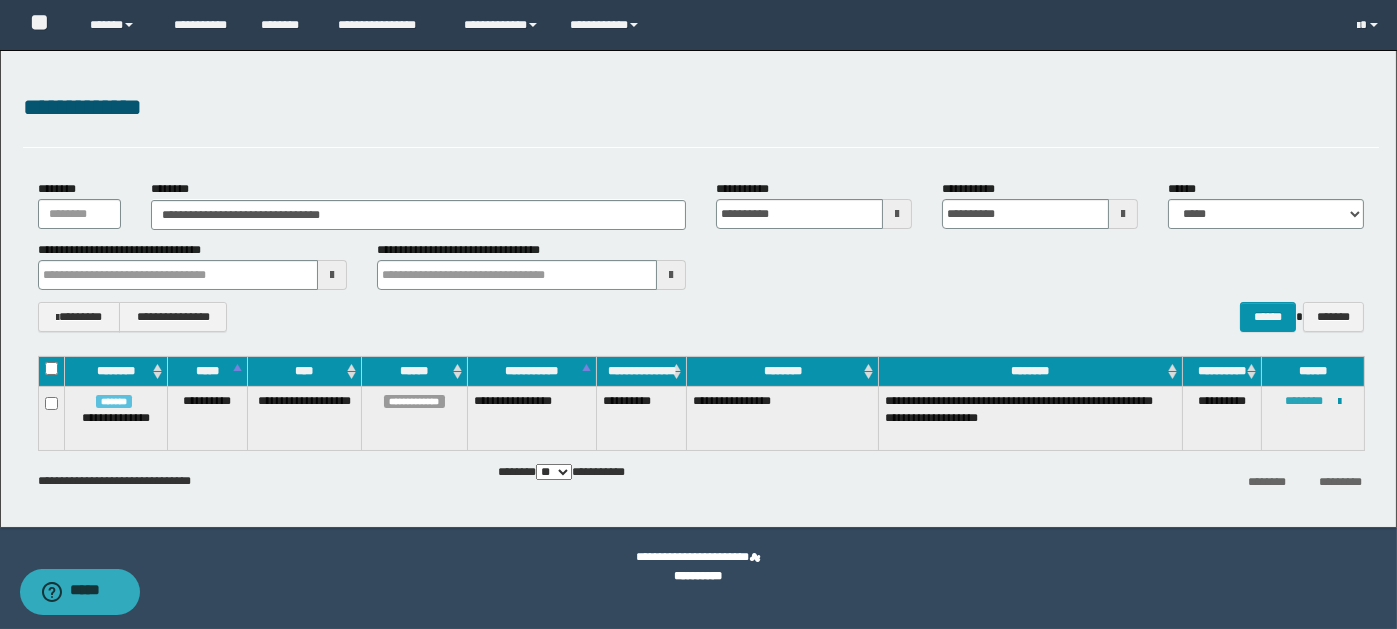 click on "********" at bounding box center [1304, 401] 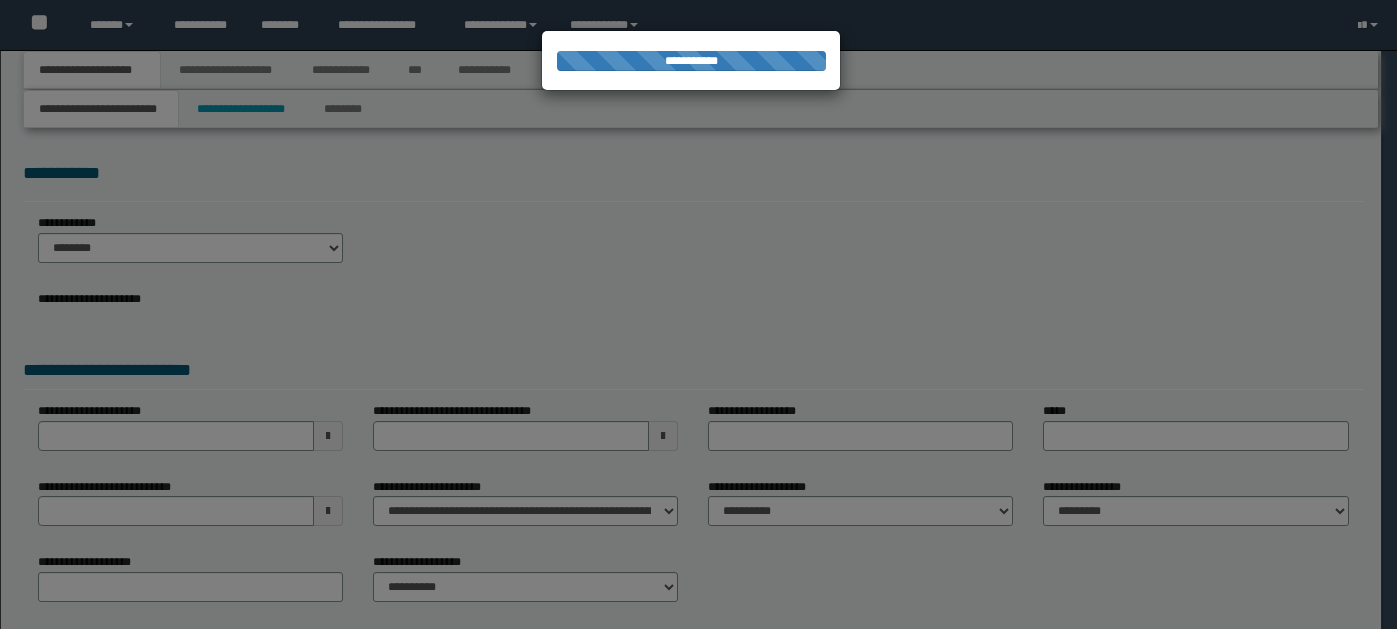 scroll, scrollTop: 0, scrollLeft: 0, axis: both 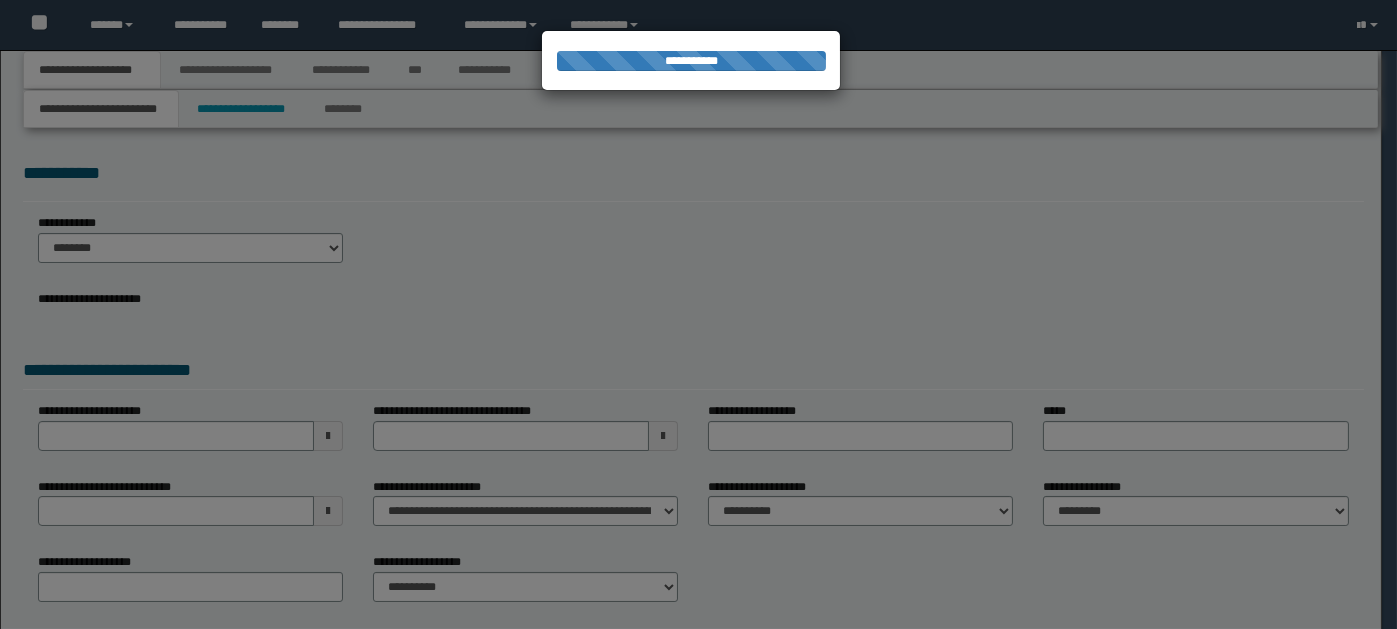 select on "*" 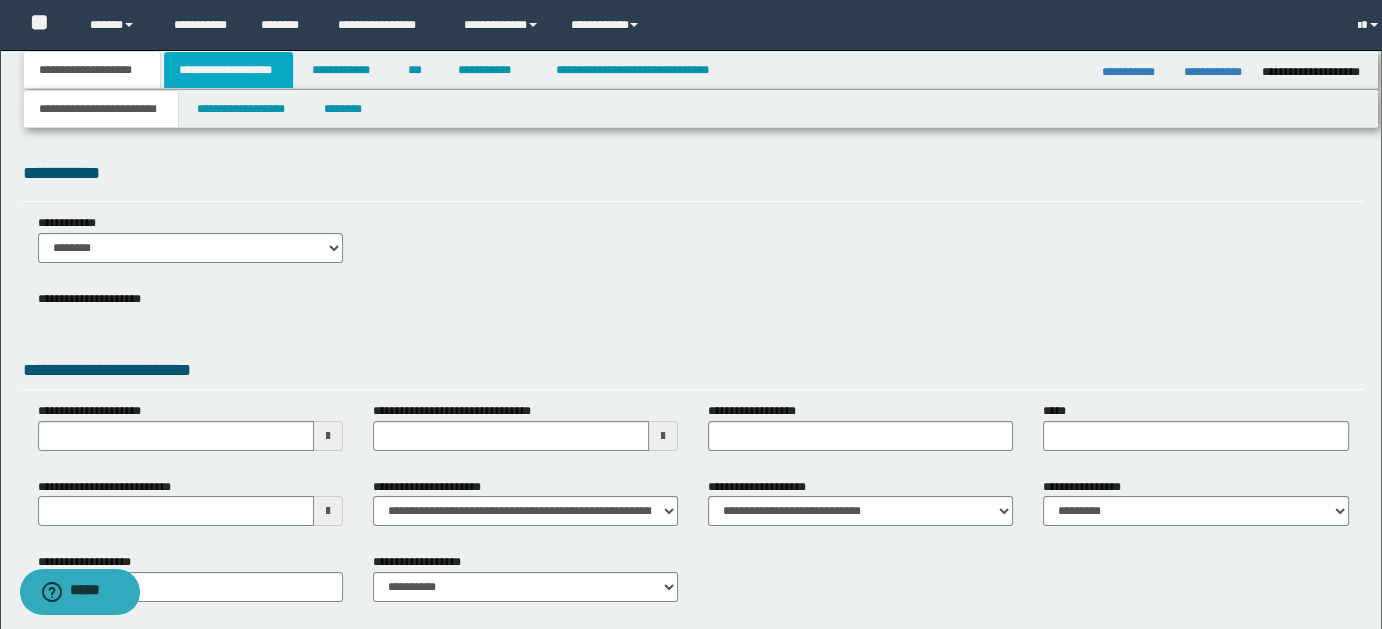 click on "**********" at bounding box center (228, 70) 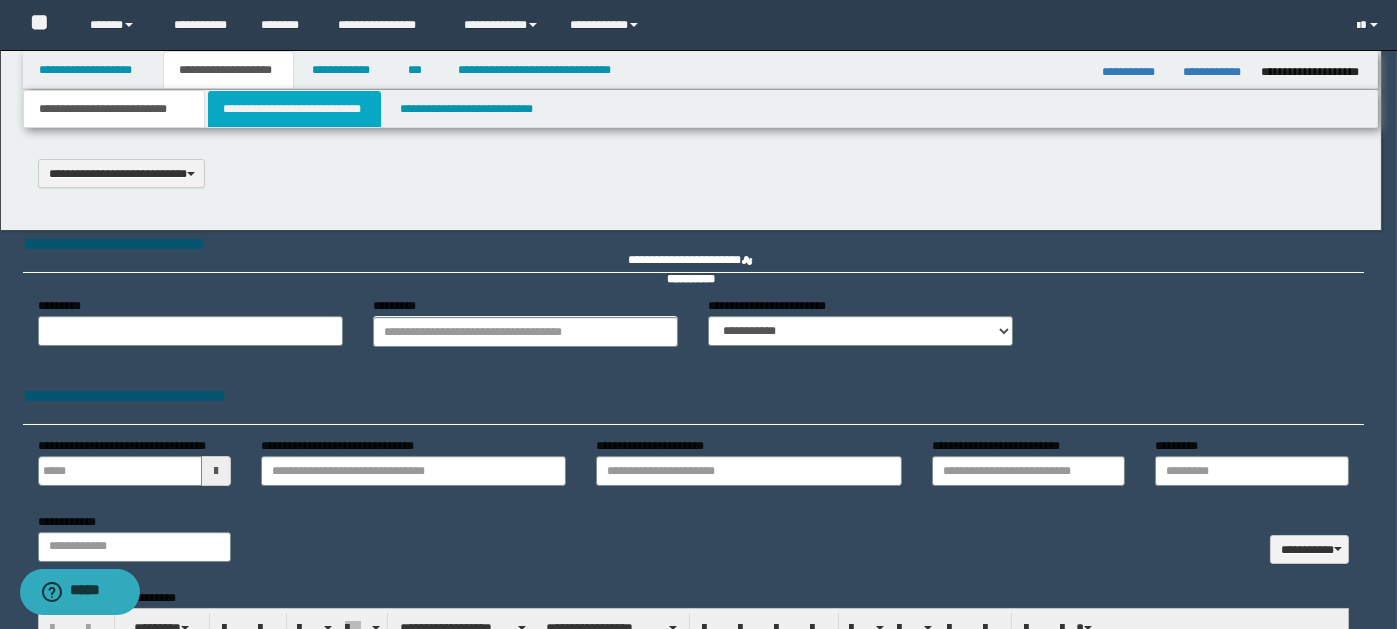 select on "*" 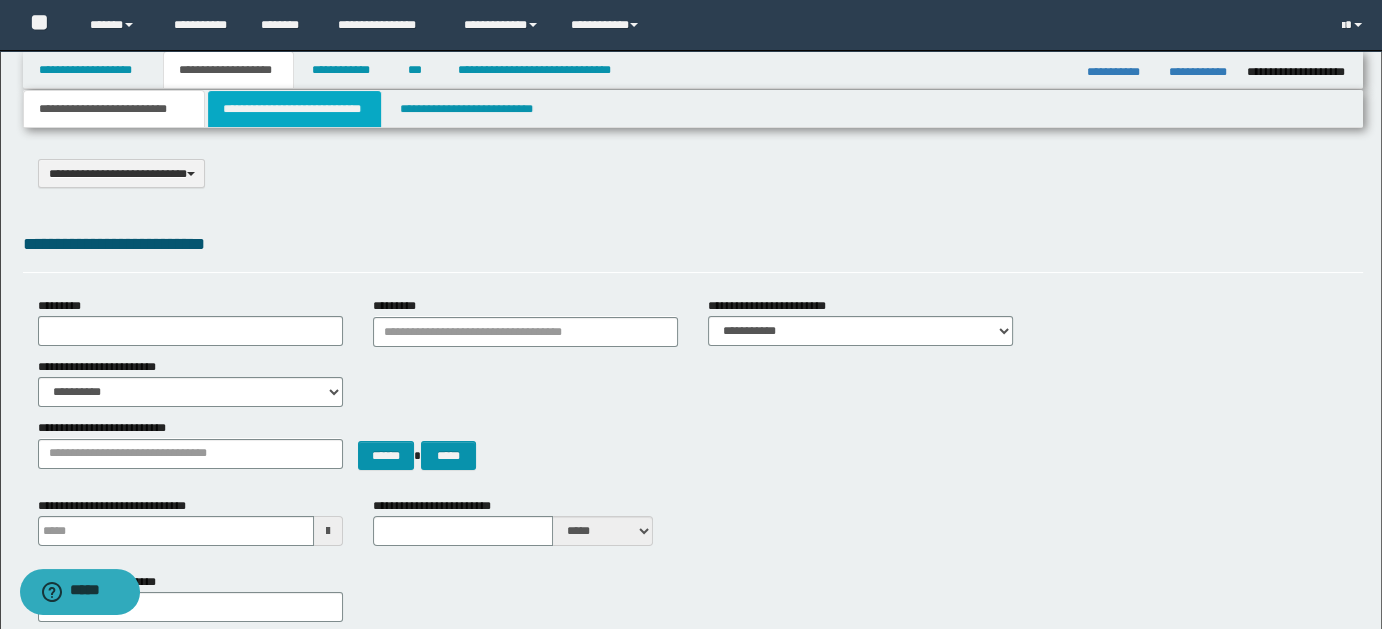 click on "**********" at bounding box center (294, 109) 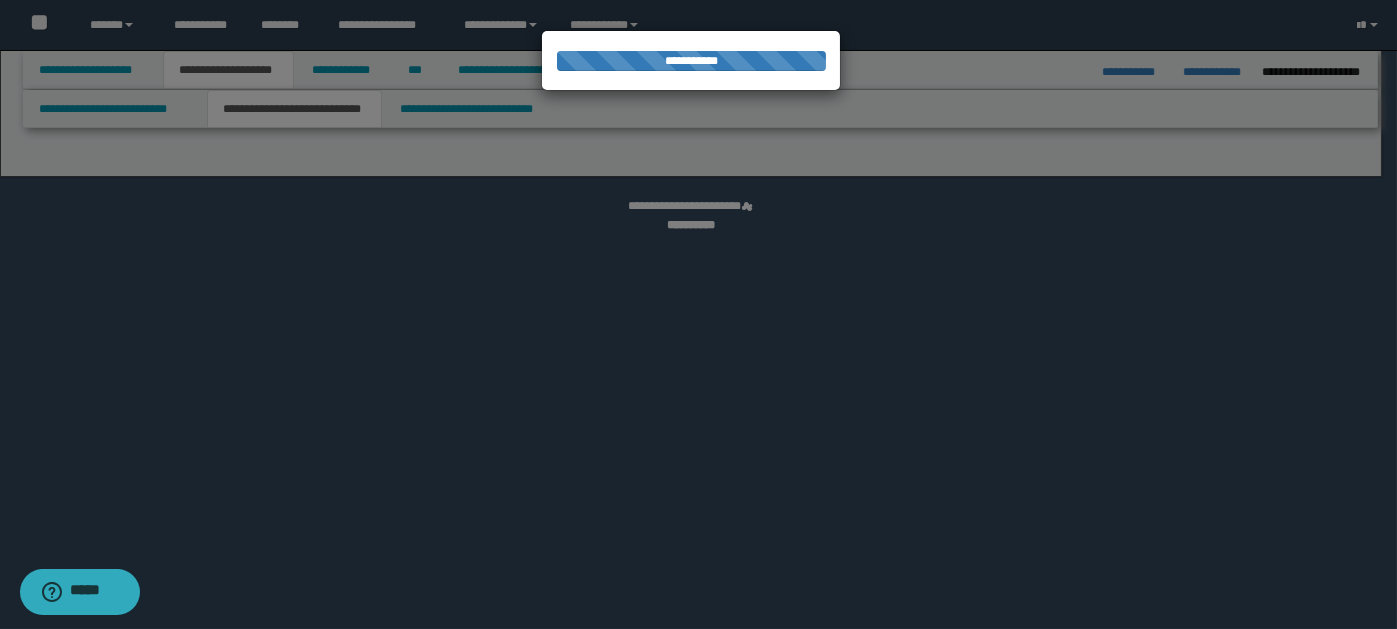 select on "*" 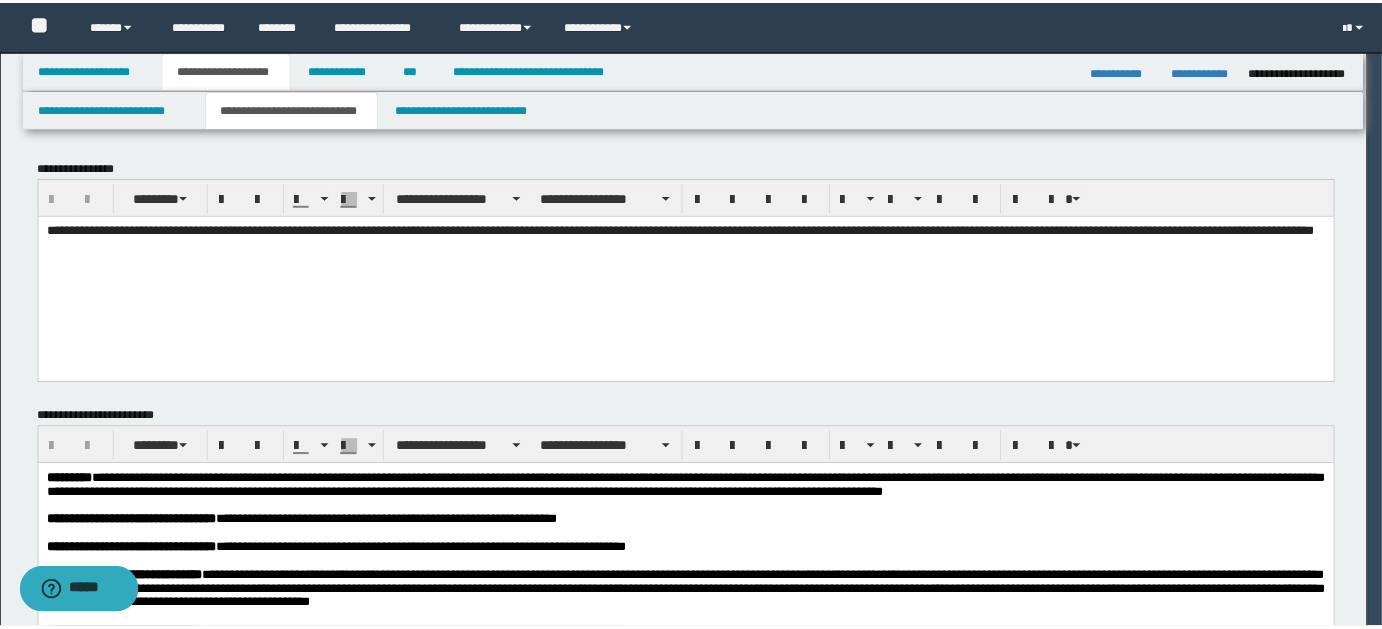 scroll, scrollTop: 0, scrollLeft: 0, axis: both 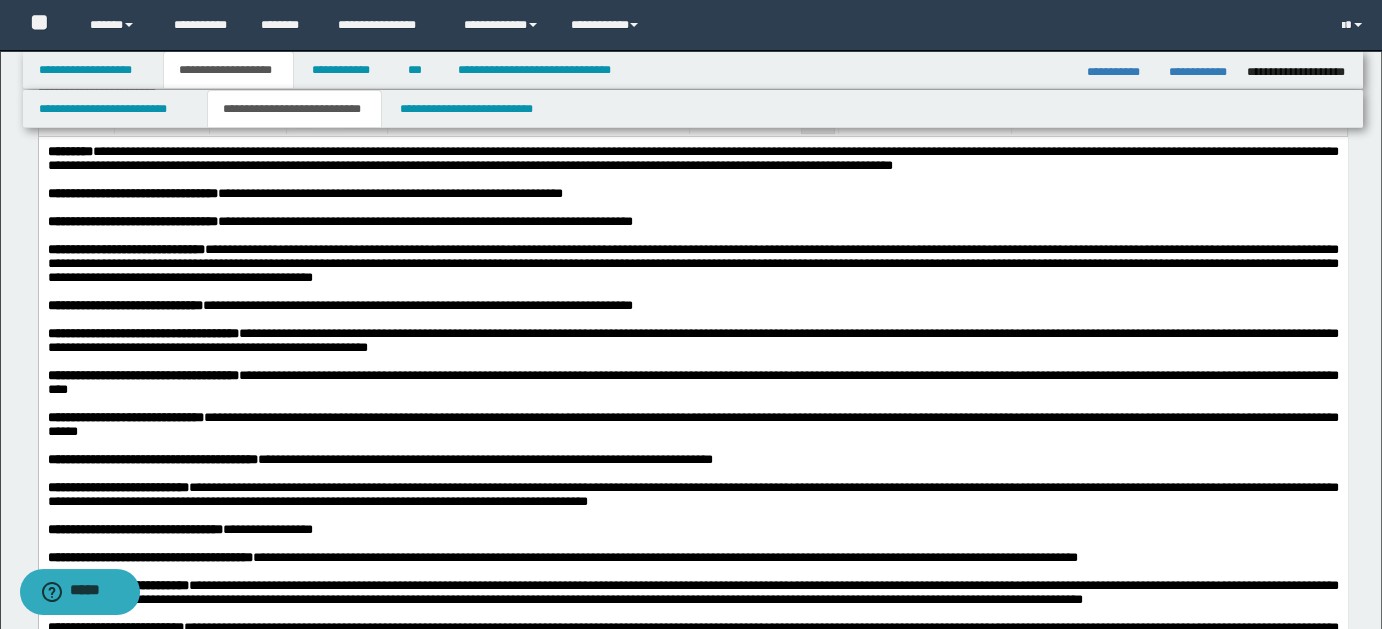 click on "[FIRST] [LAST]" at bounding box center [692, 222] 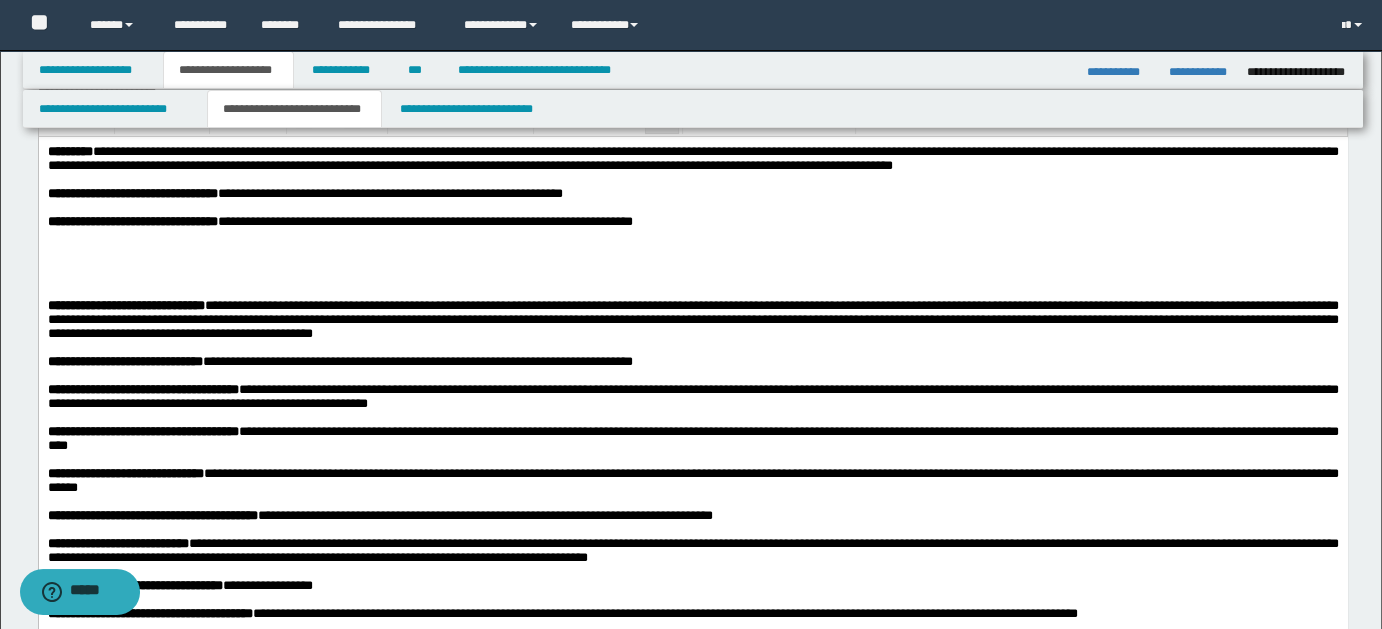 paste 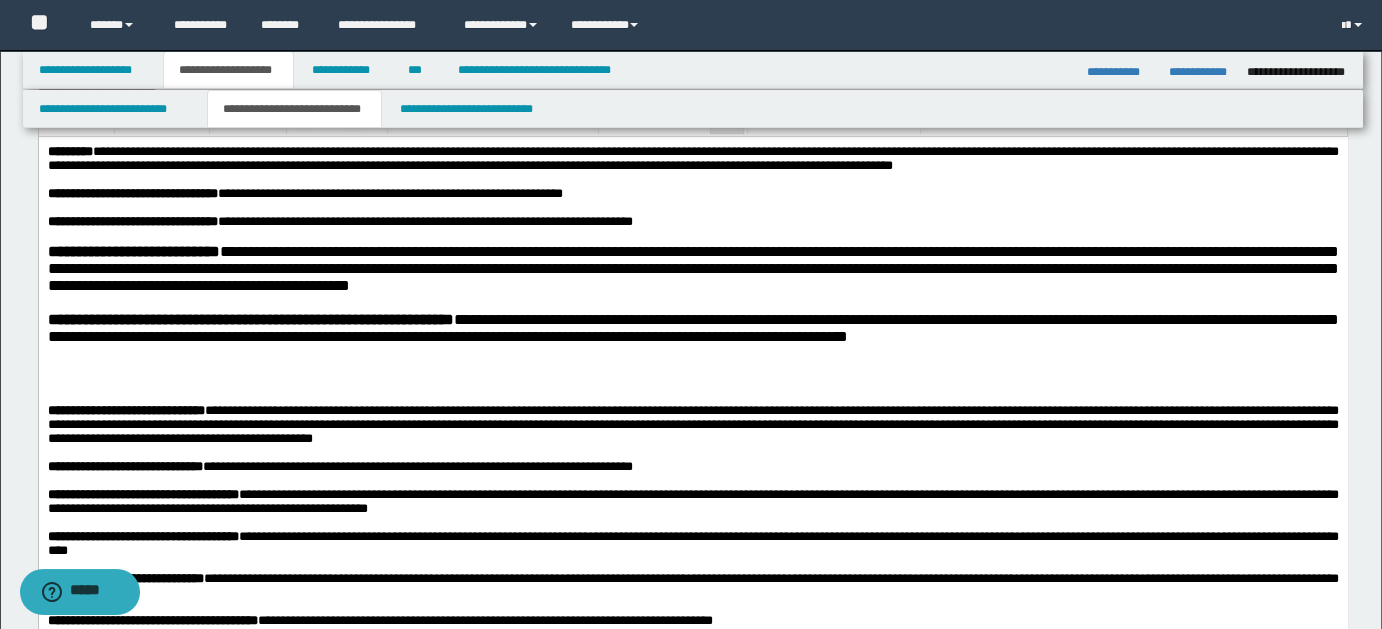 click at bounding box center [692, 353] 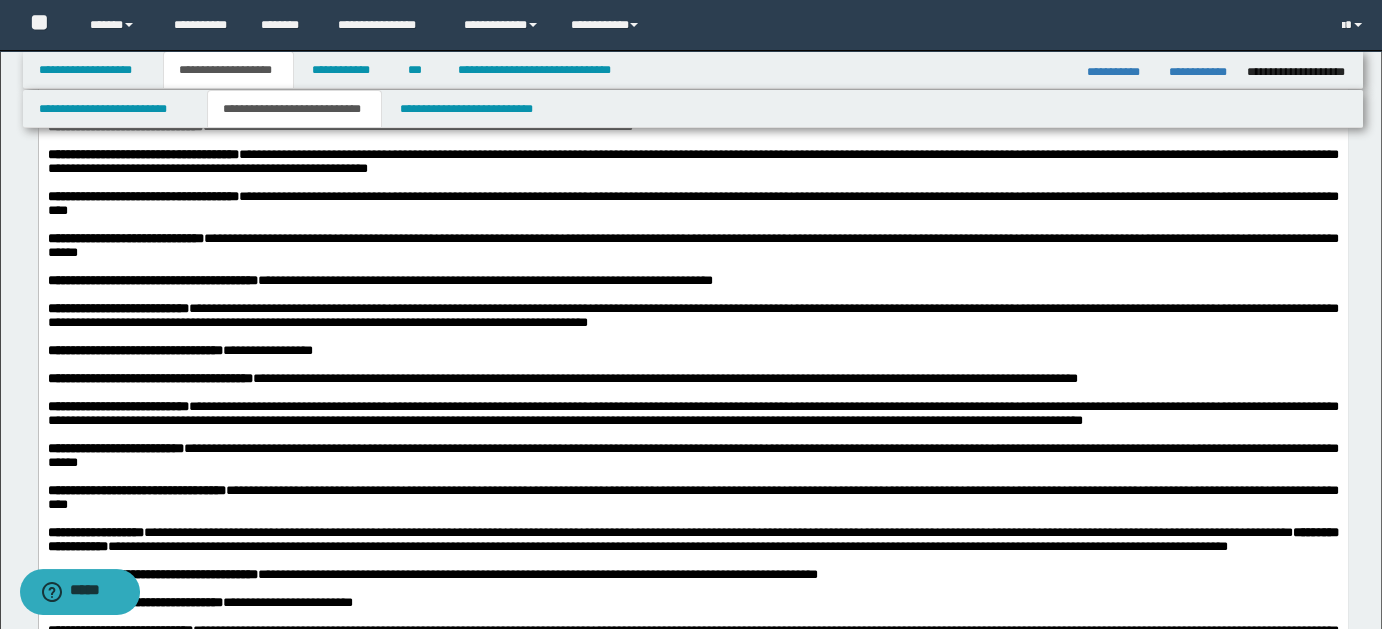 scroll, scrollTop: 634, scrollLeft: 0, axis: vertical 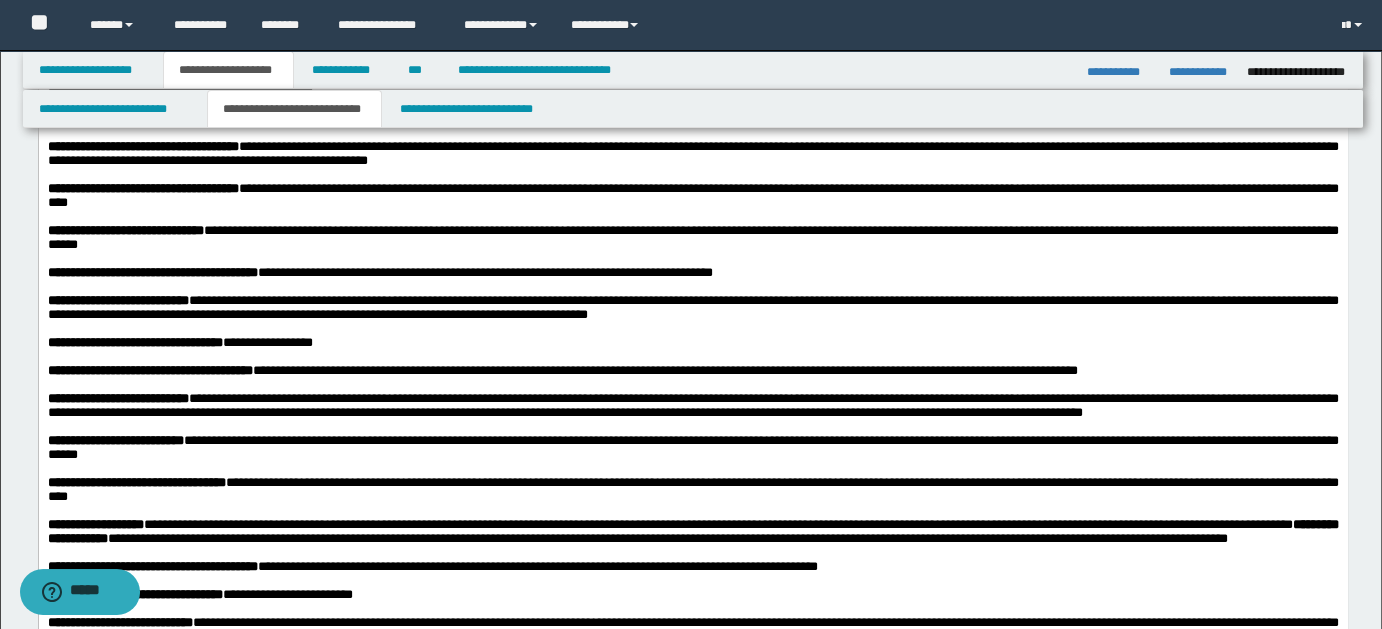 click on "[FIRST] [LAST]" at bounding box center [692, 274] 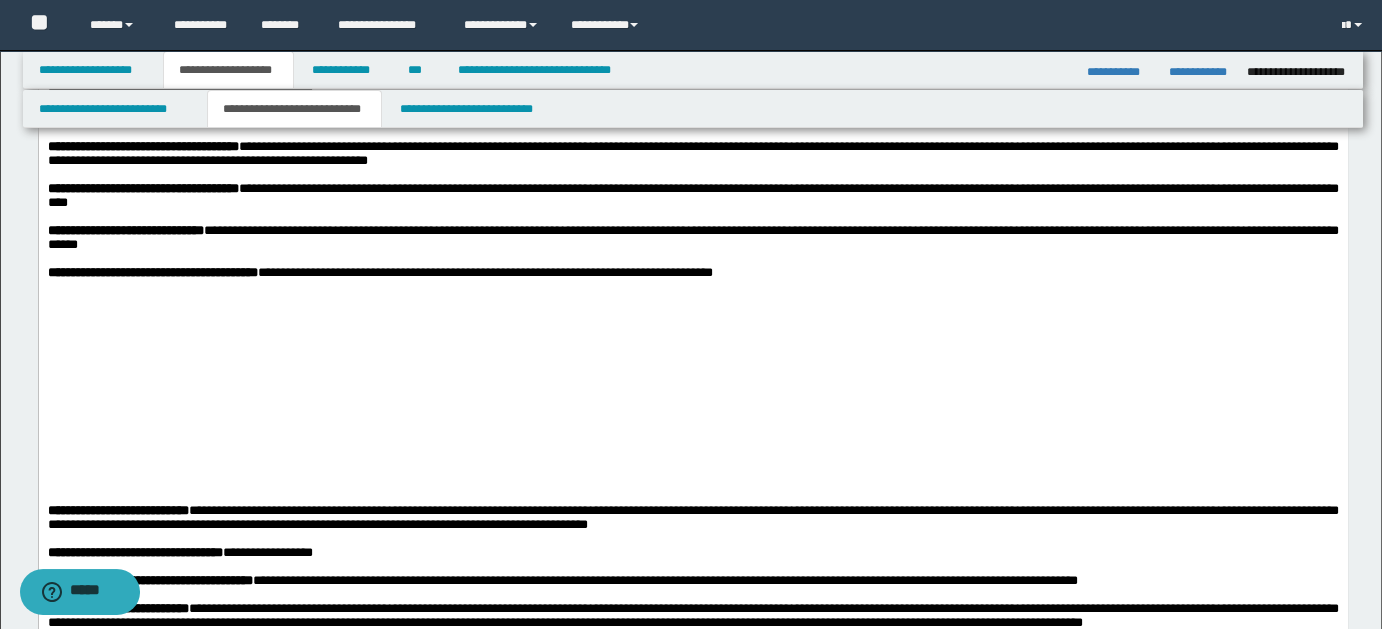drag, startPoint x: 46, startPoint y: 389, endPoint x: 64, endPoint y: 411, distance: 28.42534 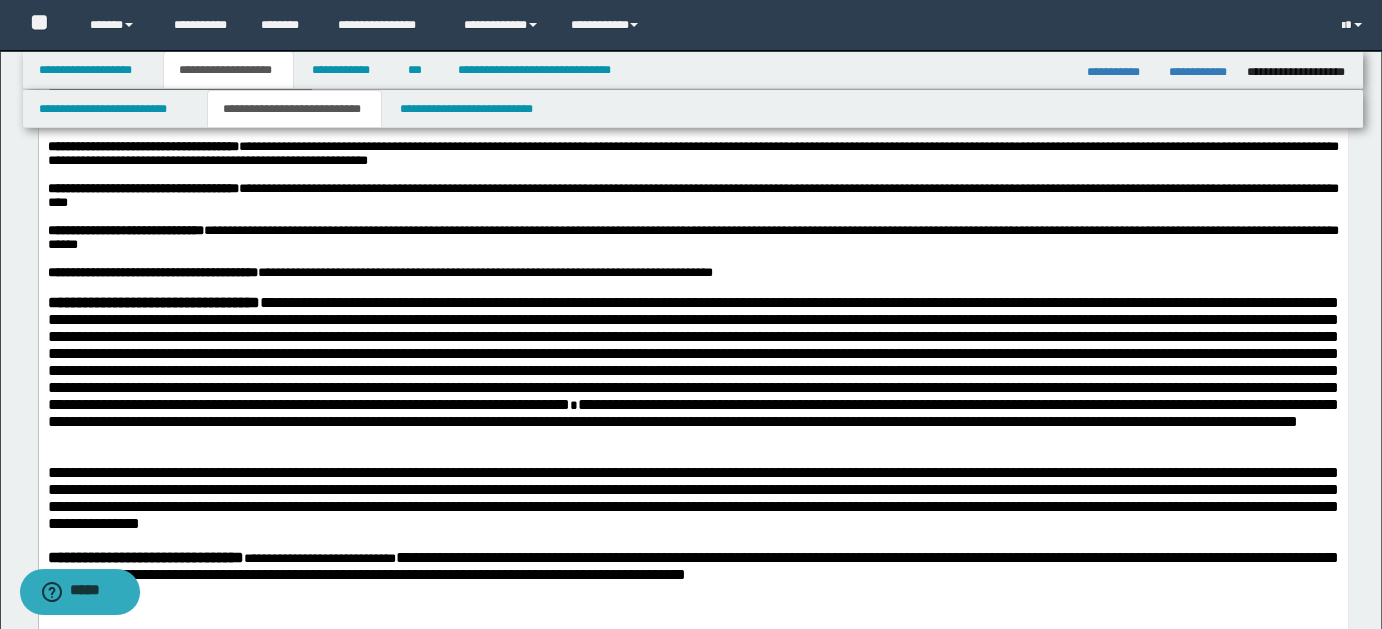 scroll, scrollTop: 965, scrollLeft: 0, axis: vertical 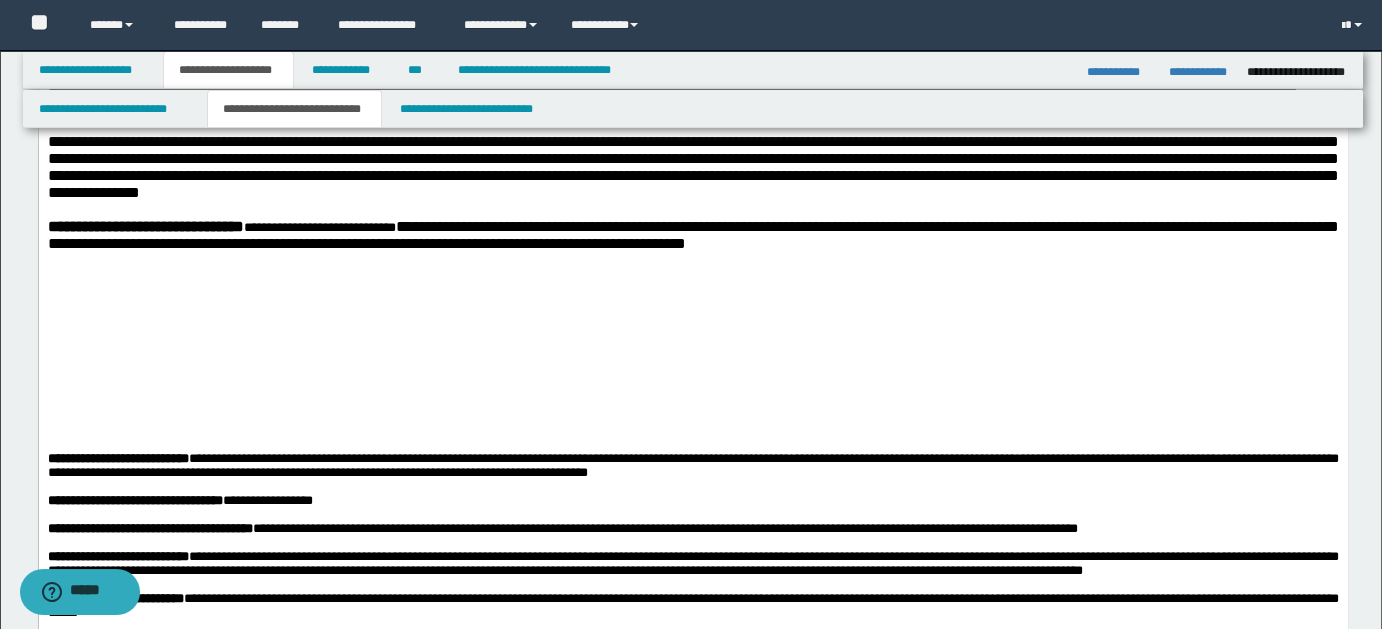 drag, startPoint x: 1389, startPoint y: 163, endPoint x: 1256, endPoint y: 720, distance: 572.6587 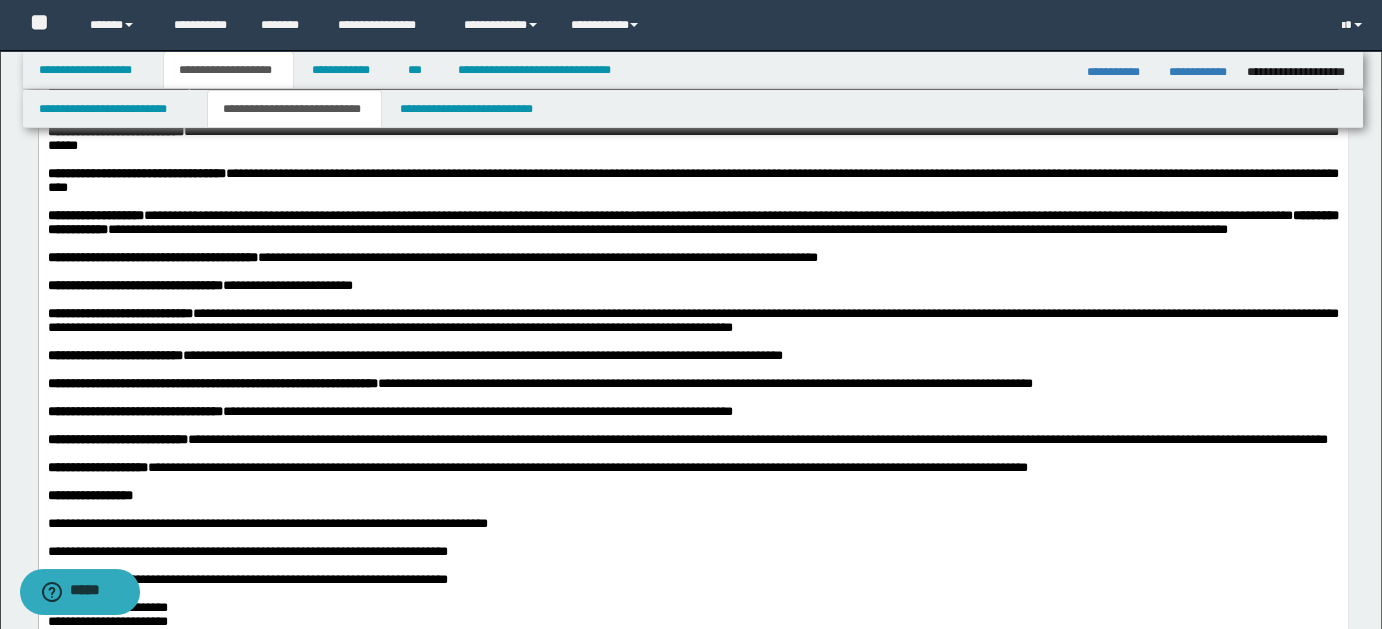scroll, scrollTop: 1264, scrollLeft: 0, axis: vertical 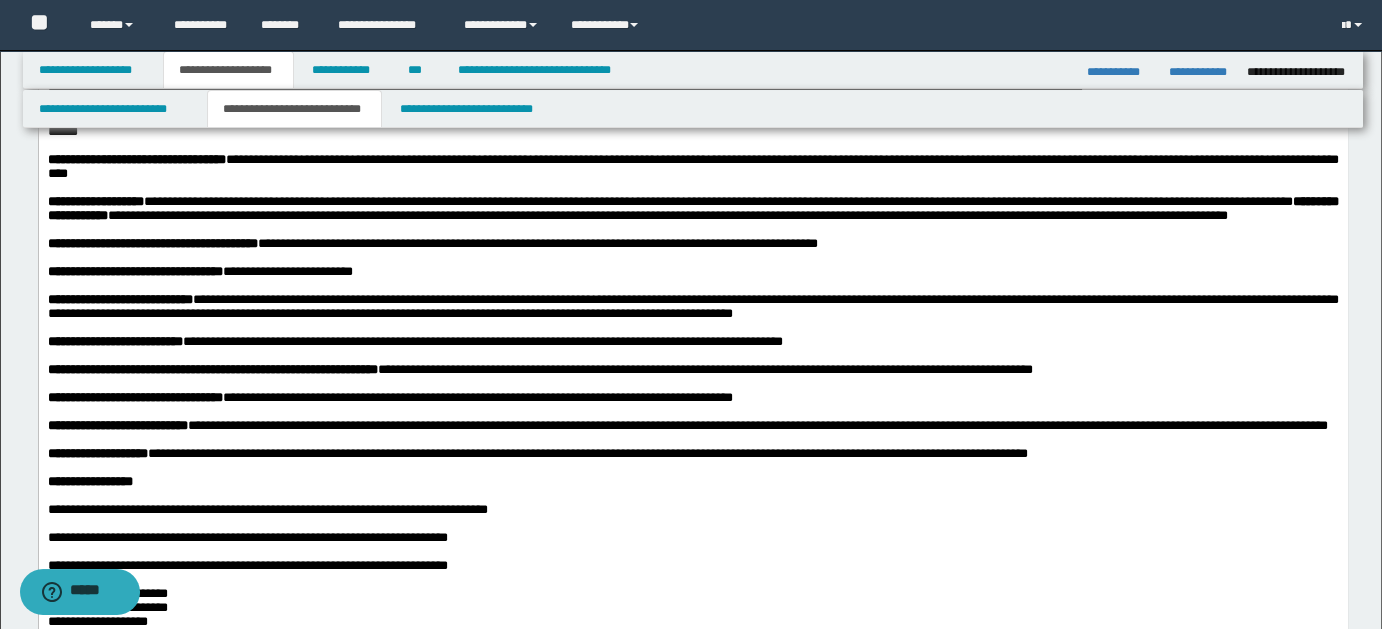click on "[FIRST] [LAST] [PRODUCT] [PRODUCT]" at bounding box center (692, 210) 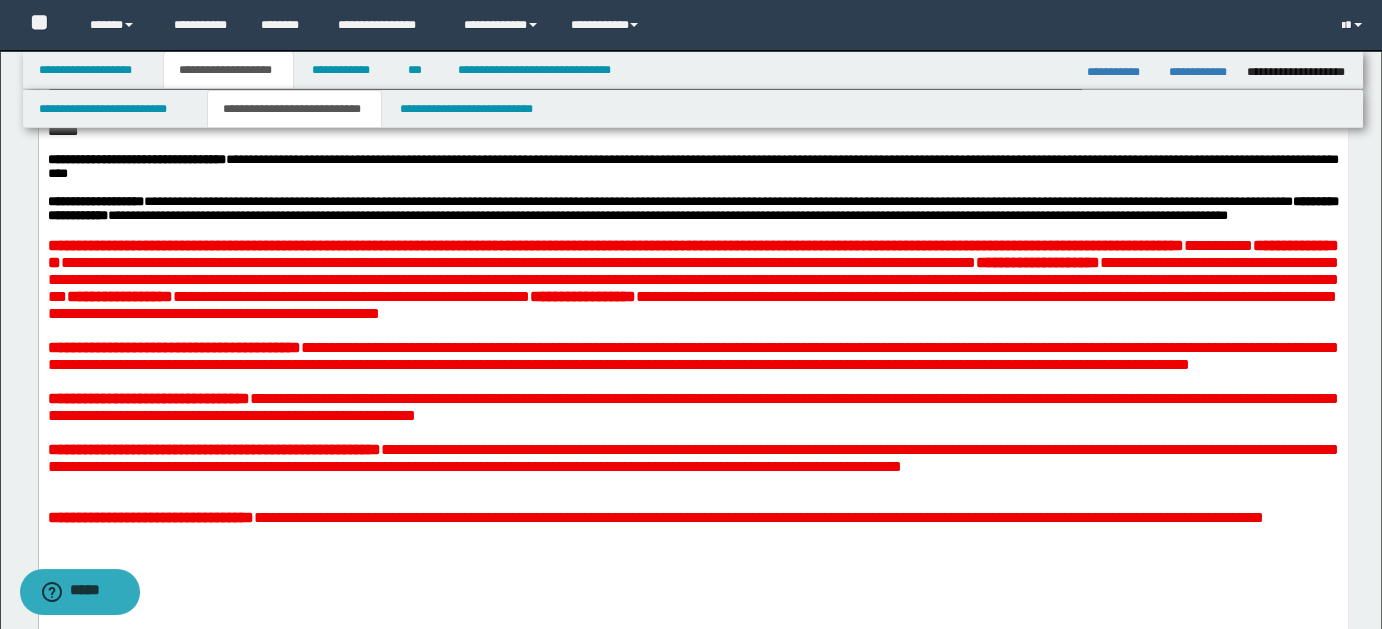 click on "[NUMBER] [STREET], [CITY], [STATE]   [ZIP]   [COUNTRY]   [ADDRESS]   [ADDRESS] [ADDRESS]   [ADDRESS]   [ADDRESS]   [ADDRESS]   [ADDRESS]   [ADDRESS]   [ADDRESS]   [ADDRESS]" at bounding box center (692, 224) 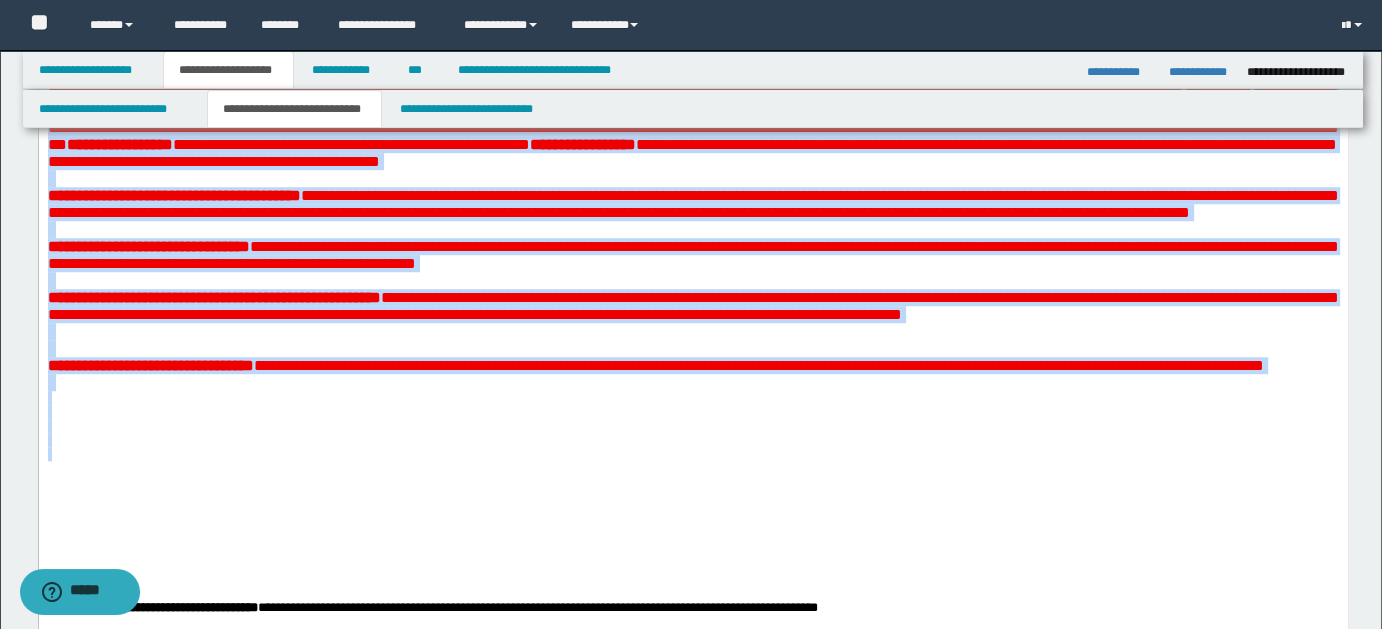 scroll, scrollTop: 1602, scrollLeft: 0, axis: vertical 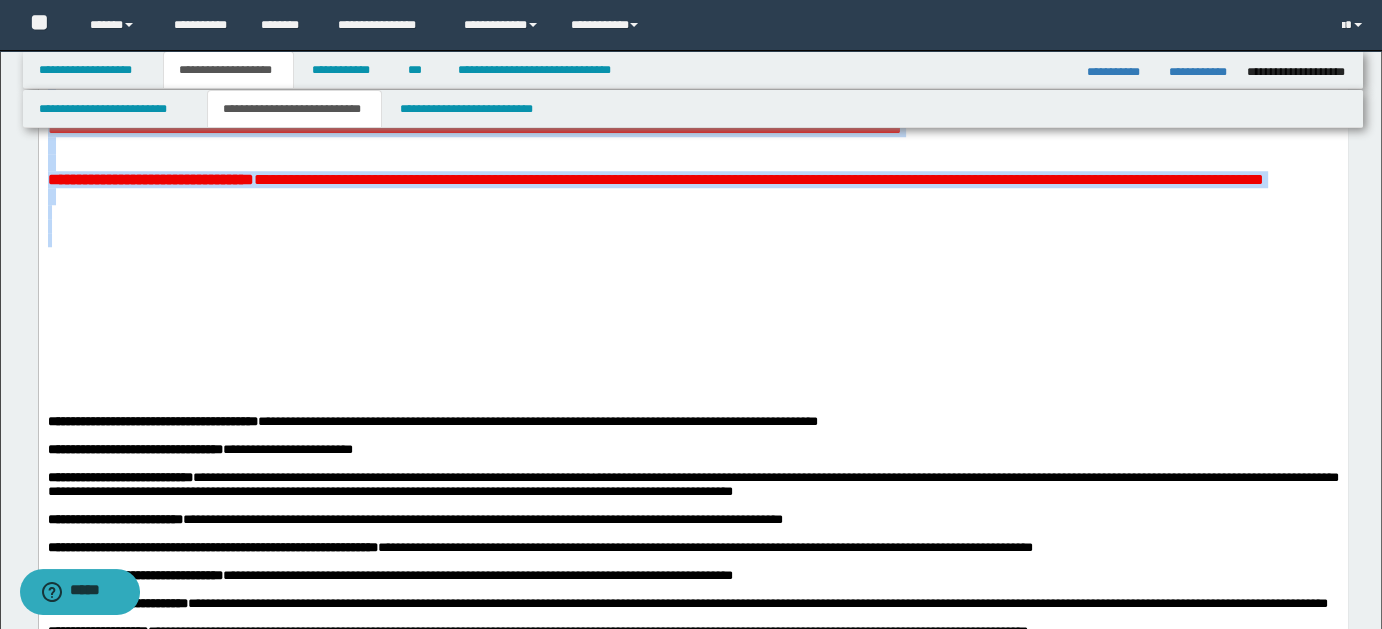 drag, startPoint x: 54, startPoint y: 96, endPoint x: 877, endPoint y: 537, distance: 933.70764 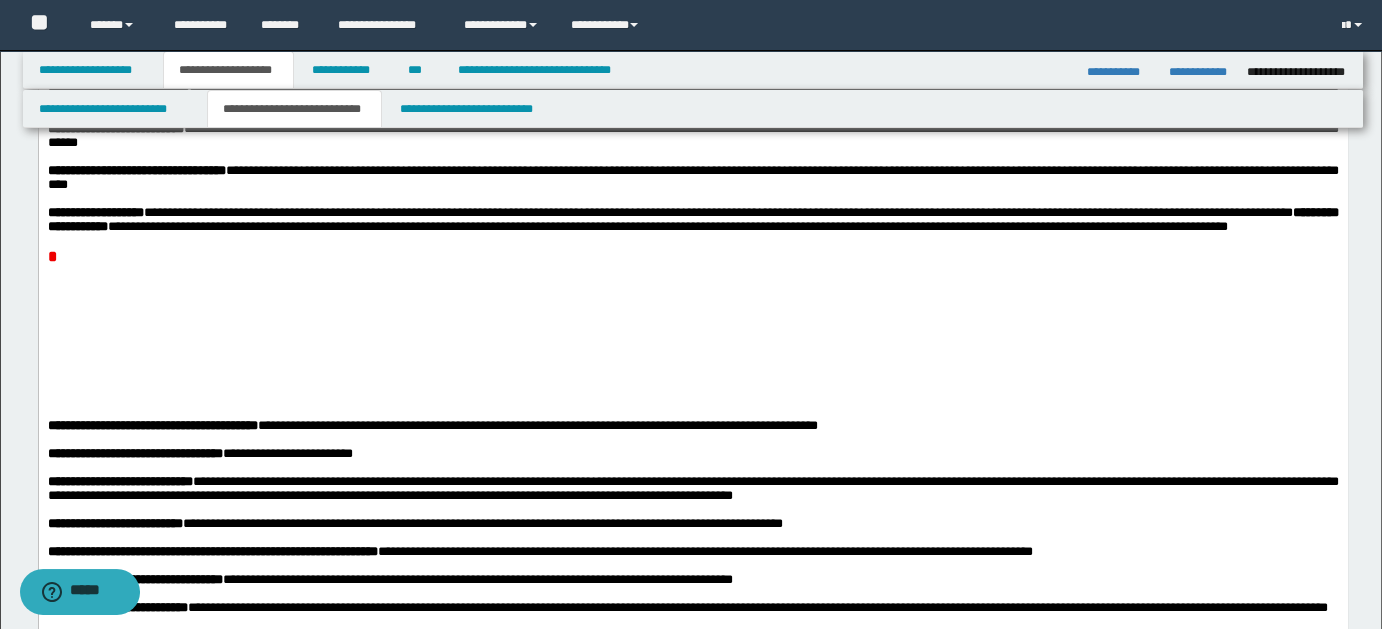 scroll, scrollTop: 1285, scrollLeft: 0, axis: vertical 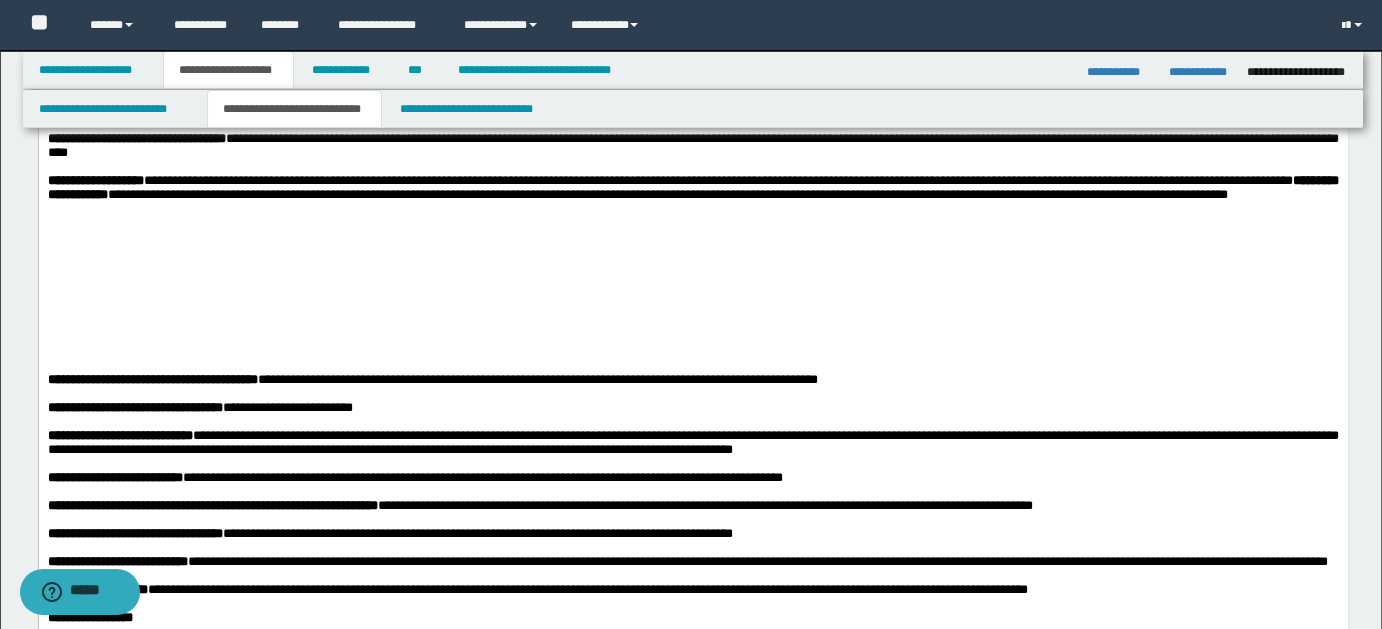 click on "[FIRST] [LAST] [PRODUCT] [PRODUCT]" at bounding box center [692, 189] 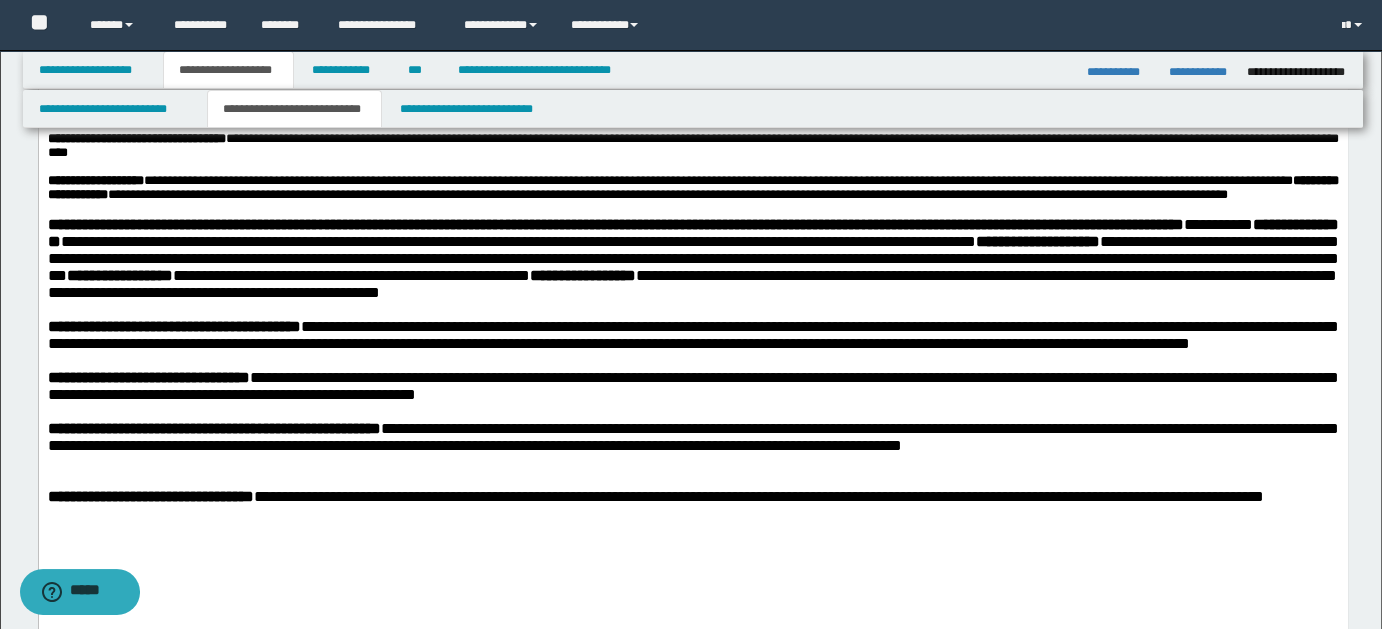 click on "**********" at bounding box center (615, 225) 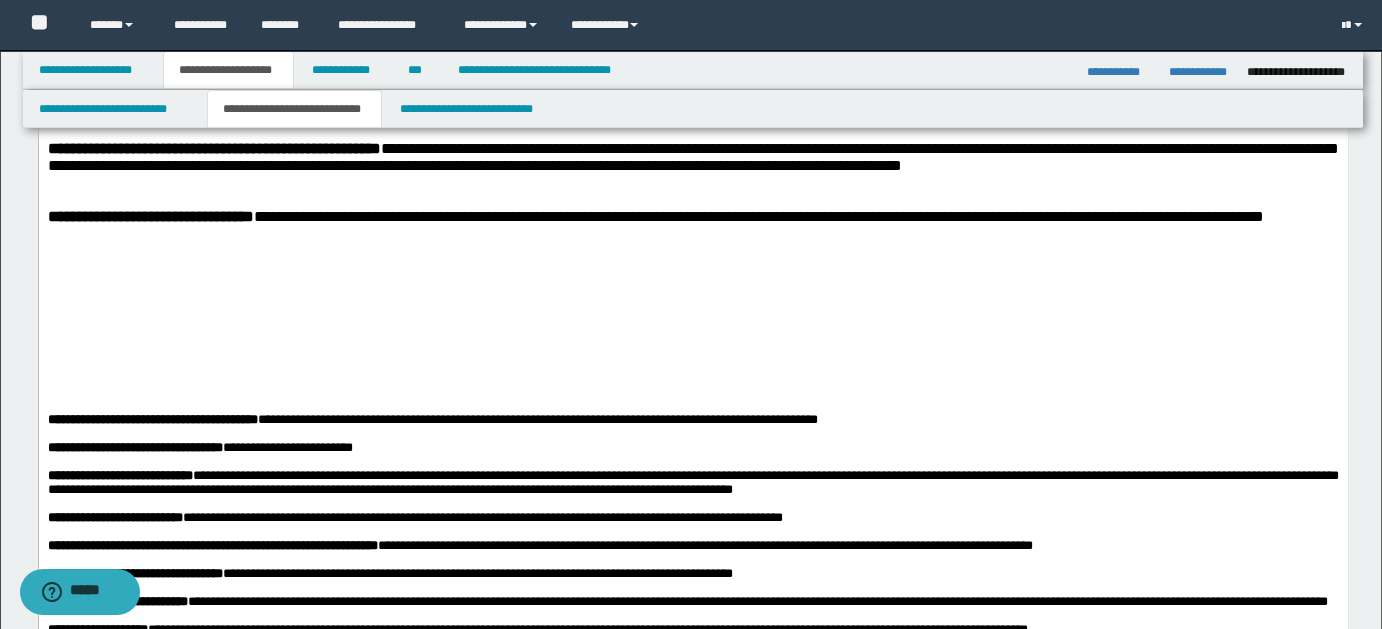 scroll, scrollTop: 1725, scrollLeft: 0, axis: vertical 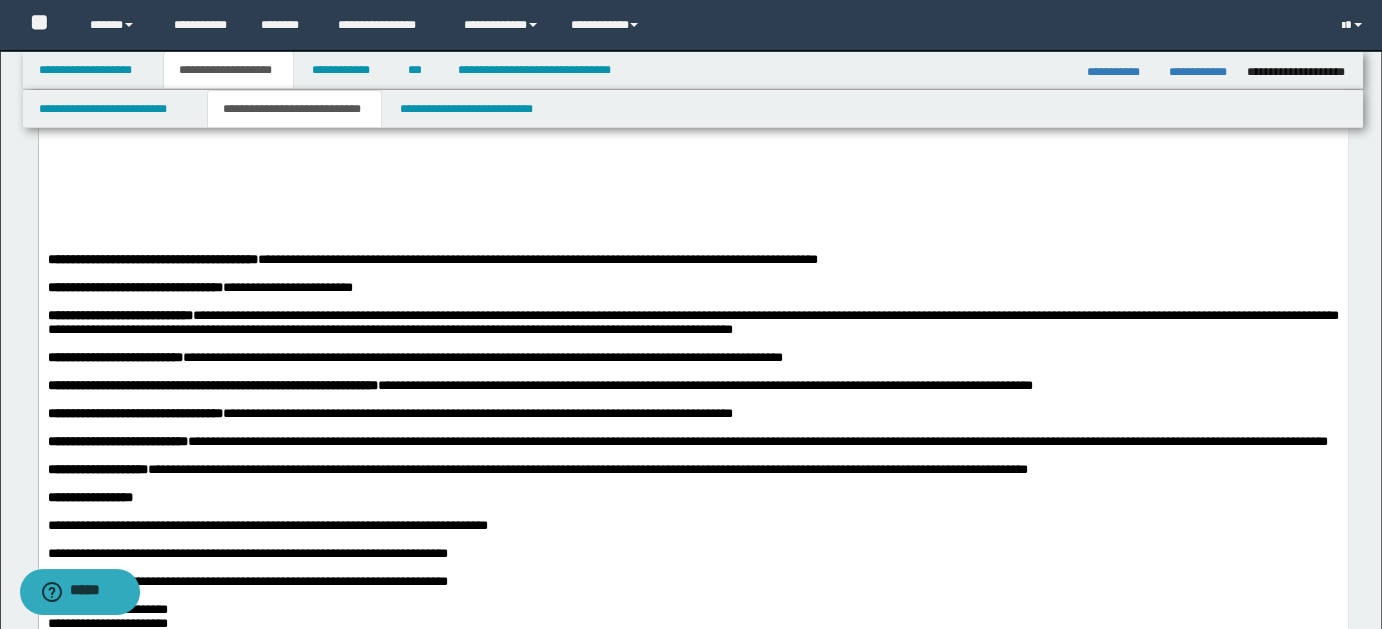 click at bounding box center [49, 74] 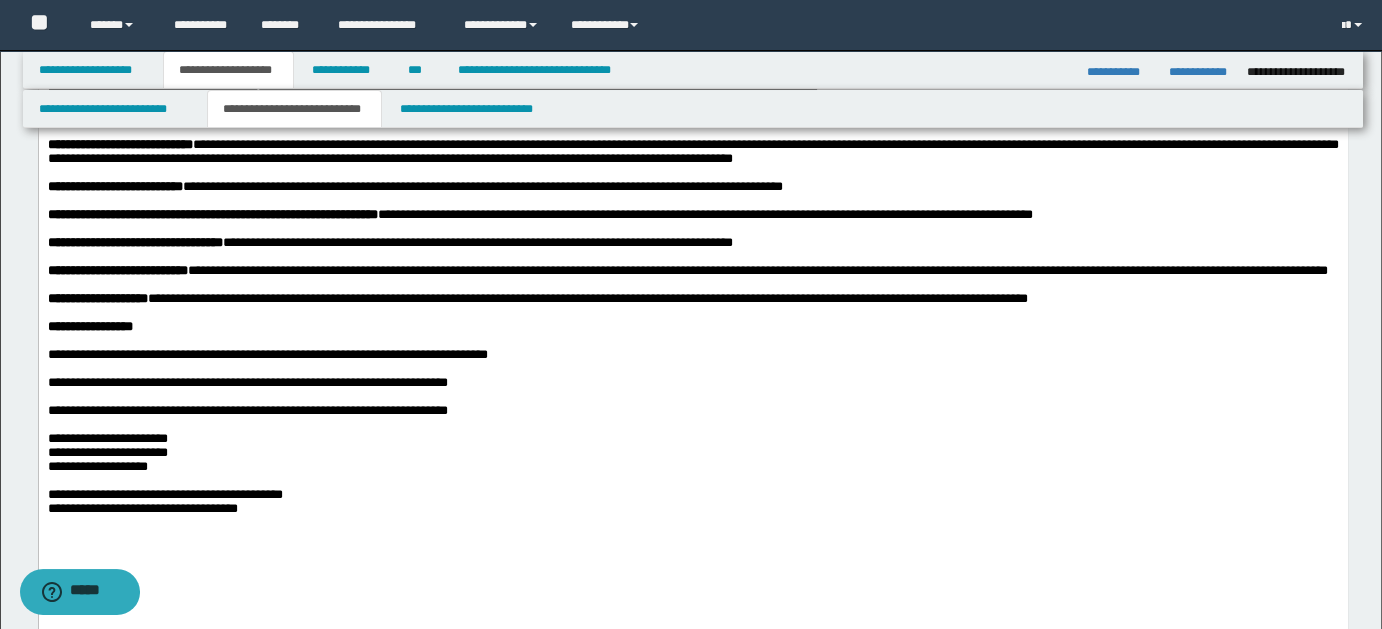 click on "[NUMBER] [STREET], [CITY], [STATE]   [ZIP]   [COUNTRY]   [ADDRESS]   [ADDRESS] [ADDRESS]   [ADDRESS]   [ADDRESS]   [ADDRESS]   [ADDRESS]   [ADDRESS]   [ADDRESS]   [ADDRESS]" at bounding box center [692, -342] 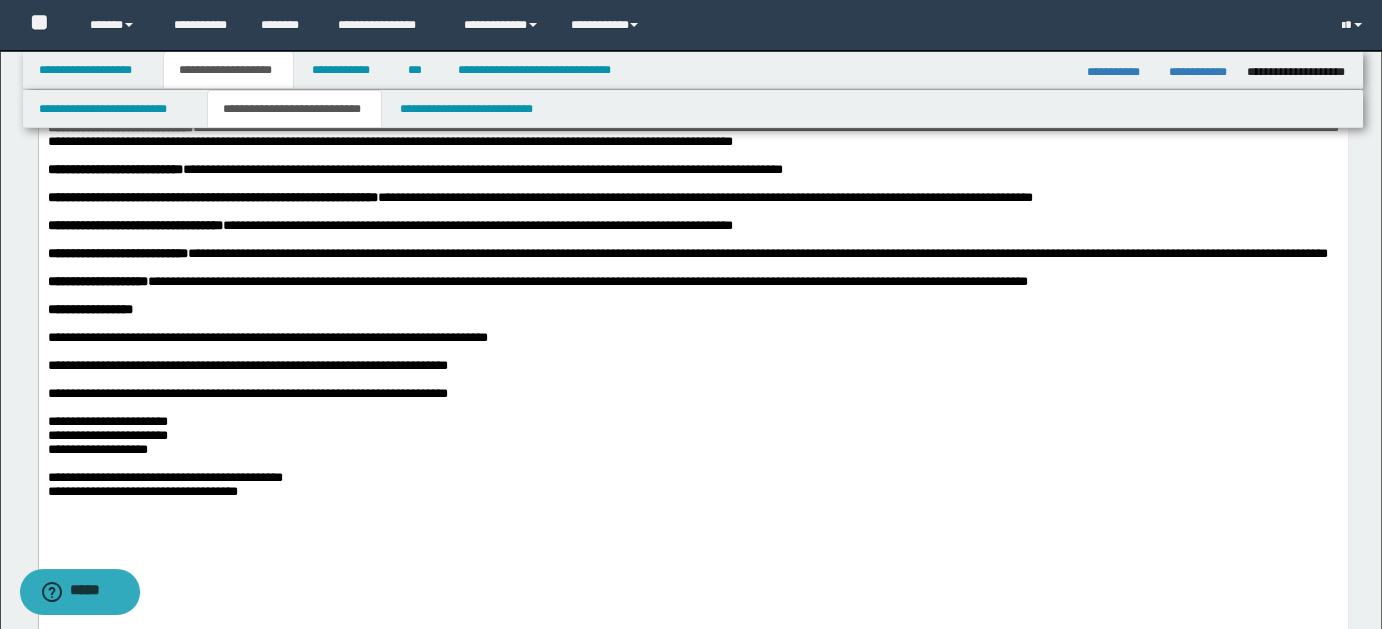 click on "[FIRST] [LAST]" at bounding box center (692, 73) 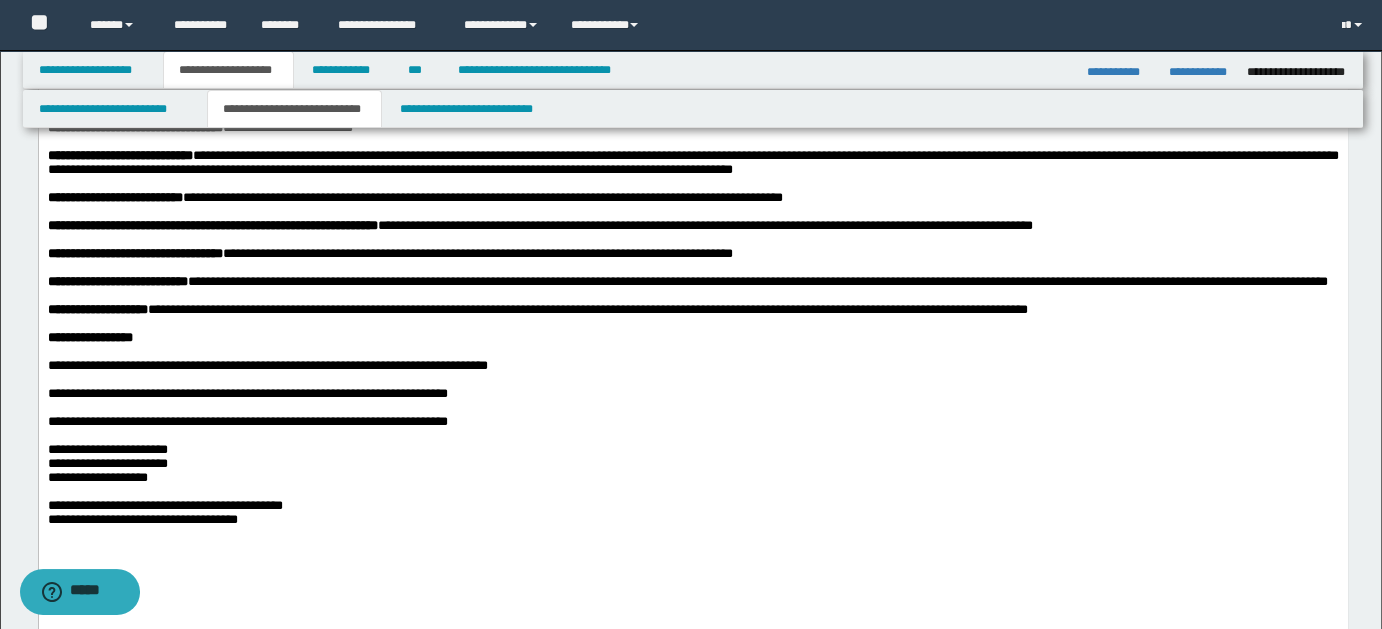 click on "**********" at bounding box center [692, 40] 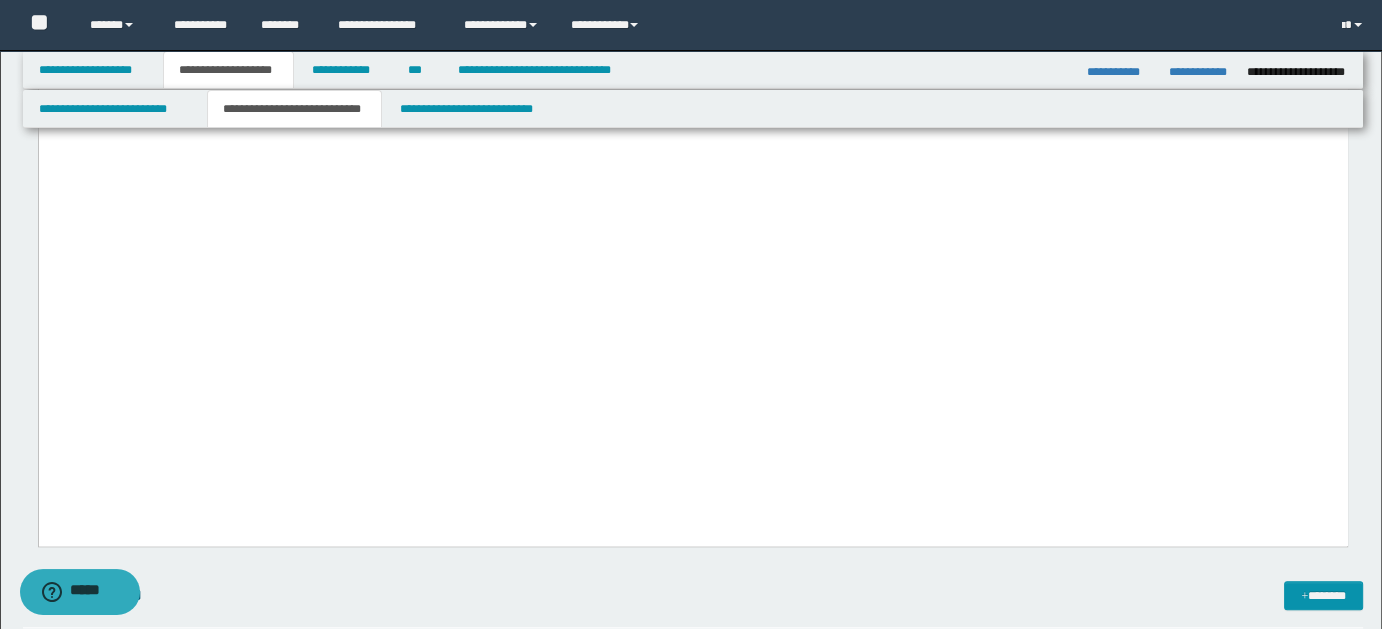 scroll, scrollTop: 2156, scrollLeft: 0, axis: vertical 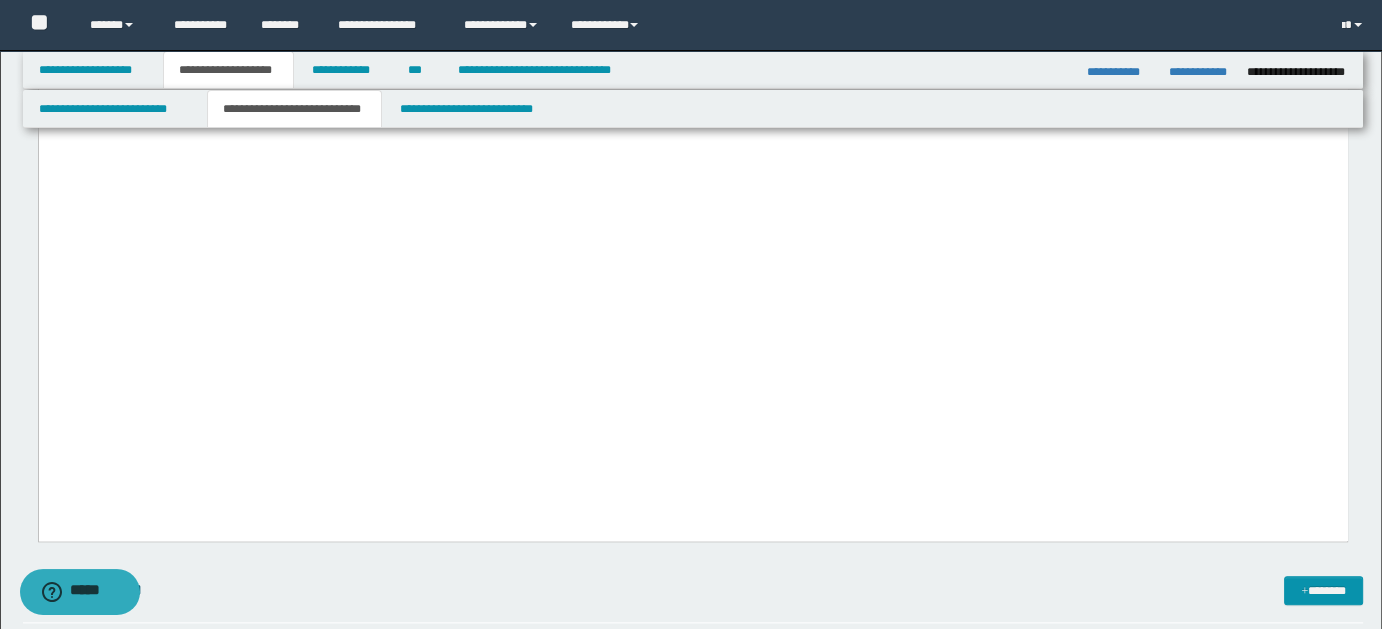 click on "**********" at bounding box center [692, -8] 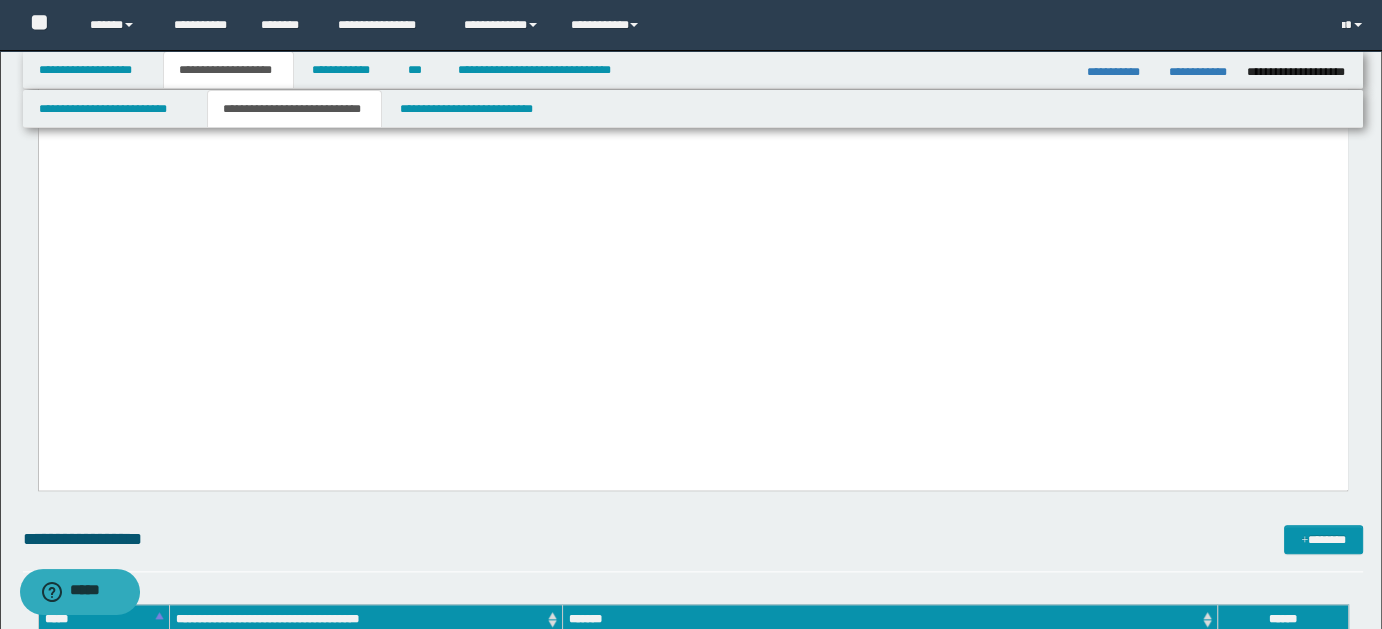 click on "*" at bounding box center [692, -8] 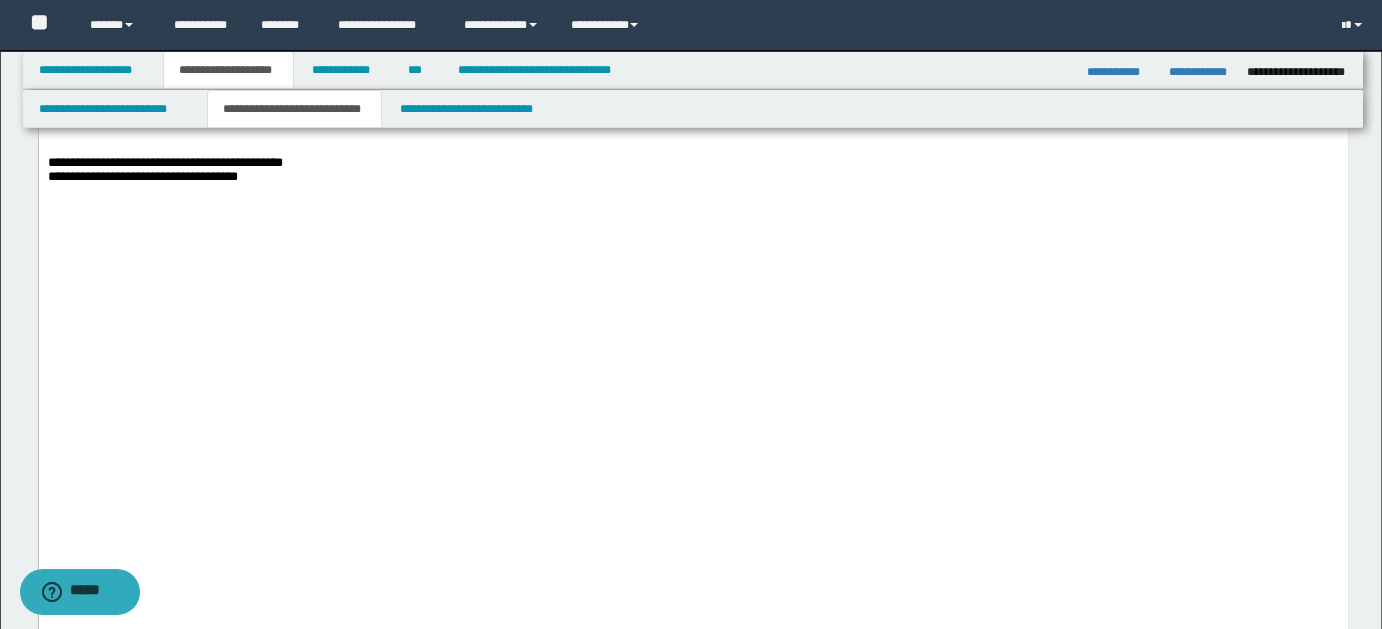 drag, startPoint x: 270, startPoint y: 340, endPoint x: 354, endPoint y: 343, distance: 84.05355 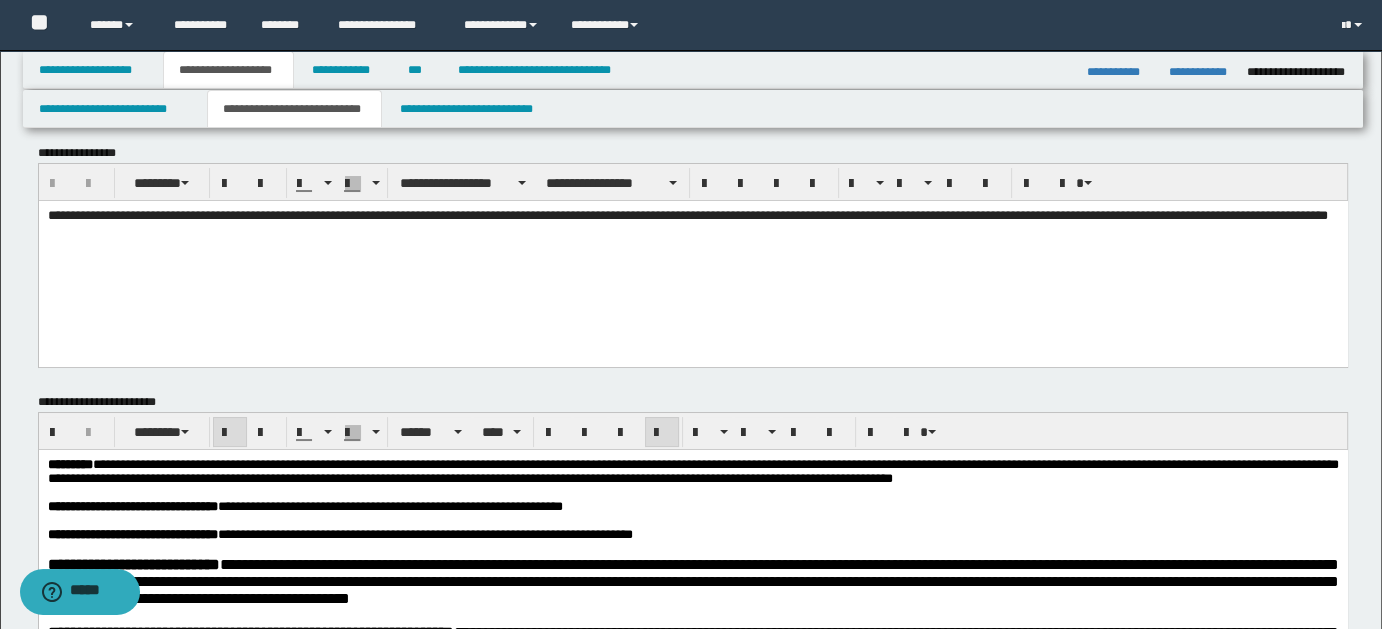 scroll, scrollTop: 0, scrollLeft: 0, axis: both 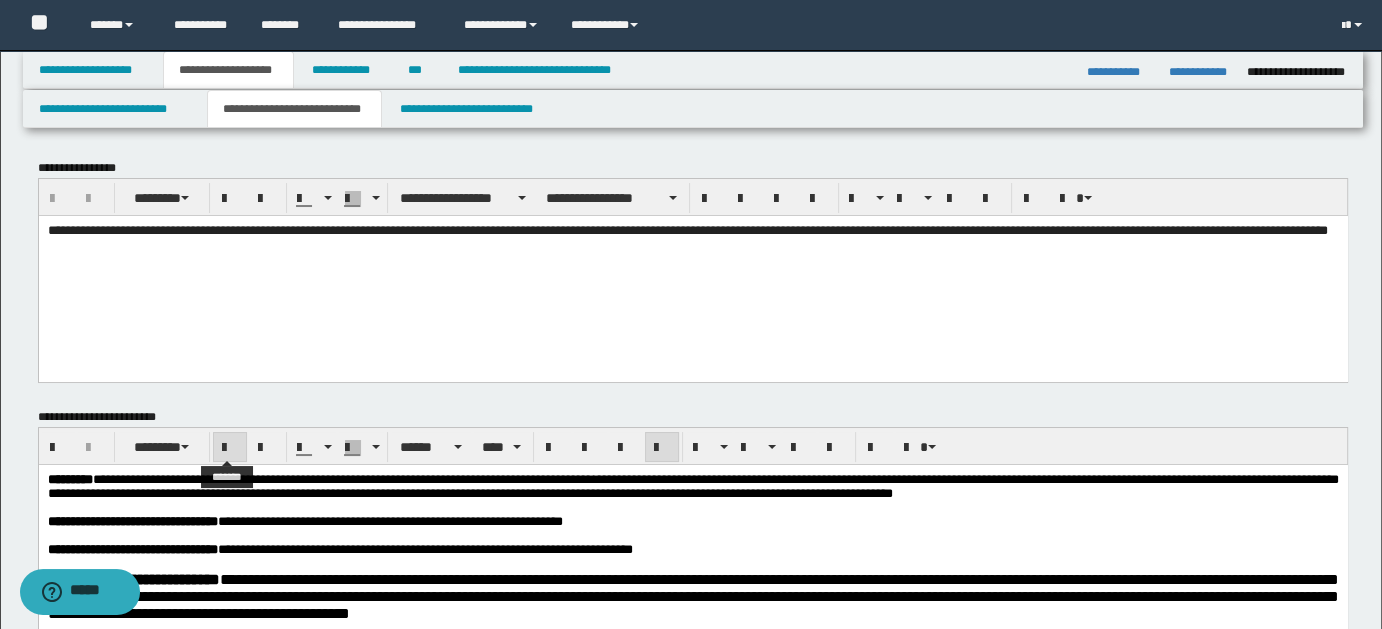 click at bounding box center (230, 448) 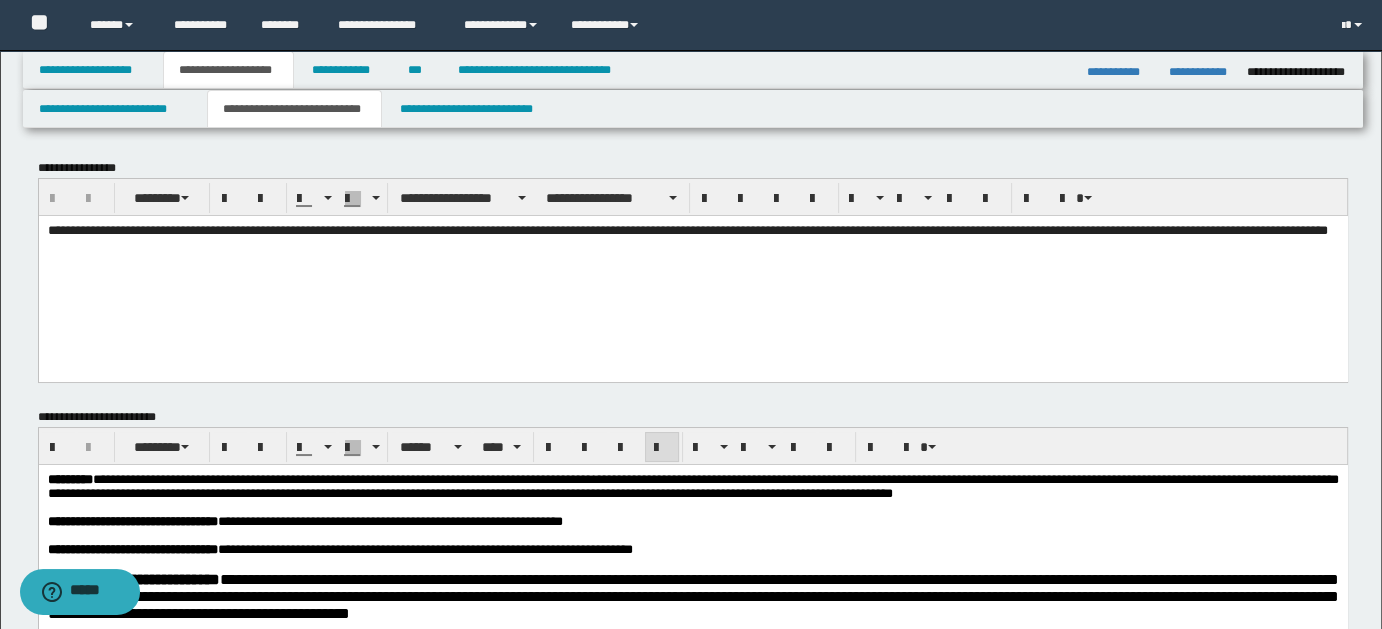 click at bounding box center (692, 508) 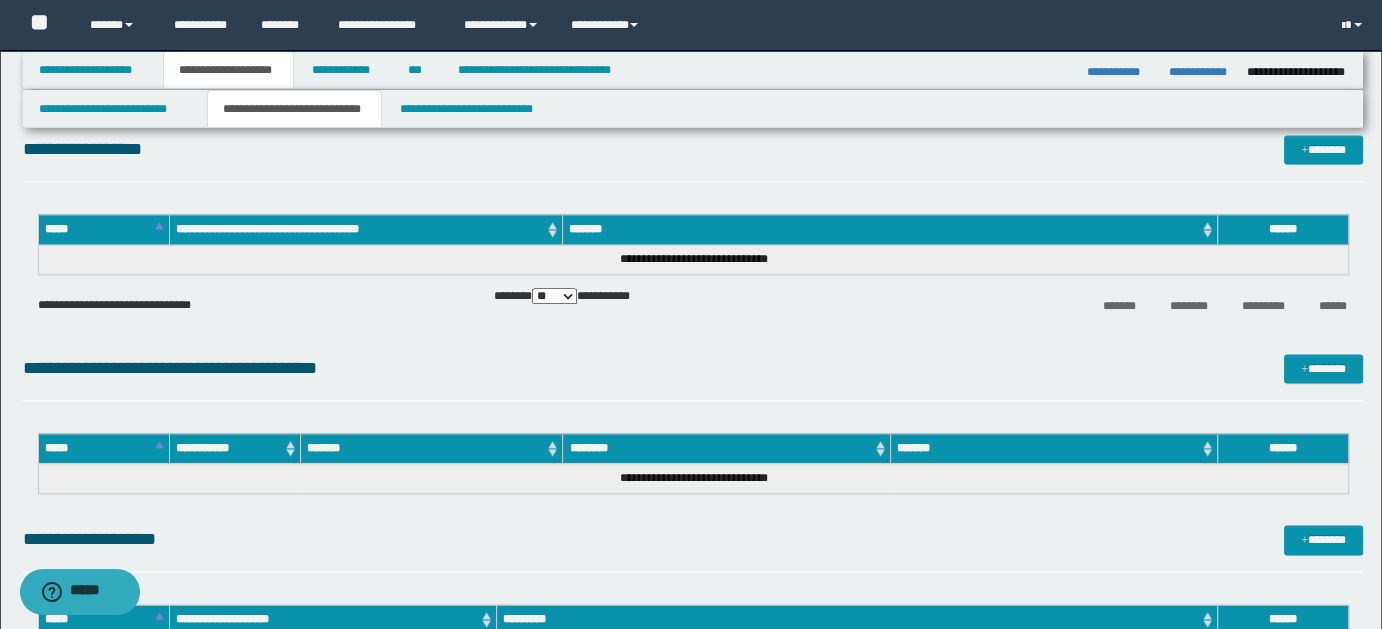 scroll, scrollTop: 2797, scrollLeft: 0, axis: vertical 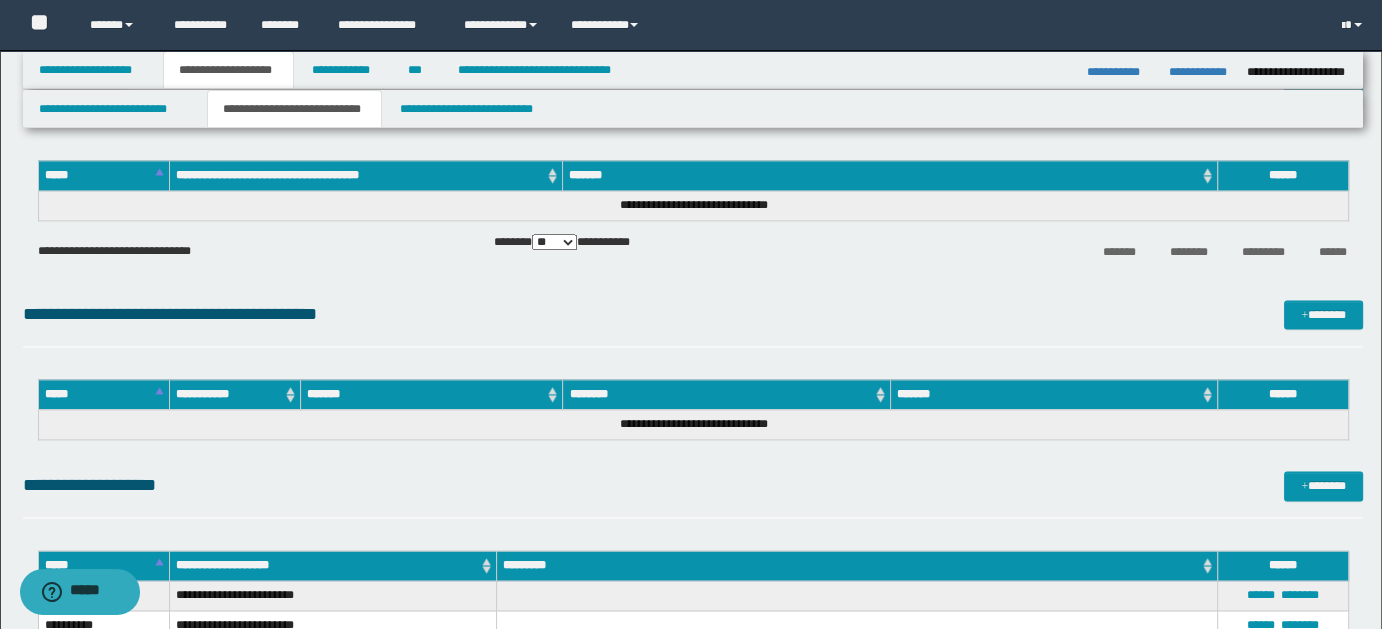 drag, startPoint x: 50, startPoint y: -2312, endPoint x: 941, endPoint y: 489, distance: 2939.2996 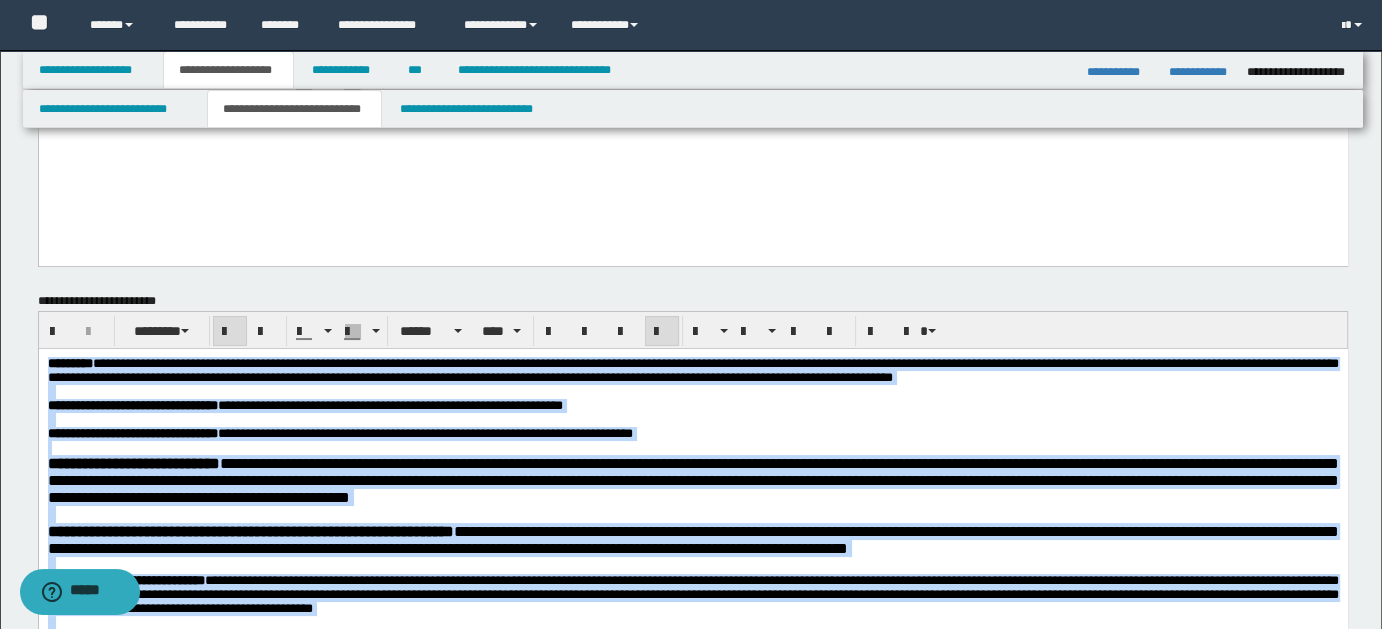 scroll, scrollTop: 0, scrollLeft: 0, axis: both 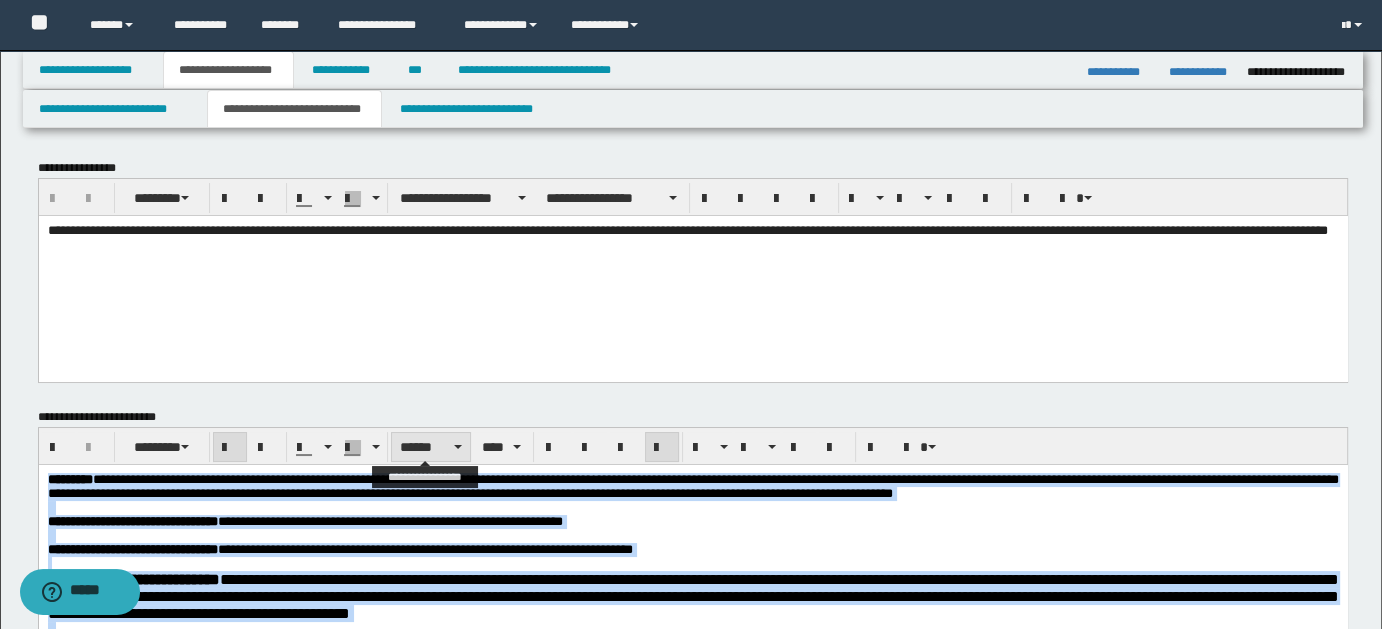 click at bounding box center [458, 447] 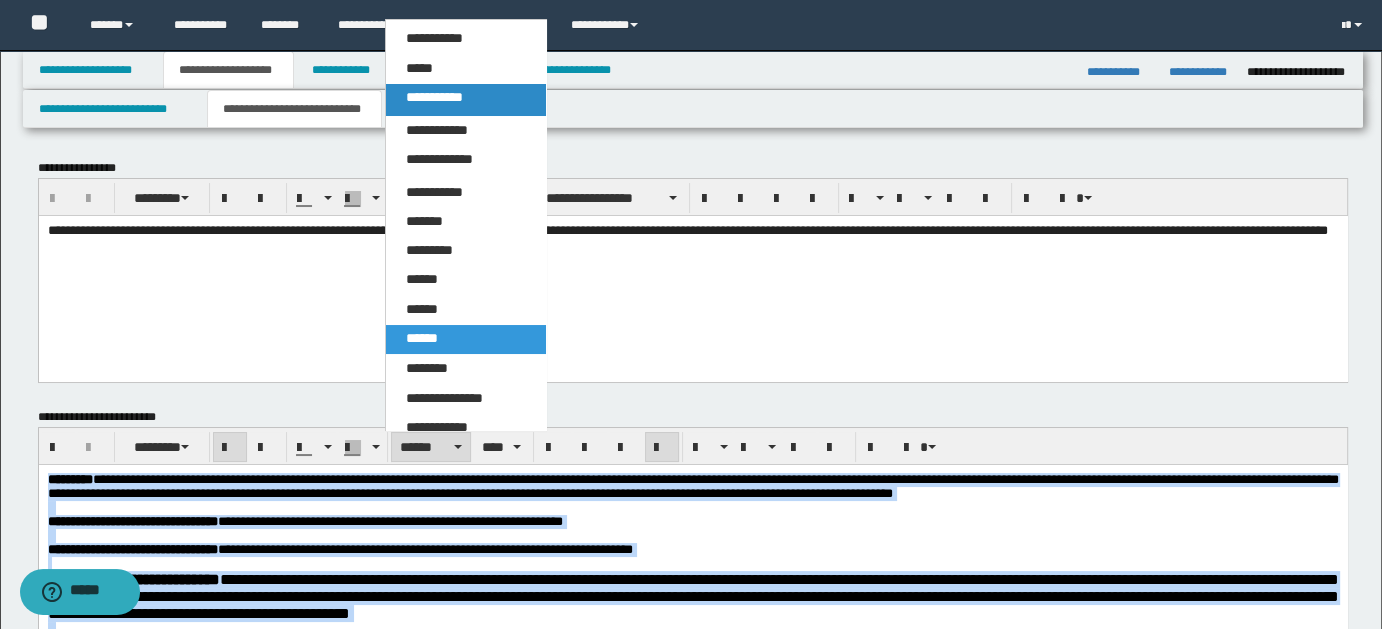 click on "**********" at bounding box center (434, 97) 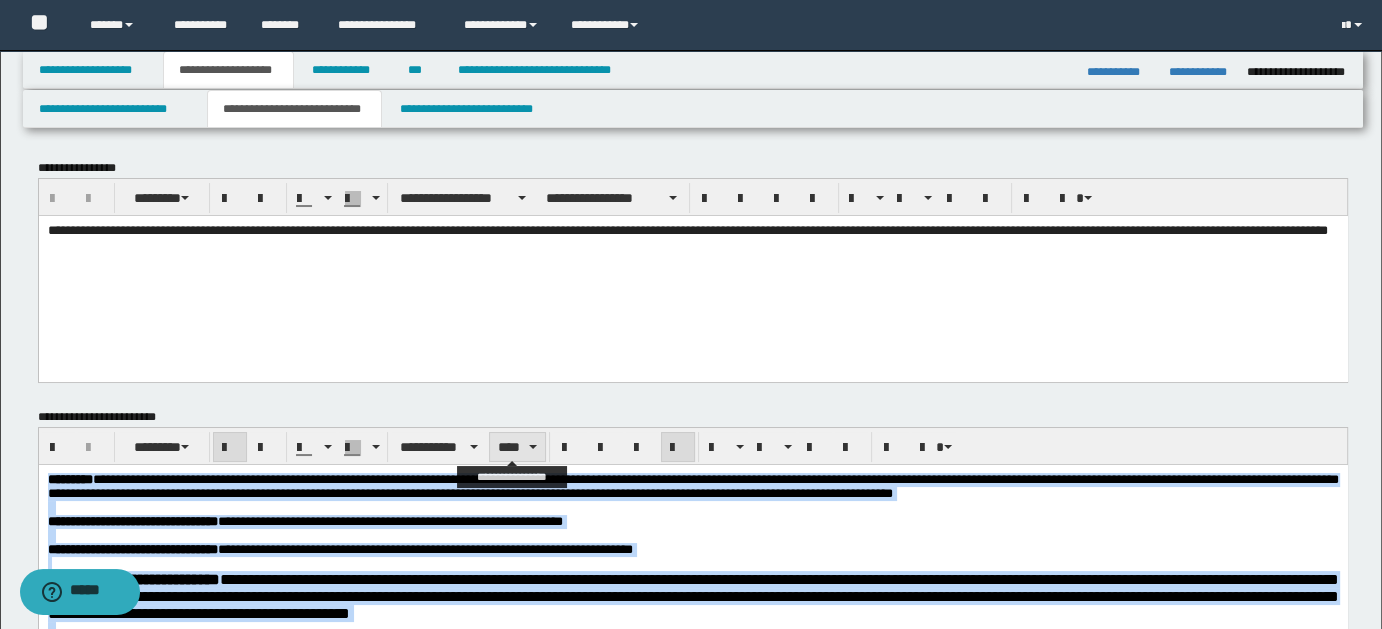 click on "****" at bounding box center [517, 447] 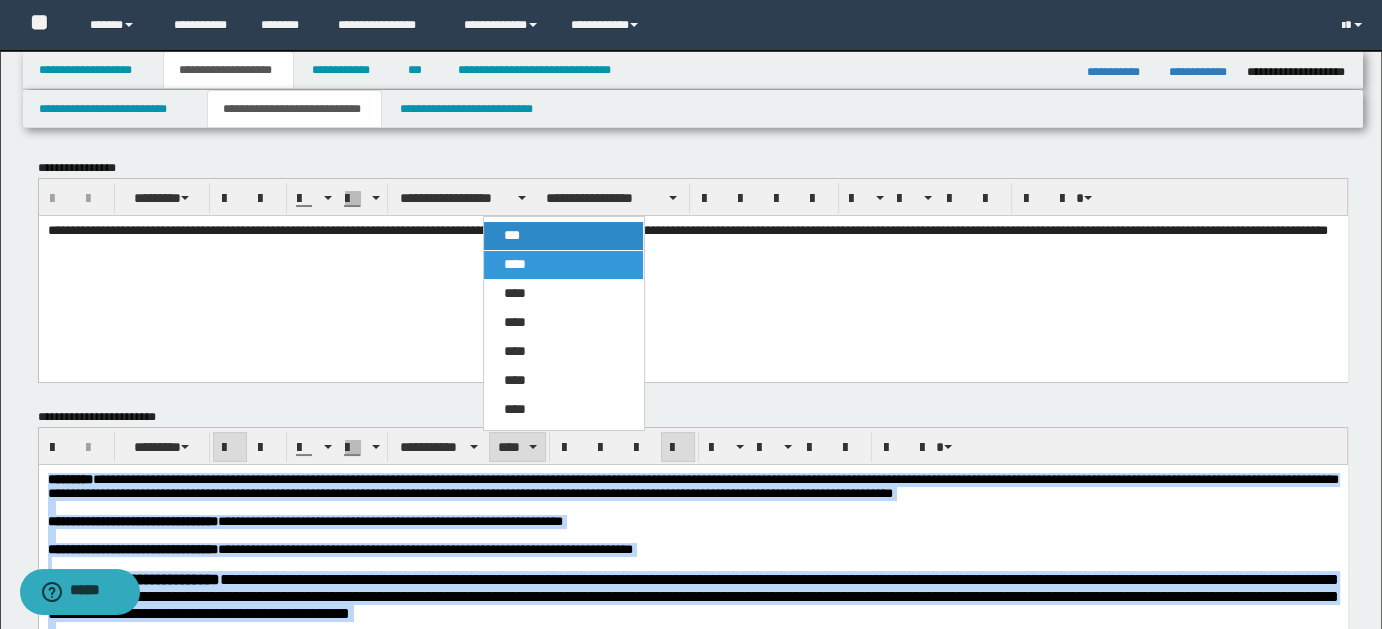 drag, startPoint x: 521, startPoint y: 231, endPoint x: 478, endPoint y: 22, distance: 213.3776 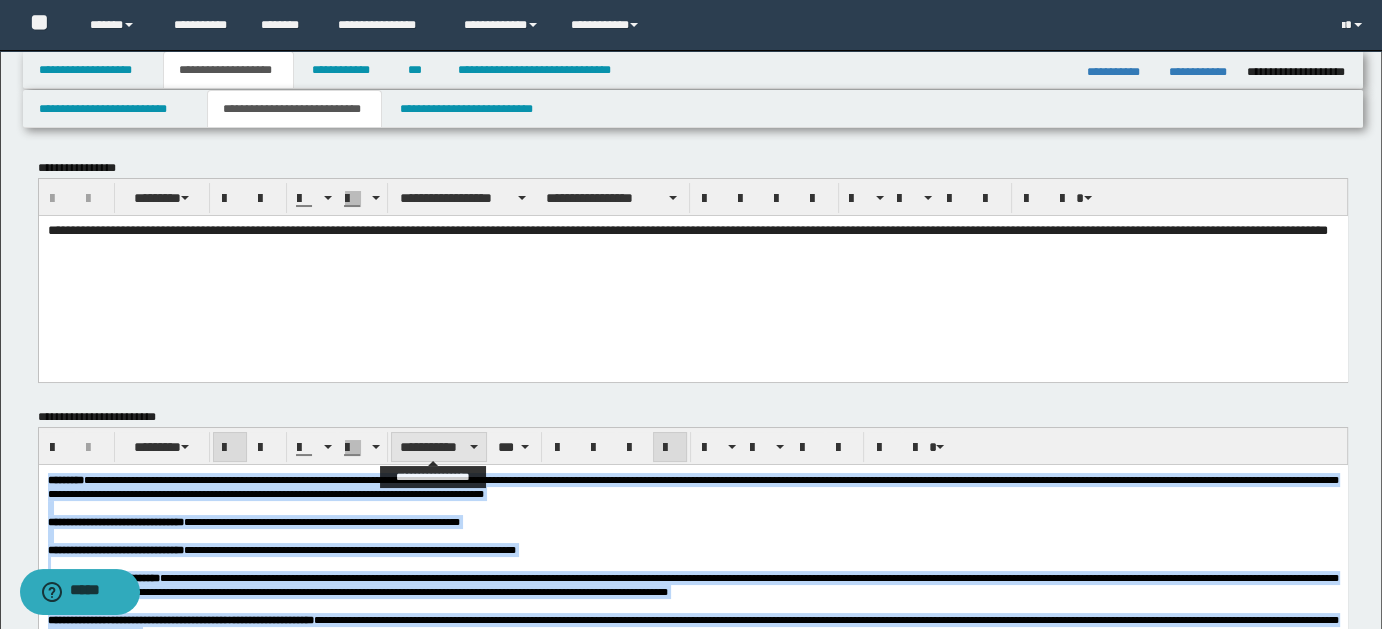 click on "**********" at bounding box center (439, 447) 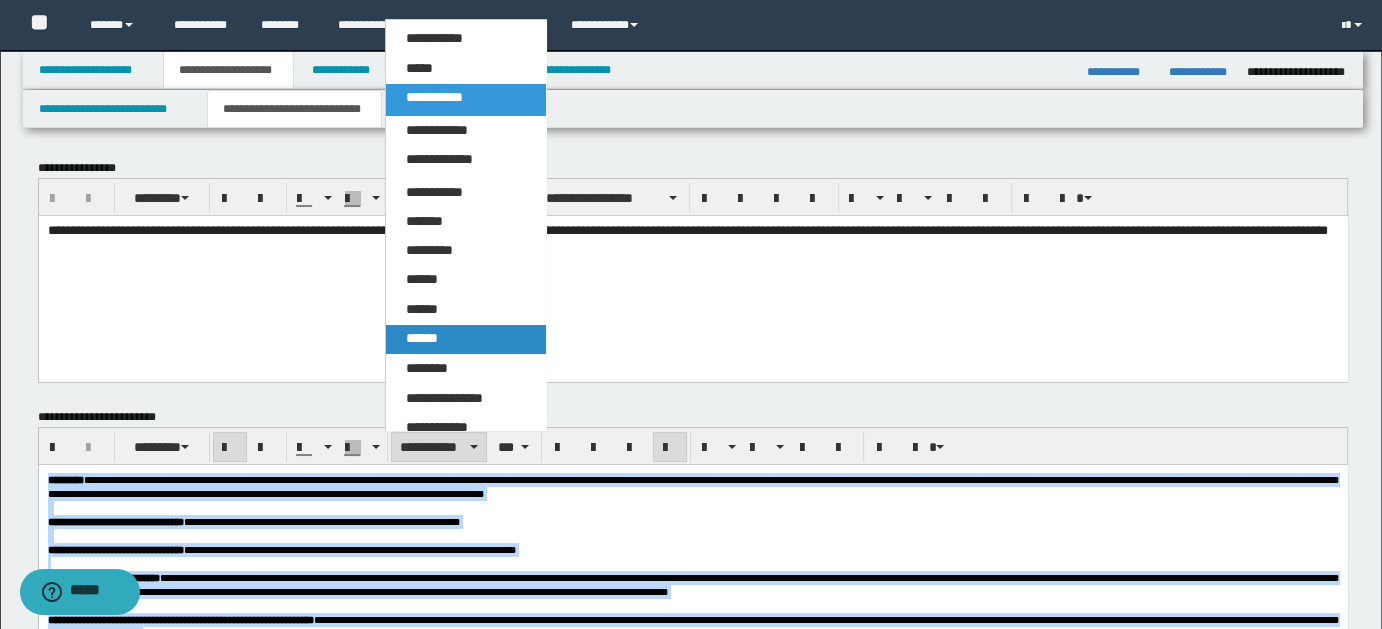 click on "******" at bounding box center (422, 338) 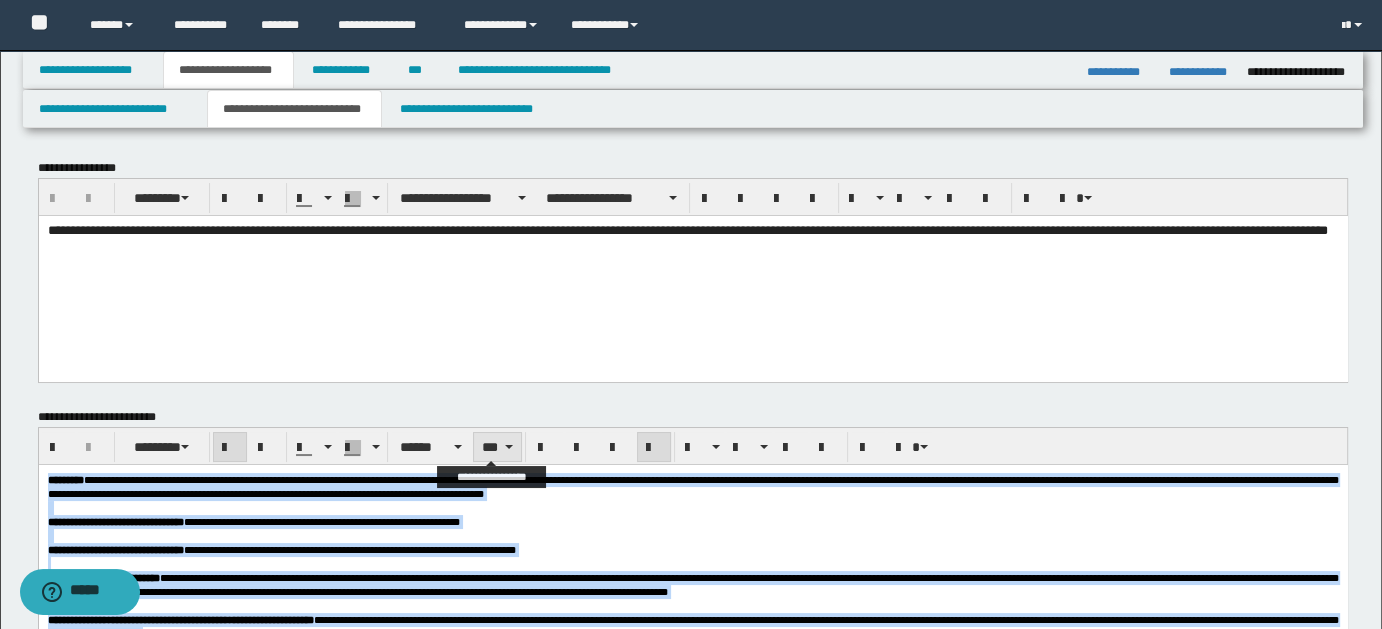 click on "***" at bounding box center (497, 447) 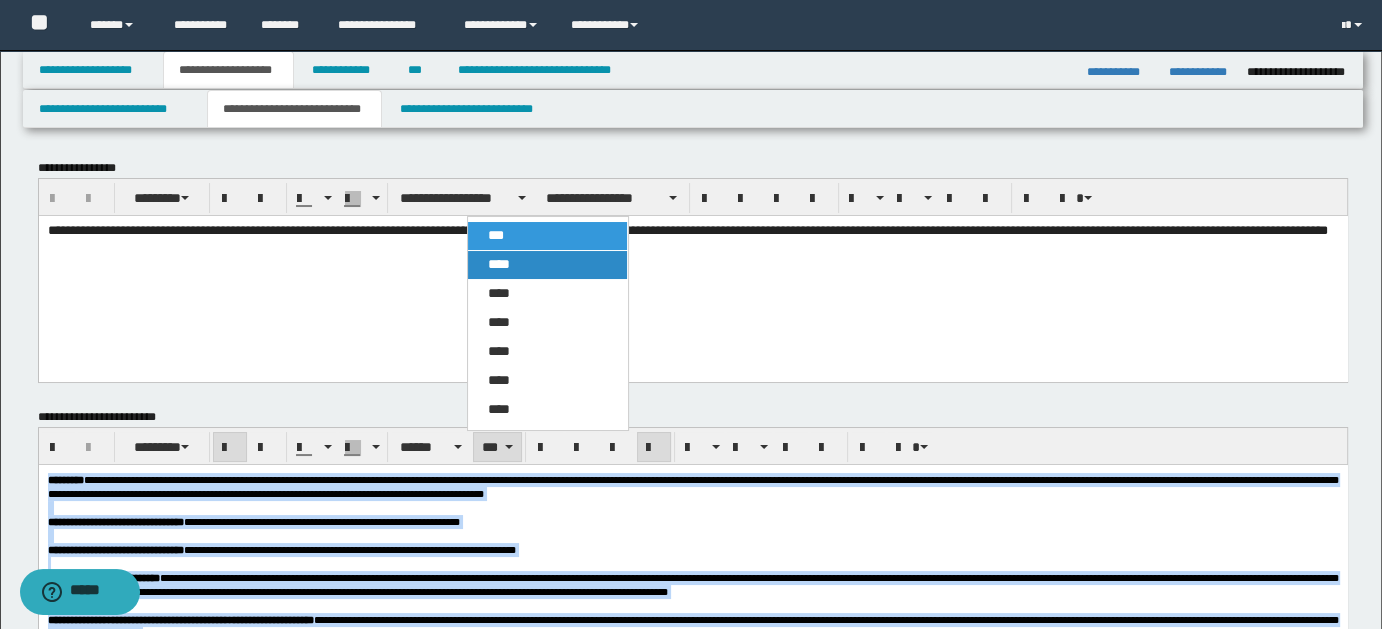 click on "****" at bounding box center [499, 264] 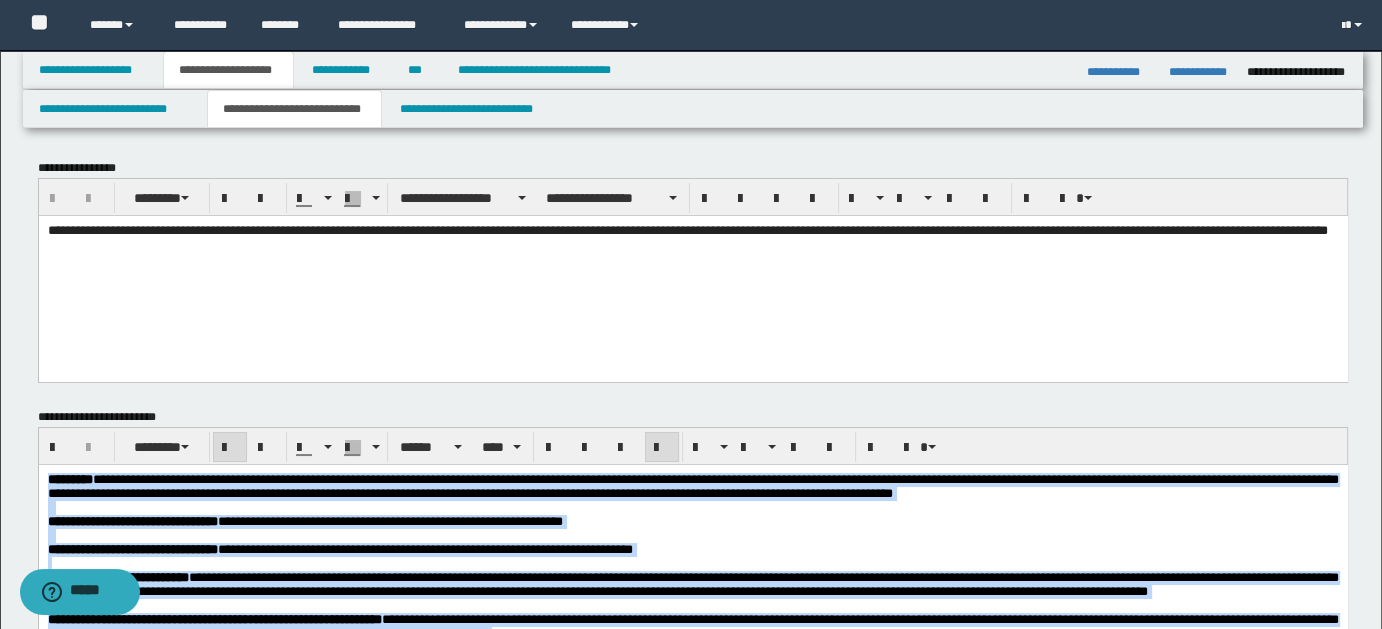 click on "[FIRST] [LAST]" at bounding box center [692, 522] 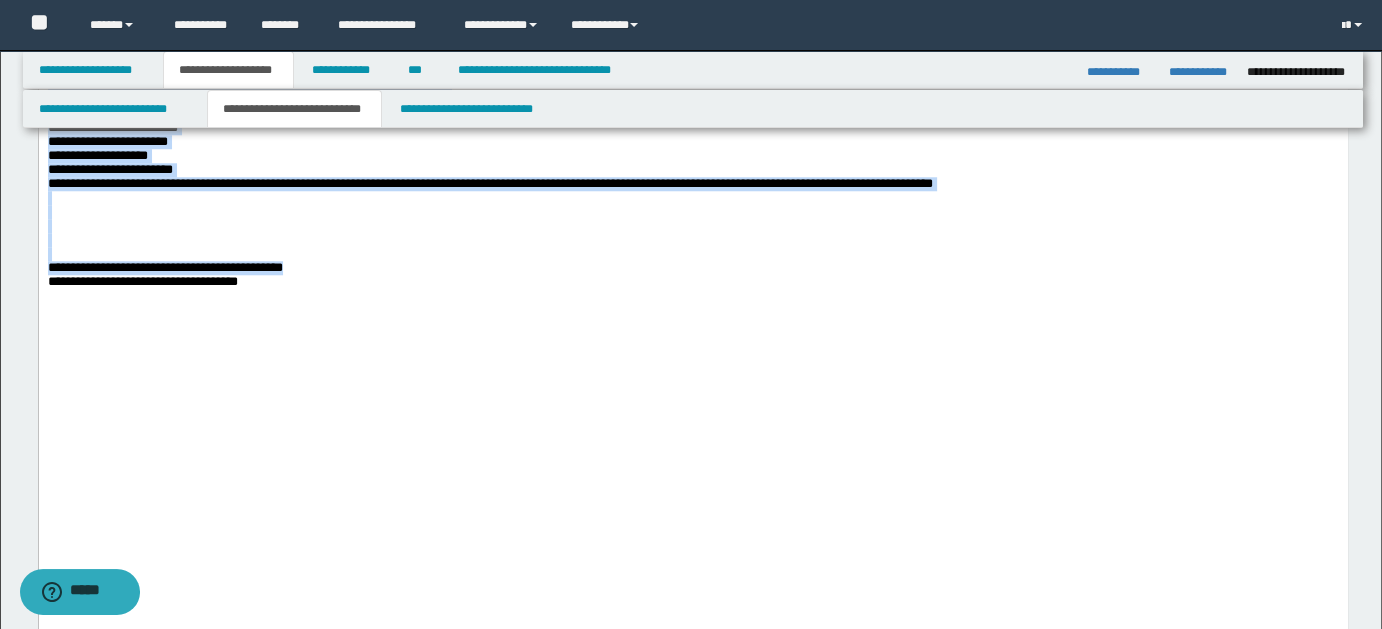 scroll, scrollTop: 2008, scrollLeft: 0, axis: vertical 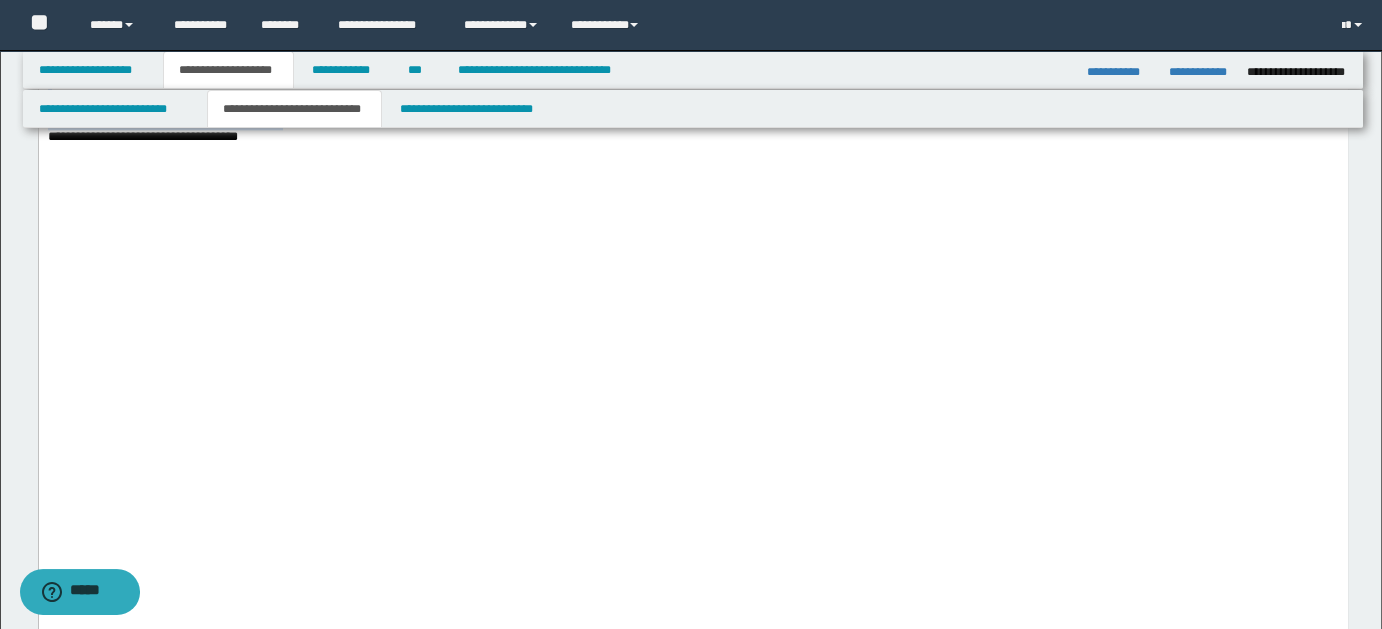 drag, startPoint x: 1389, startPoint y: 79, endPoint x: 884, endPoint y: 1926, distance: 1914.7935 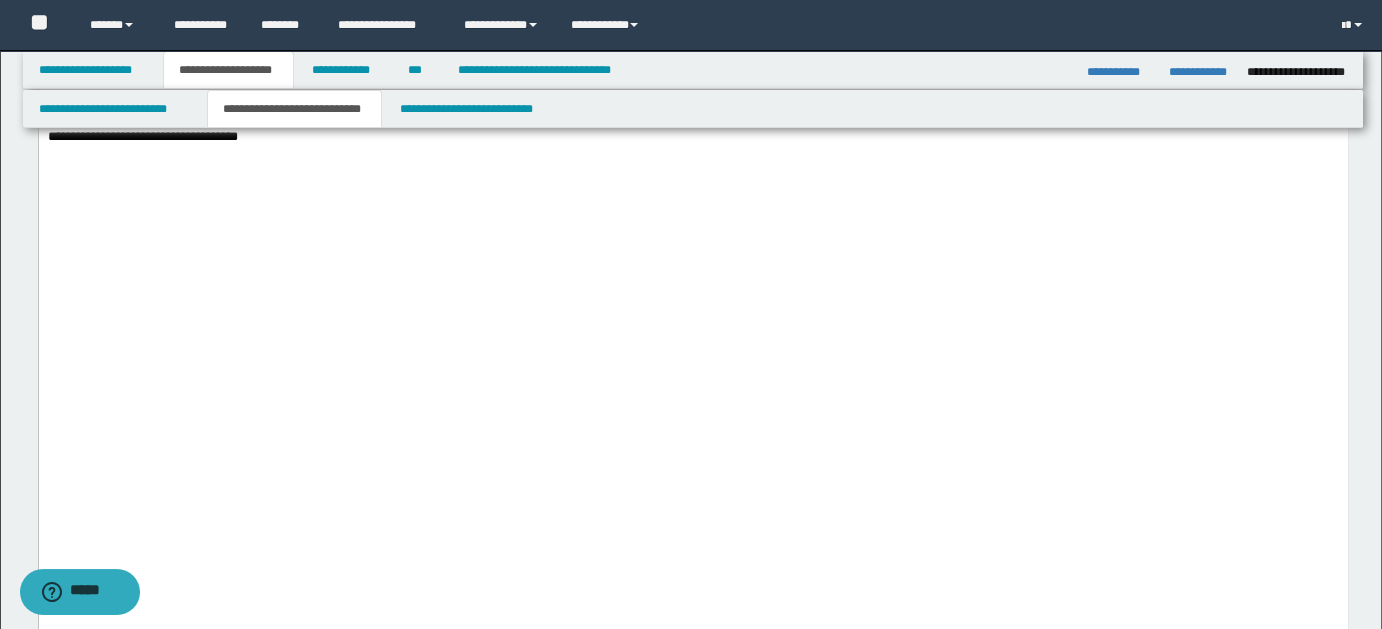 click on "**********" at bounding box center (692, -30) 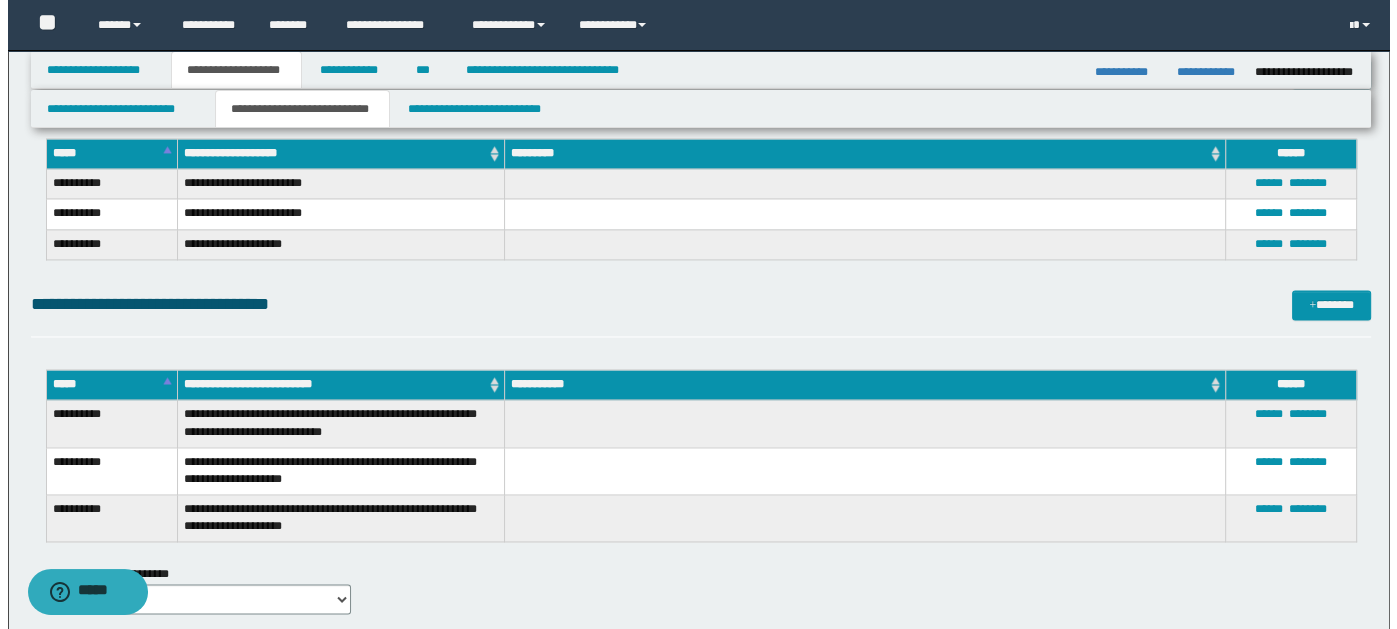 scroll, scrollTop: 2906, scrollLeft: 0, axis: vertical 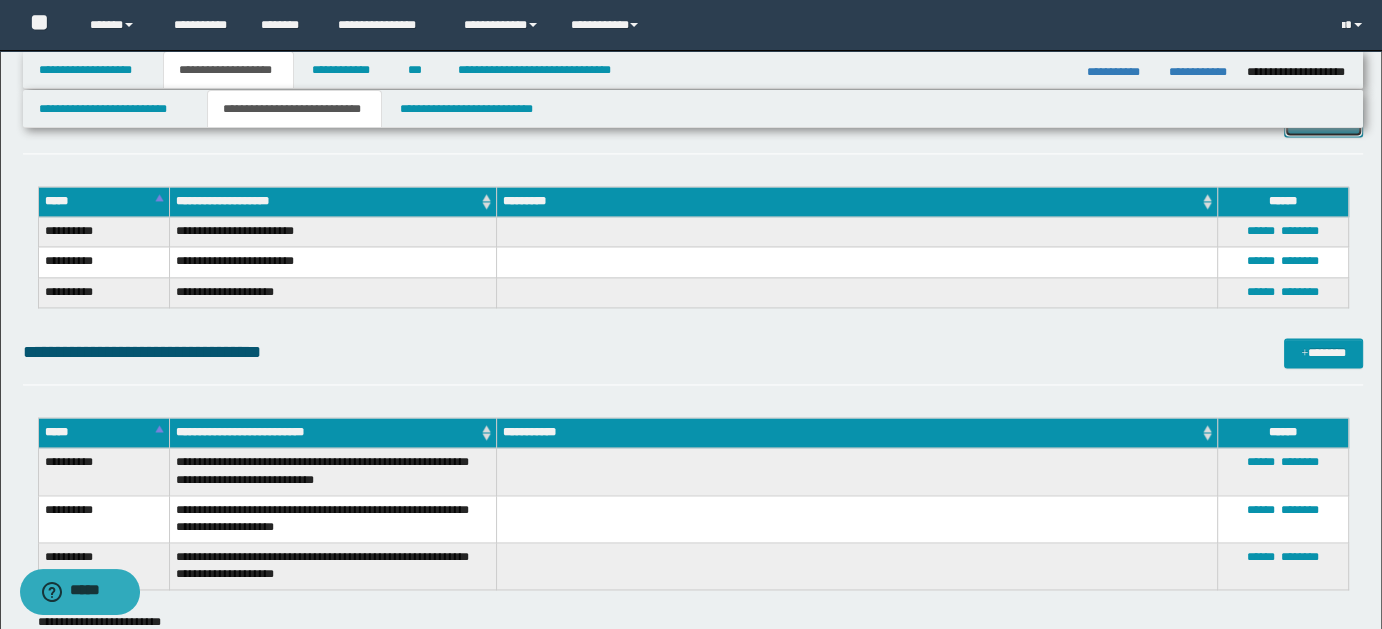 click on "*******" at bounding box center (1323, 121) 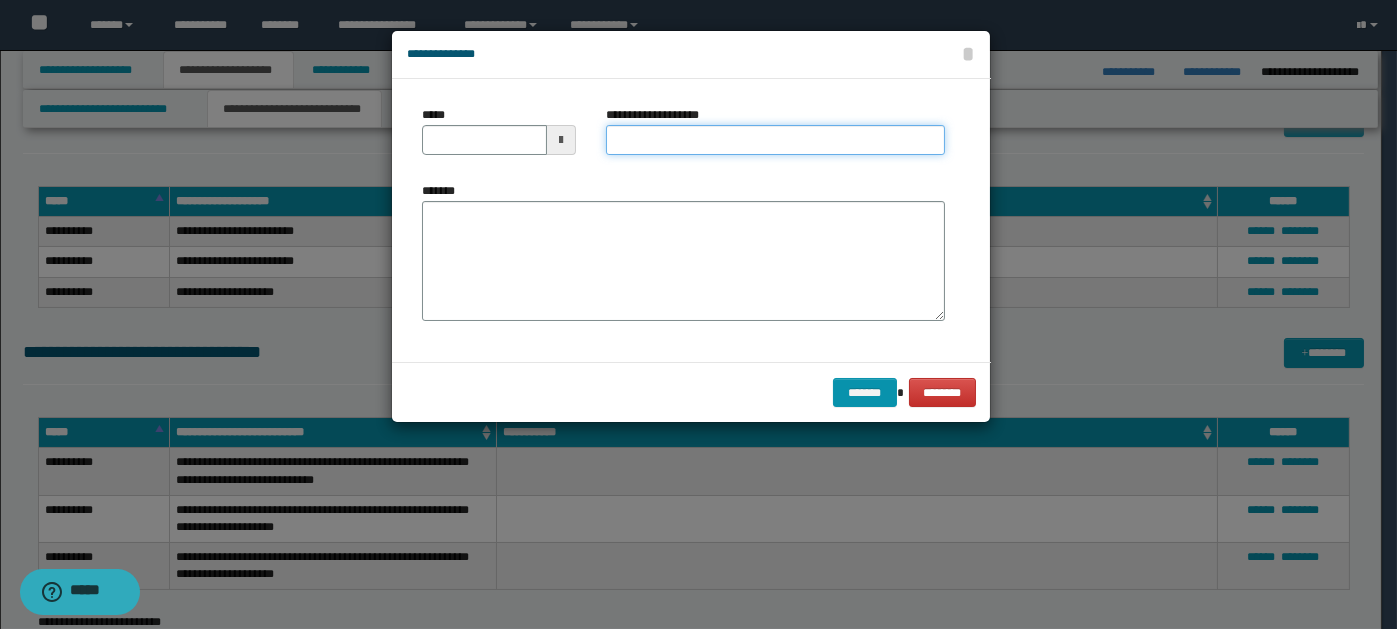paste on "**********" 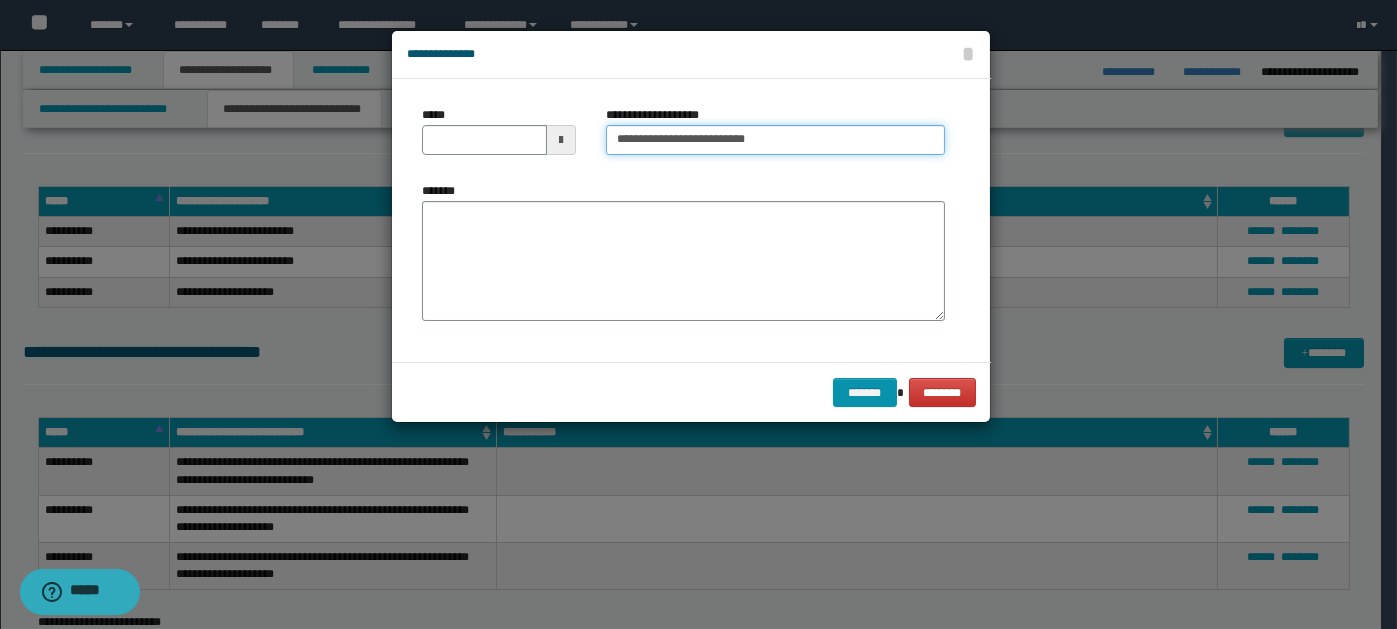 type on "**********" 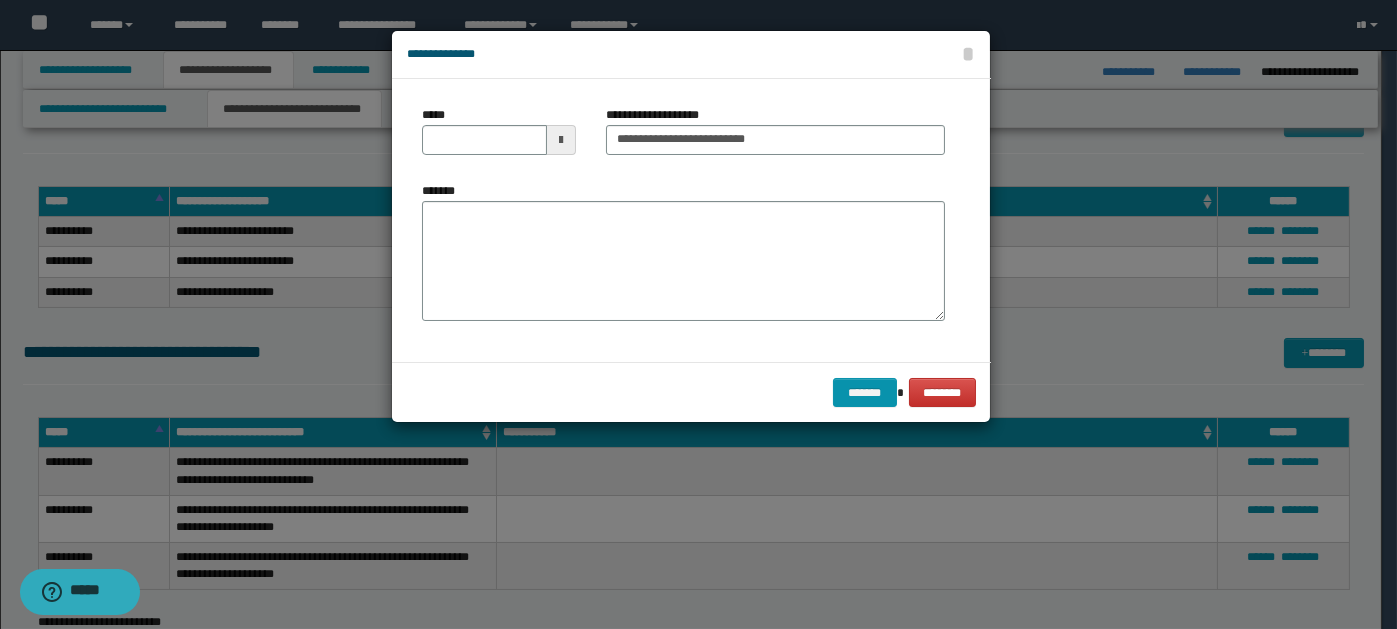 click at bounding box center (561, 140) 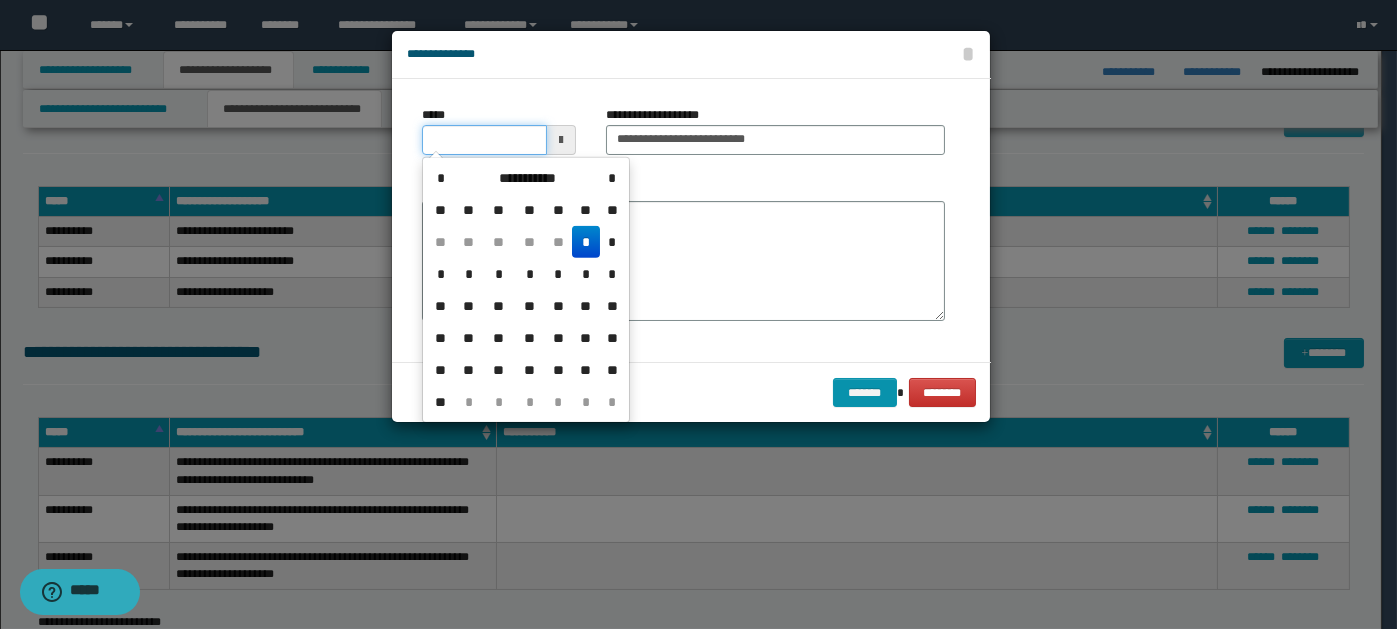 click on "*****" at bounding box center (484, 140) 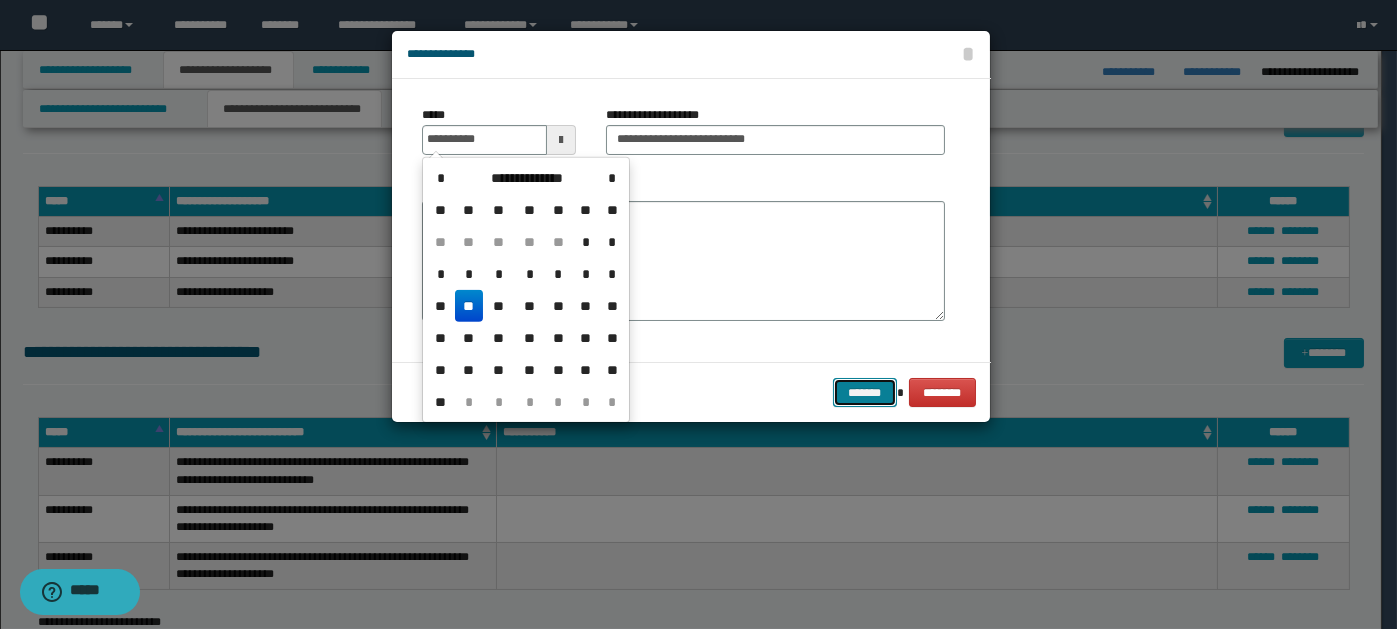 click on "*******" at bounding box center (865, 392) 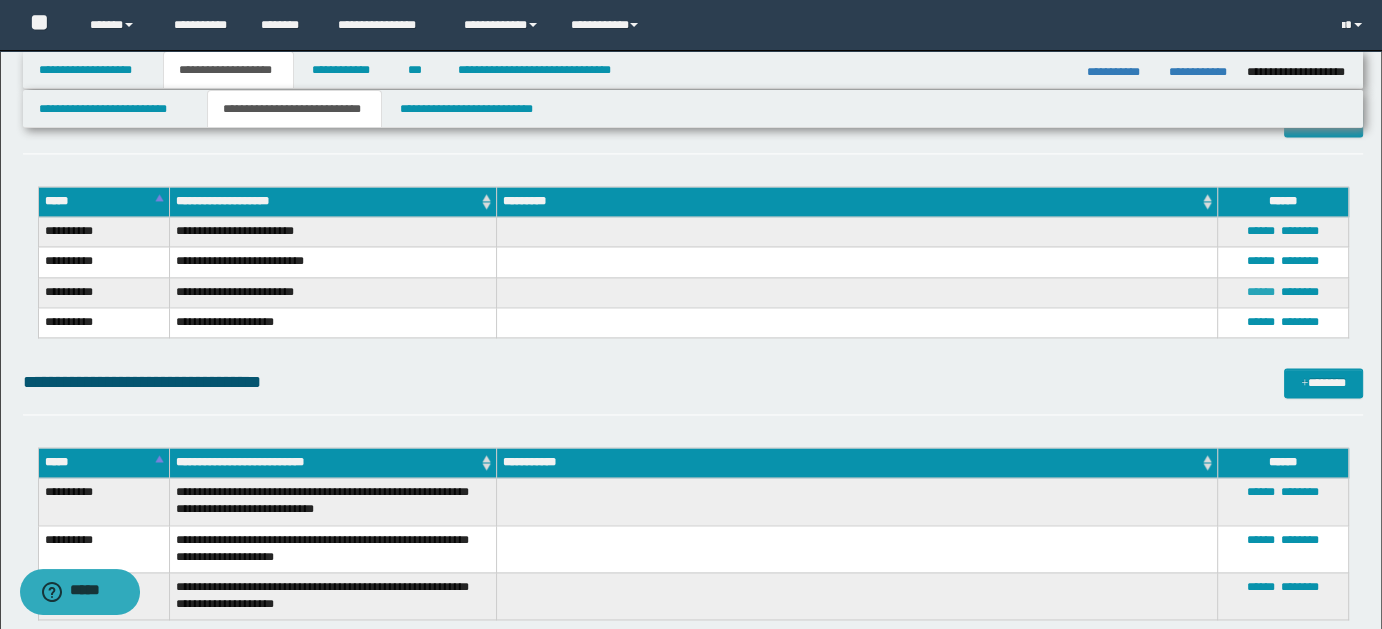 click on "******" at bounding box center [1261, 292] 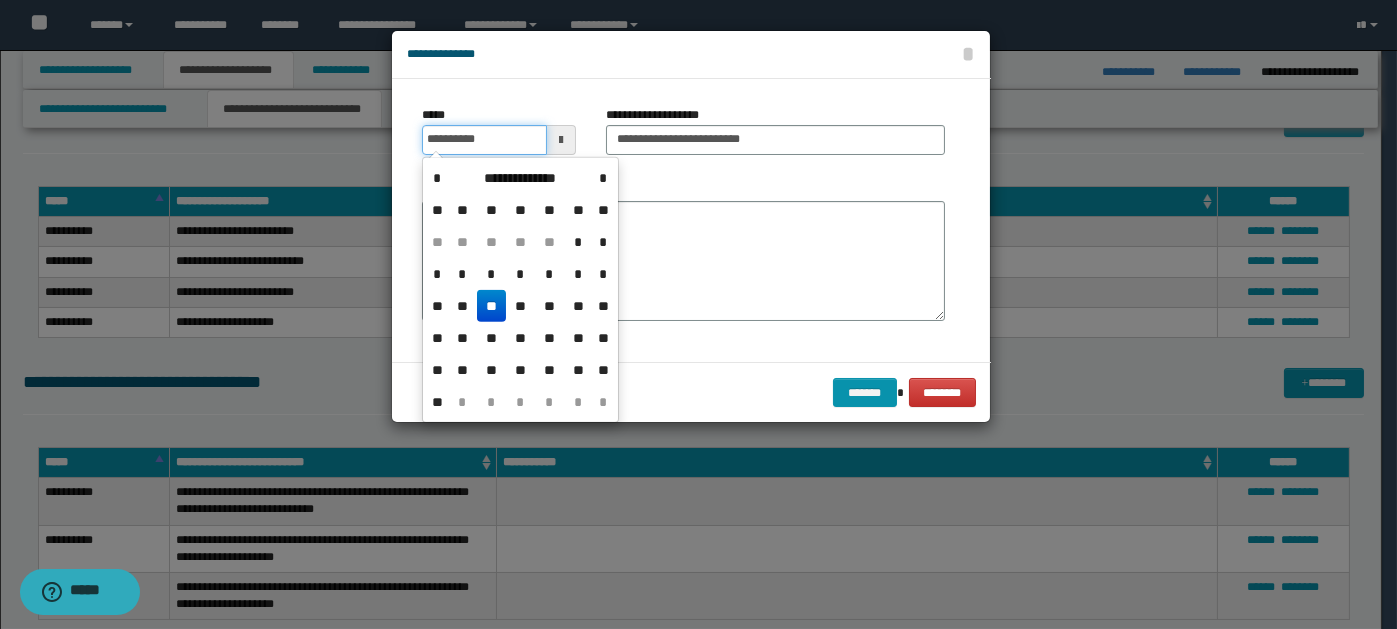 click on "**********" at bounding box center [484, 140] 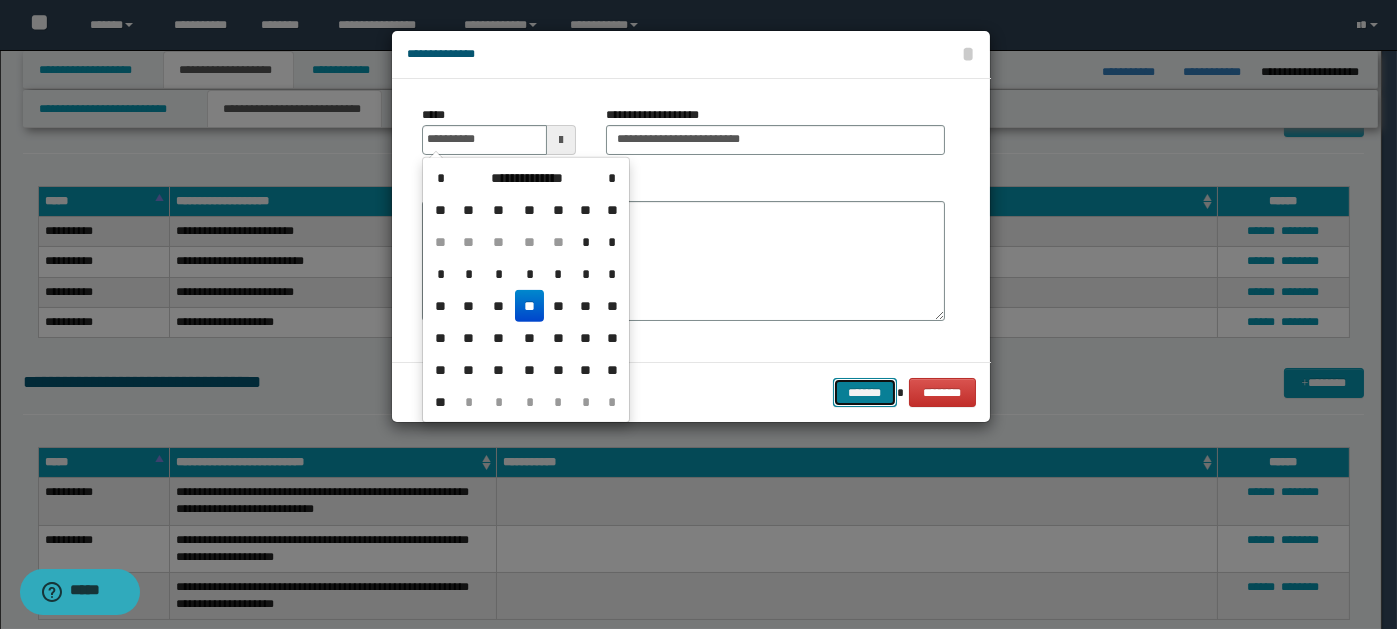 type on "**********" 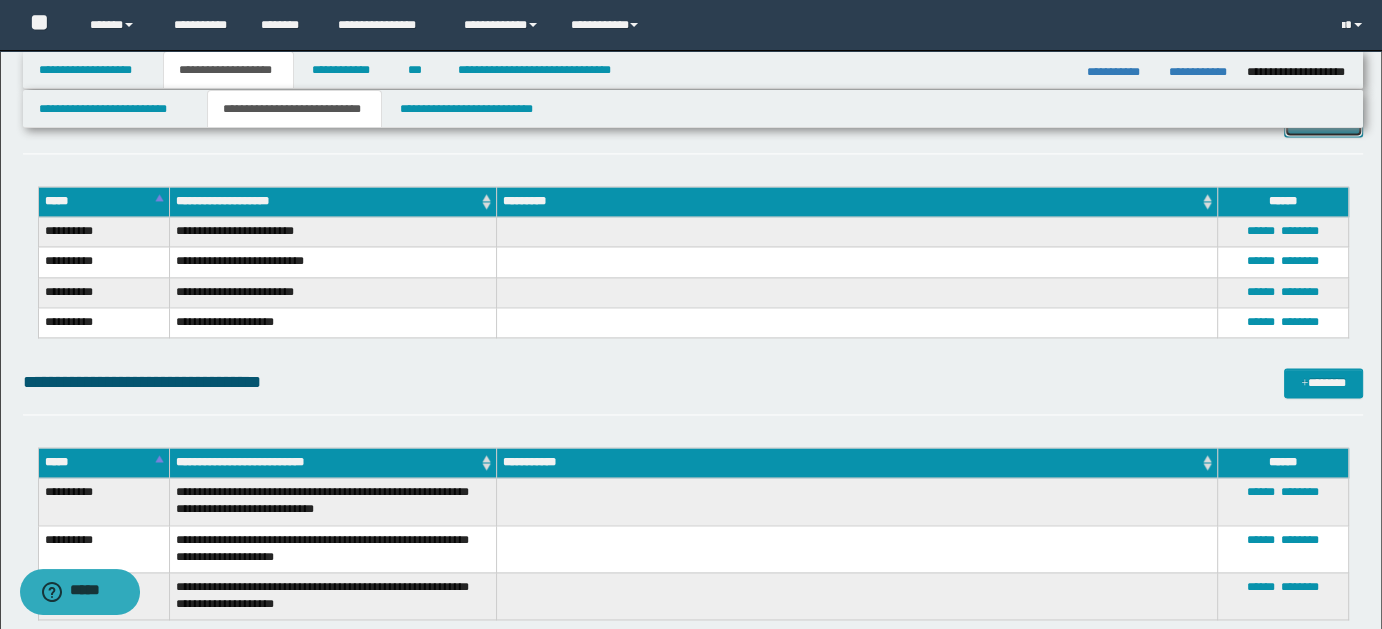 click on "*******" at bounding box center (1323, 121) 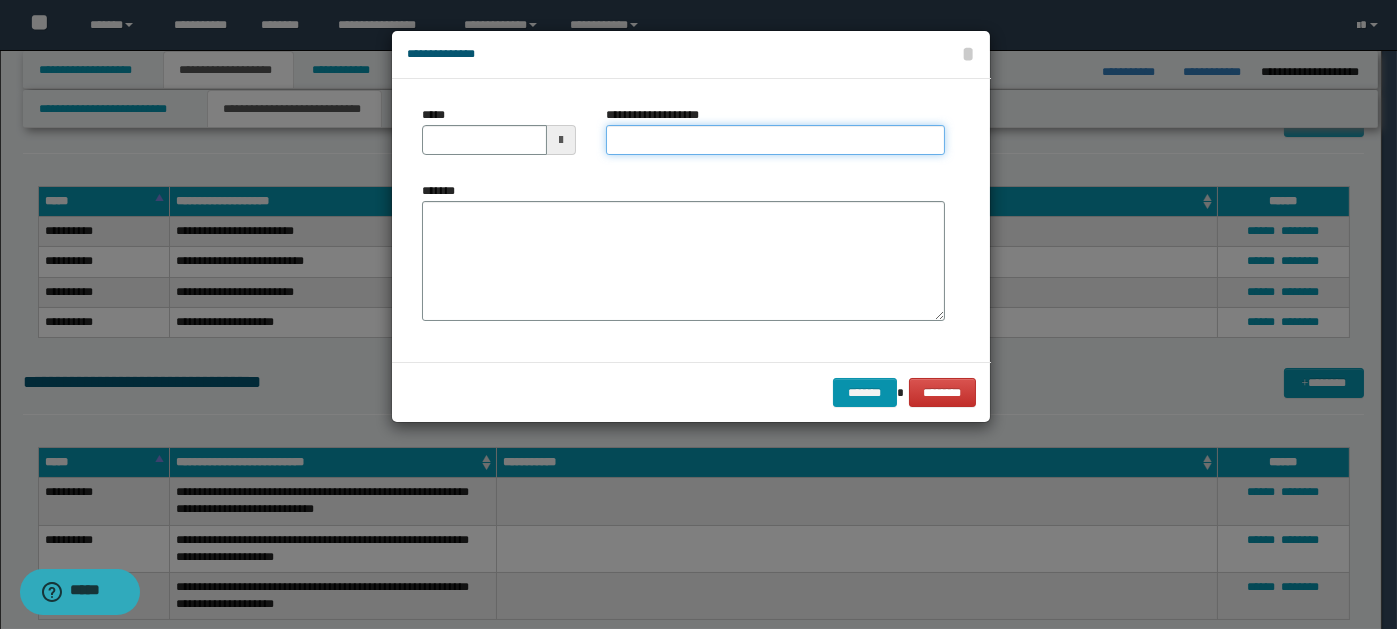 paste on "**********" 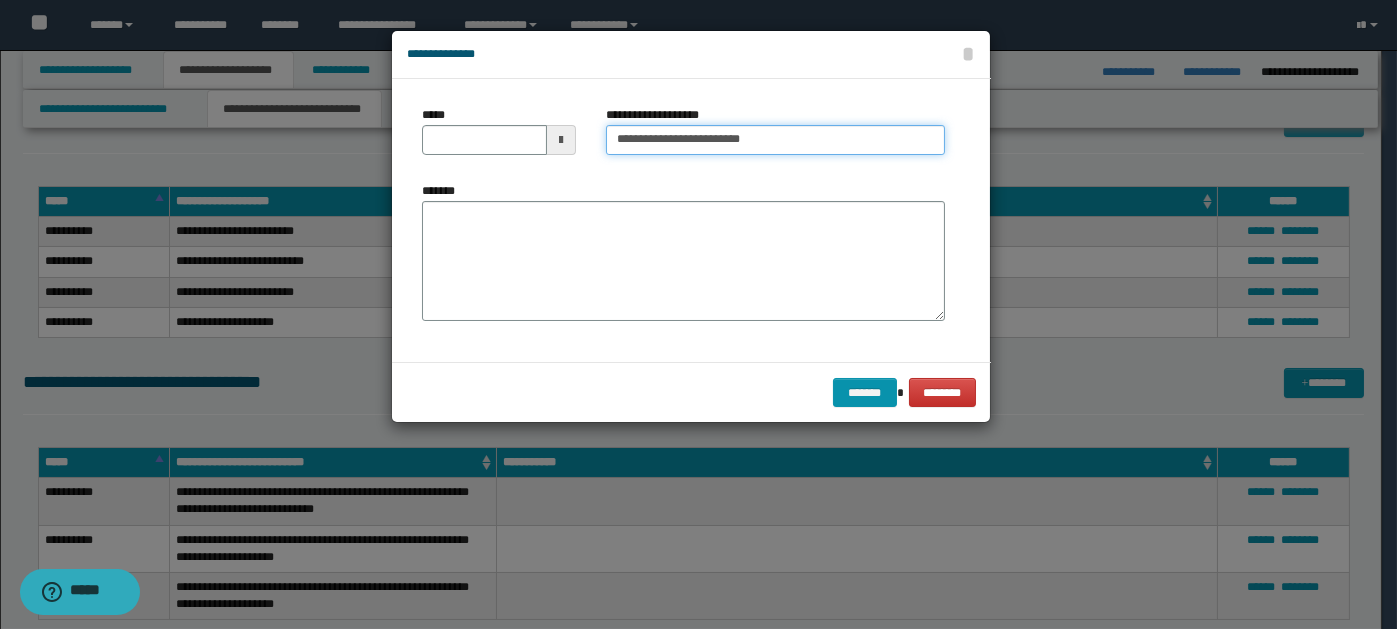 type on "**********" 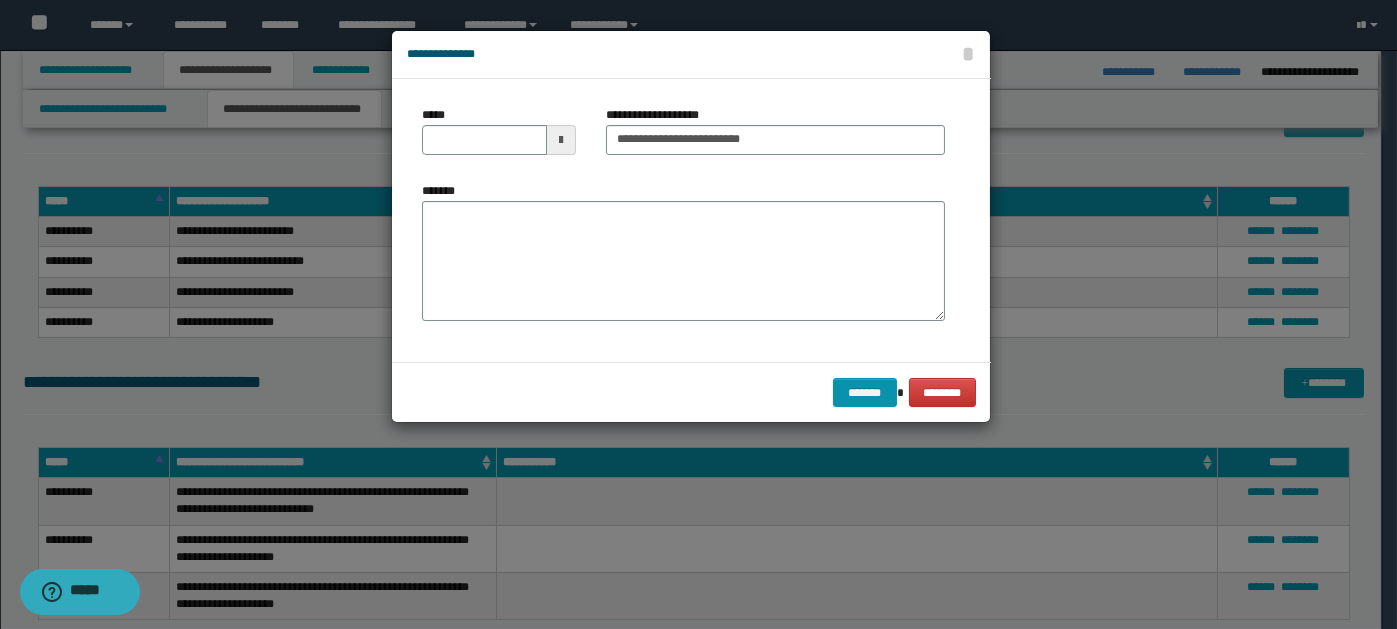 click at bounding box center [561, 140] 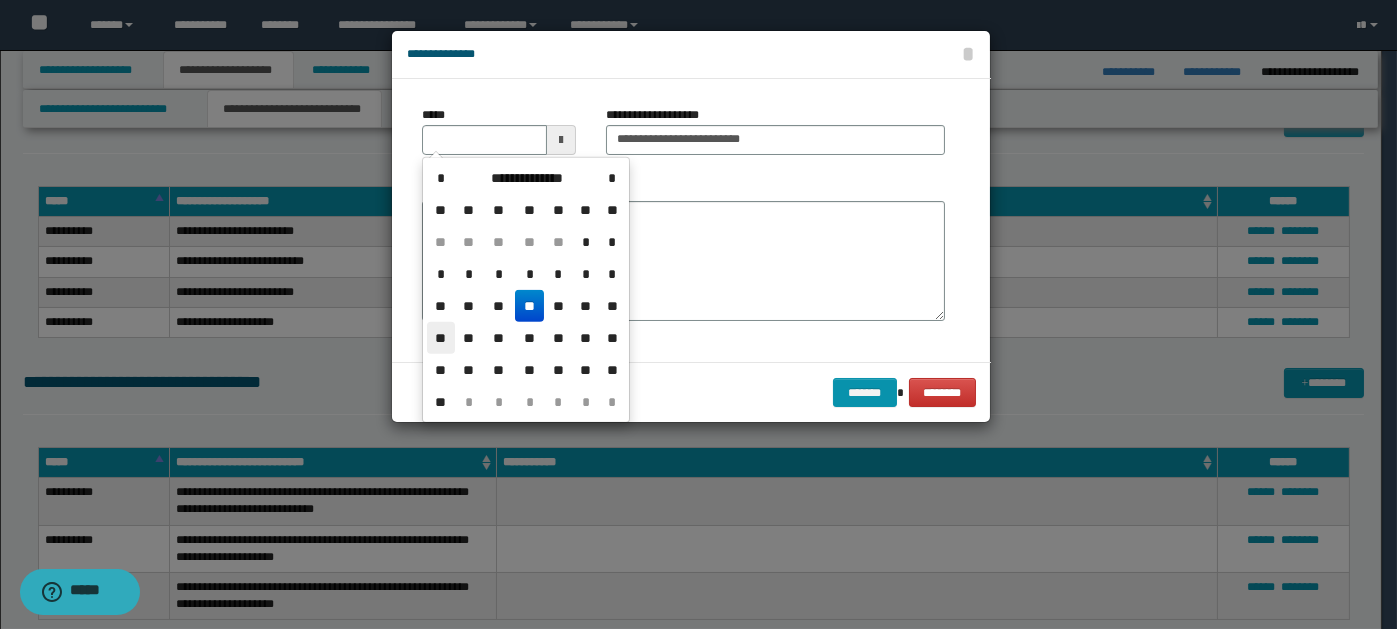 click on "**" at bounding box center [441, 338] 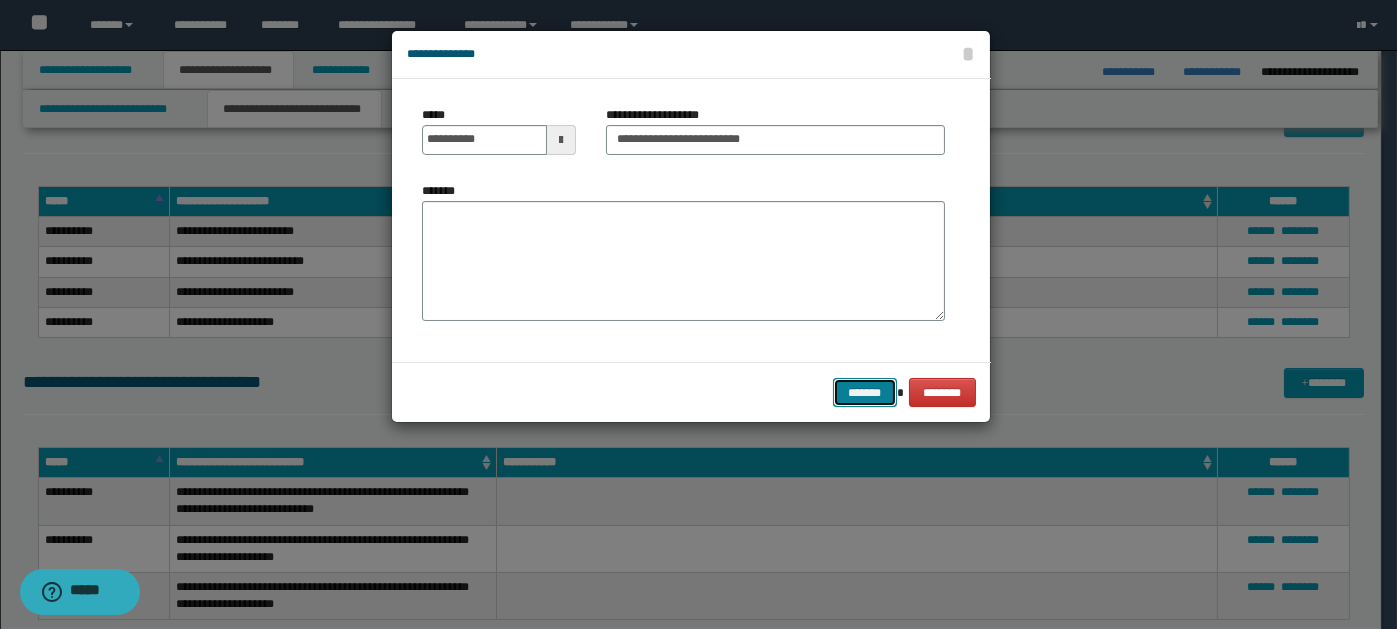 click on "*******" at bounding box center [865, 392] 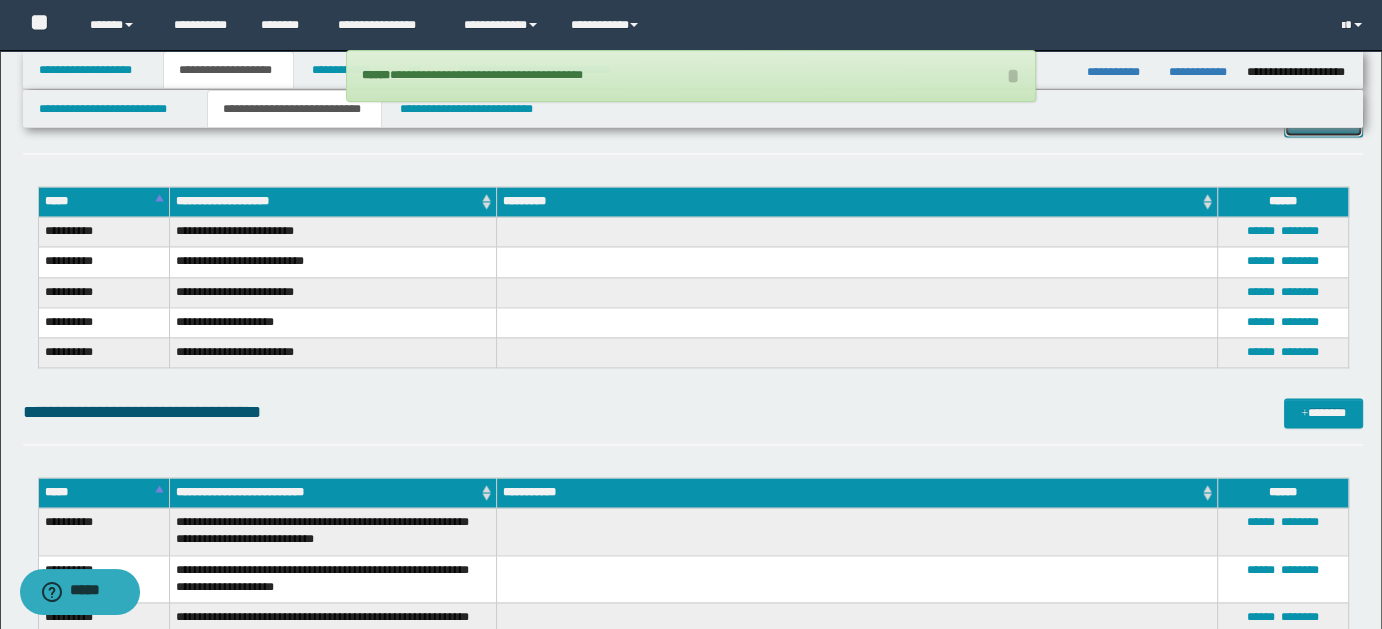 click on "*******" at bounding box center [1323, 121] 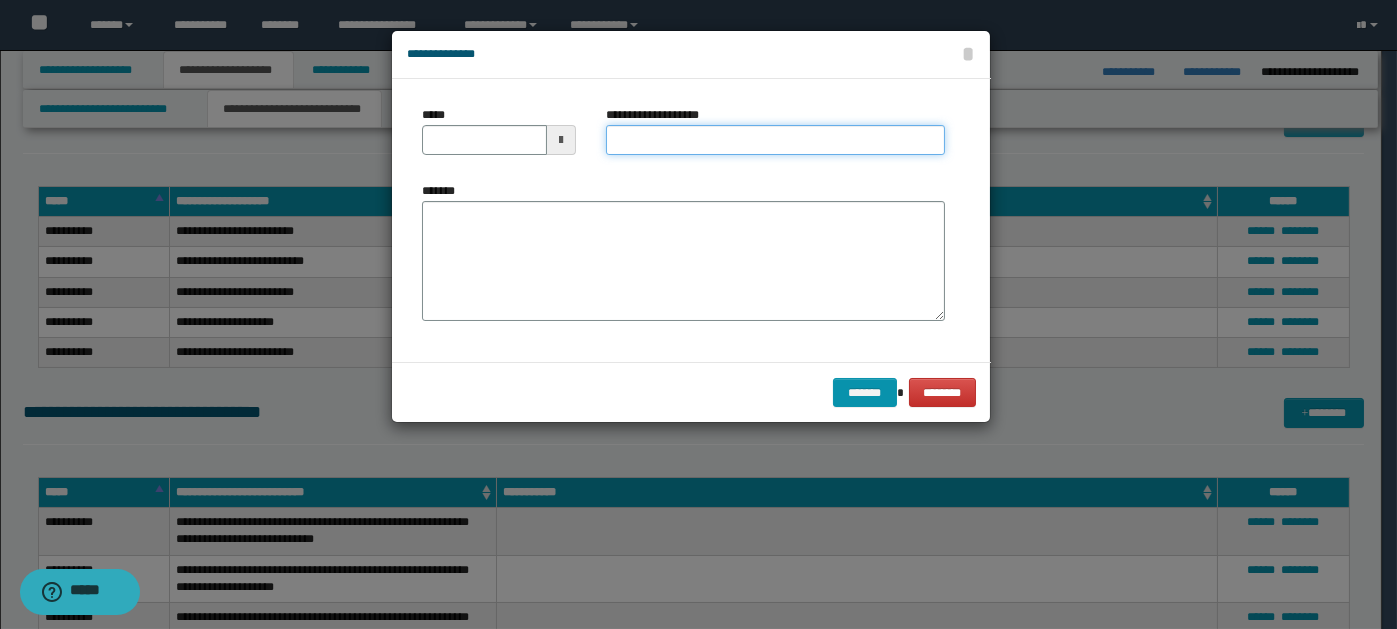 paste on "**********" 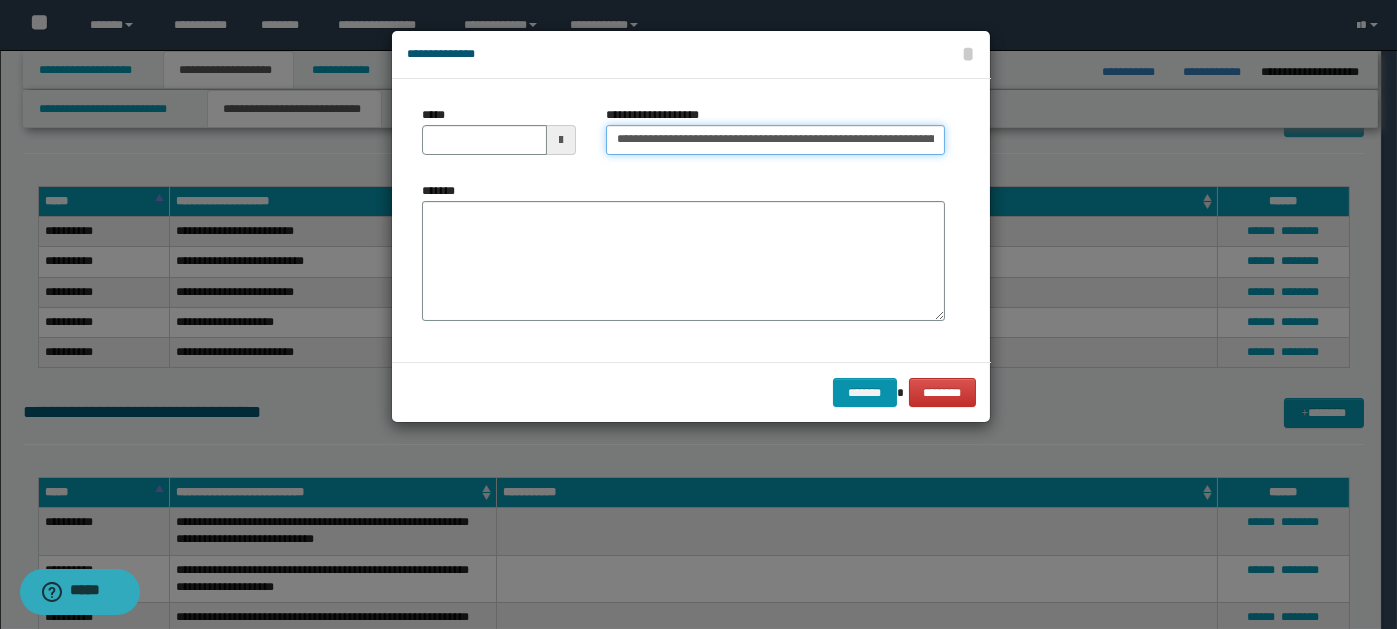 scroll, scrollTop: 0, scrollLeft: 802, axis: horizontal 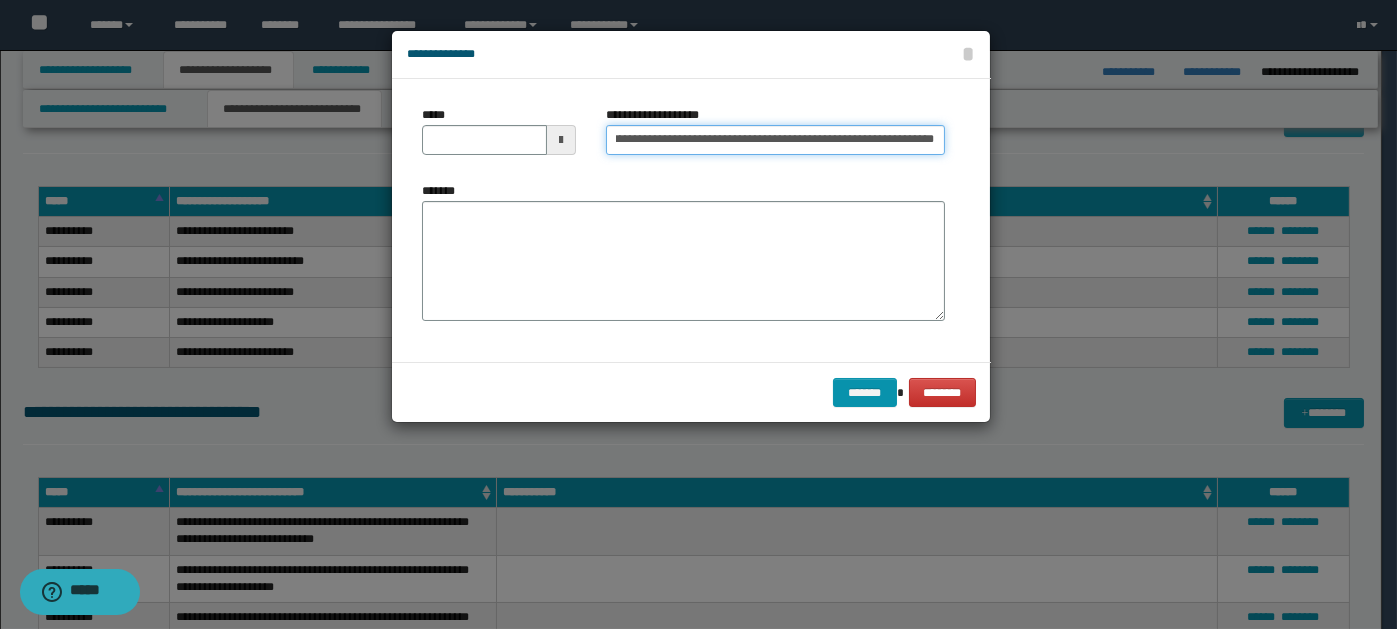 type on "**********" 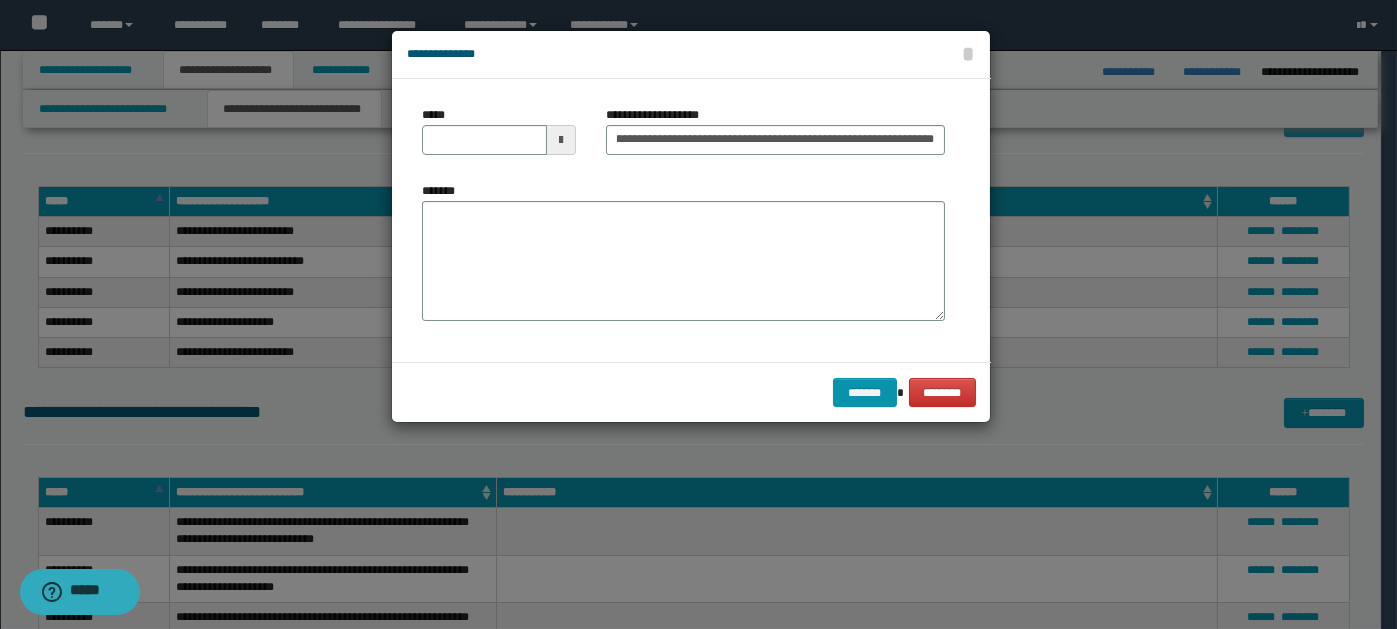 click at bounding box center (561, 140) 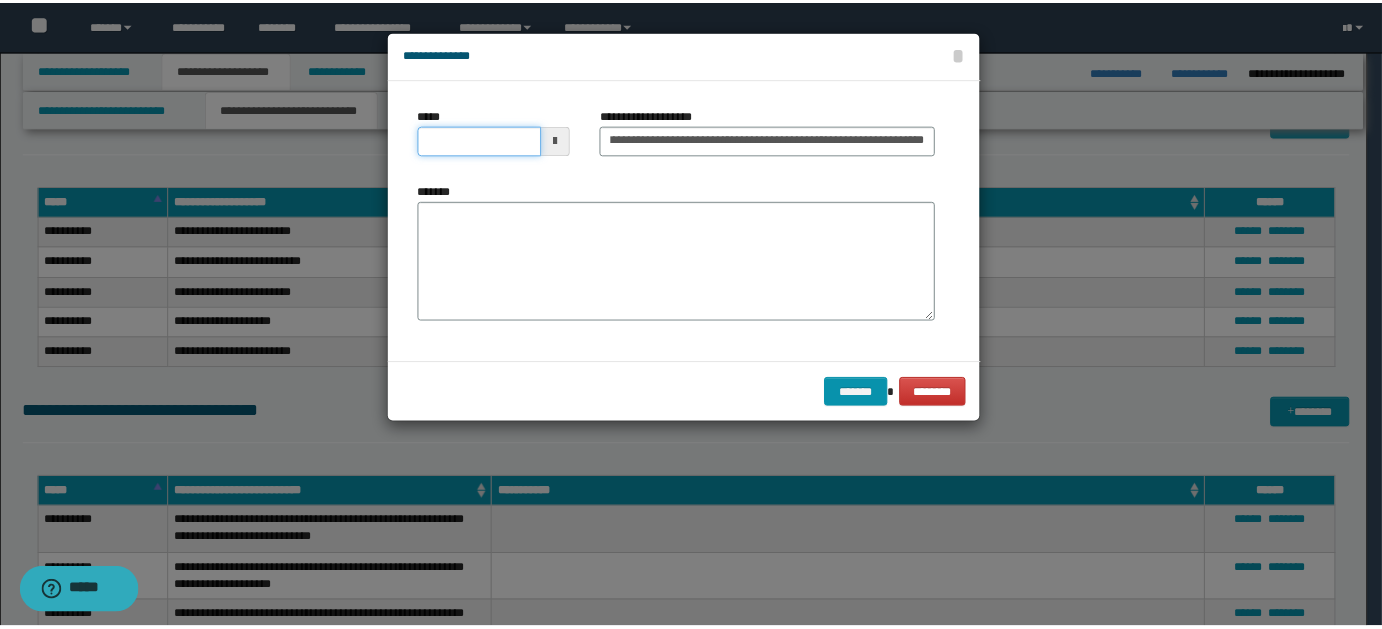 scroll, scrollTop: 0, scrollLeft: 0, axis: both 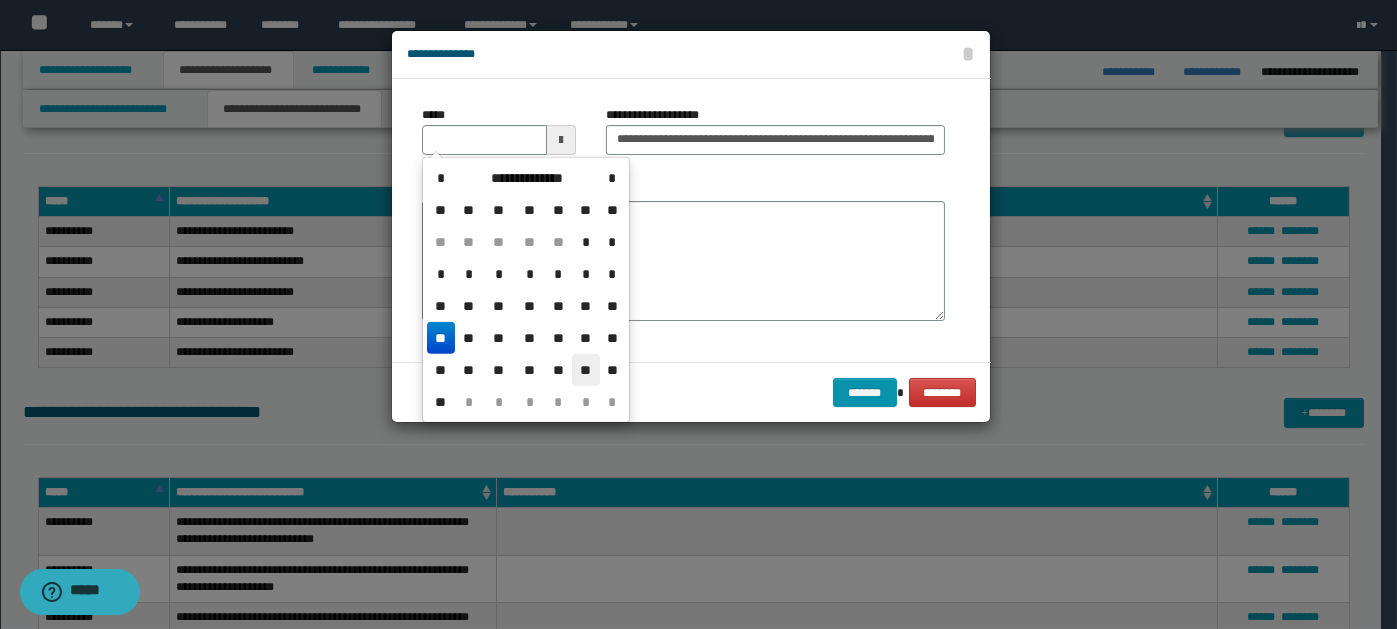 click on "**" at bounding box center (586, 370) 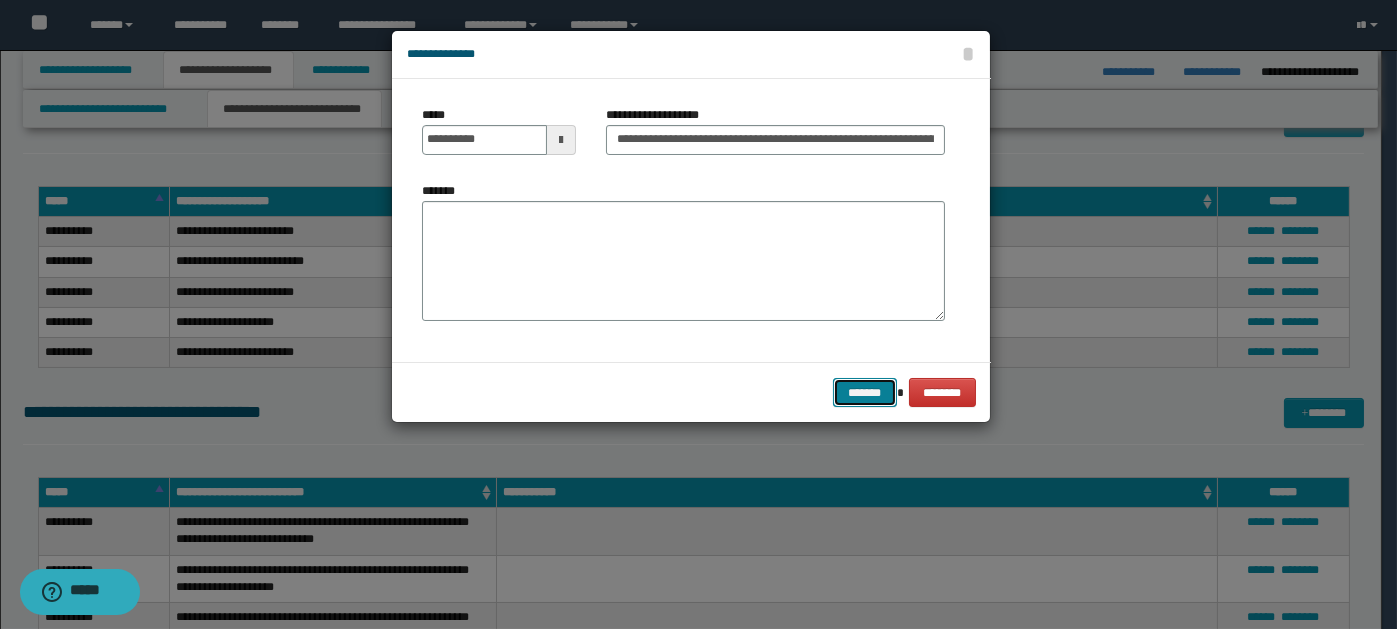 click on "*******" at bounding box center (865, 392) 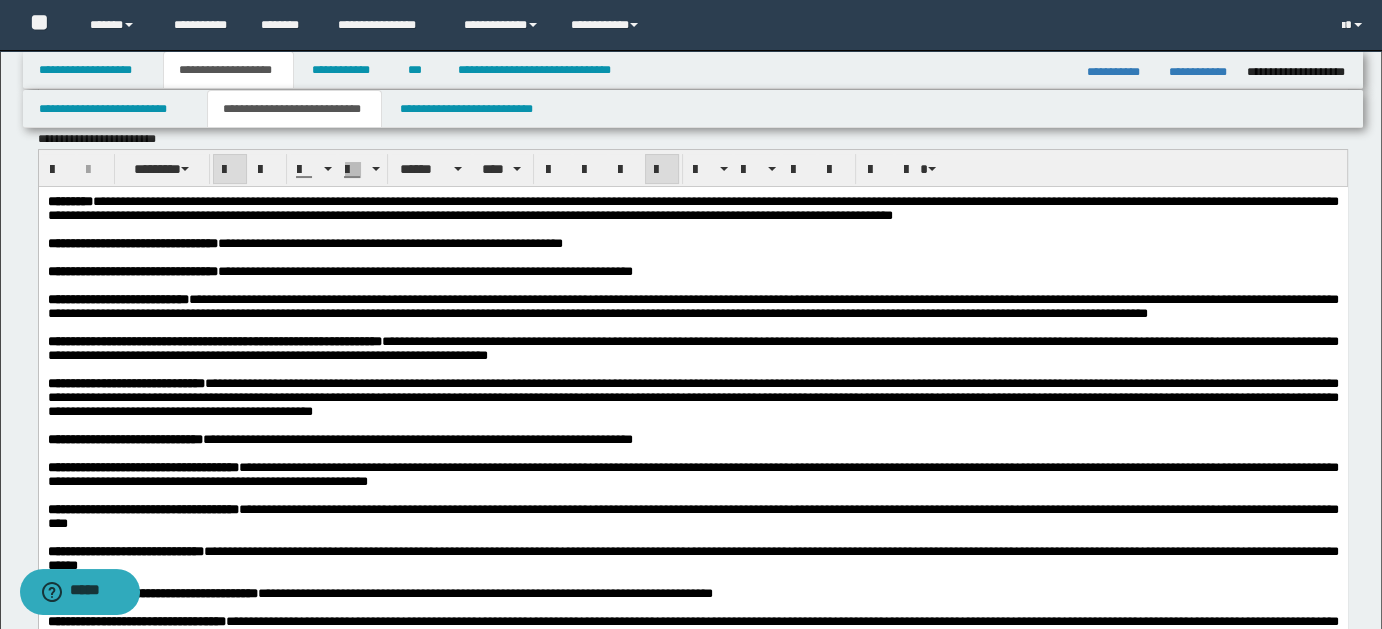 scroll, scrollTop: 0, scrollLeft: 0, axis: both 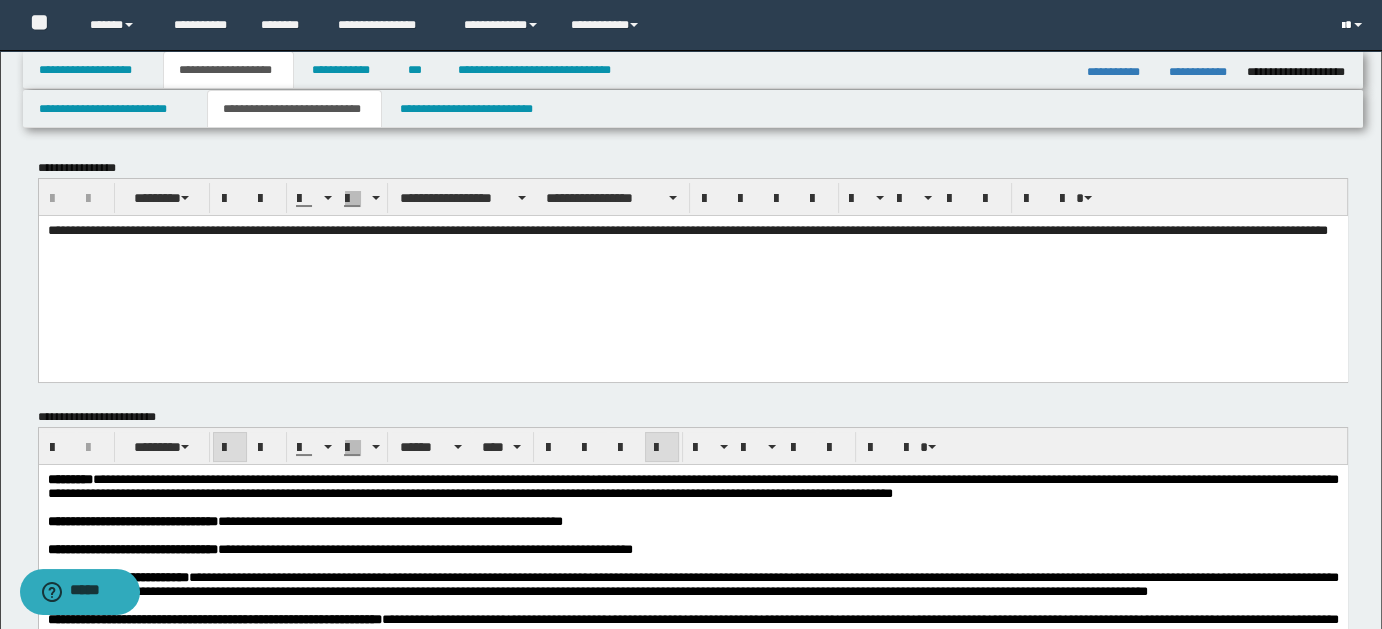 click at bounding box center [1354, 25] 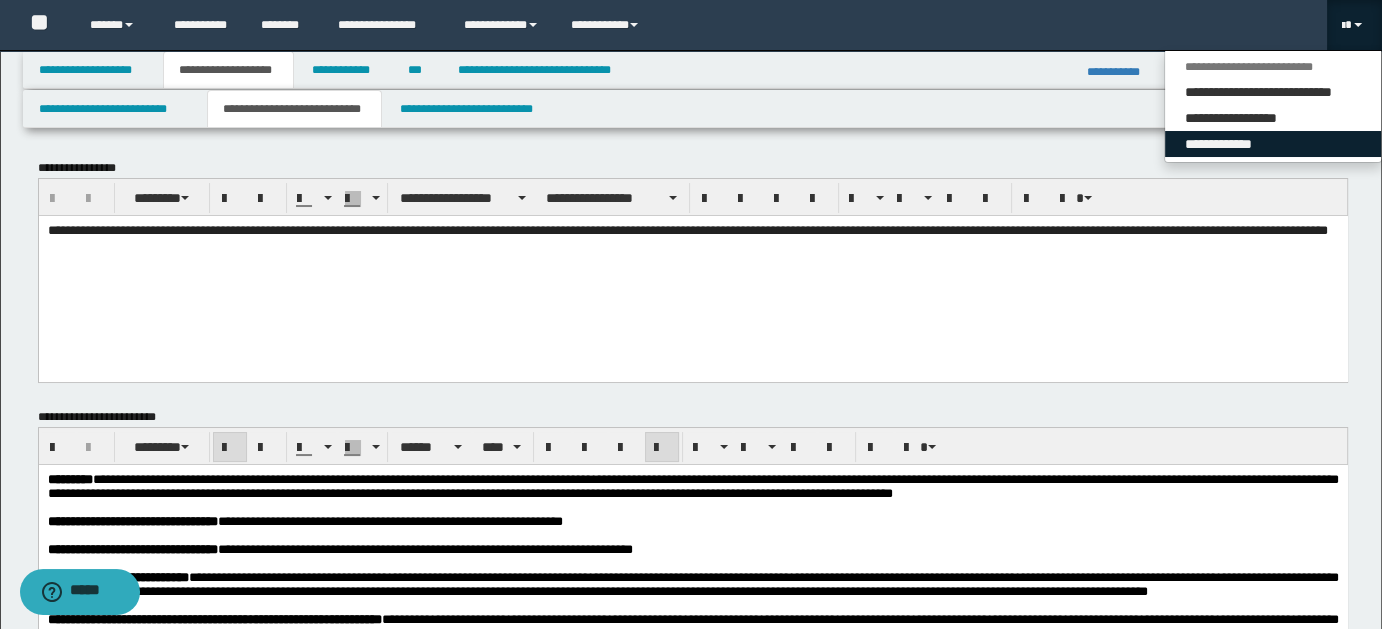 click on "**********" at bounding box center [1273, 144] 